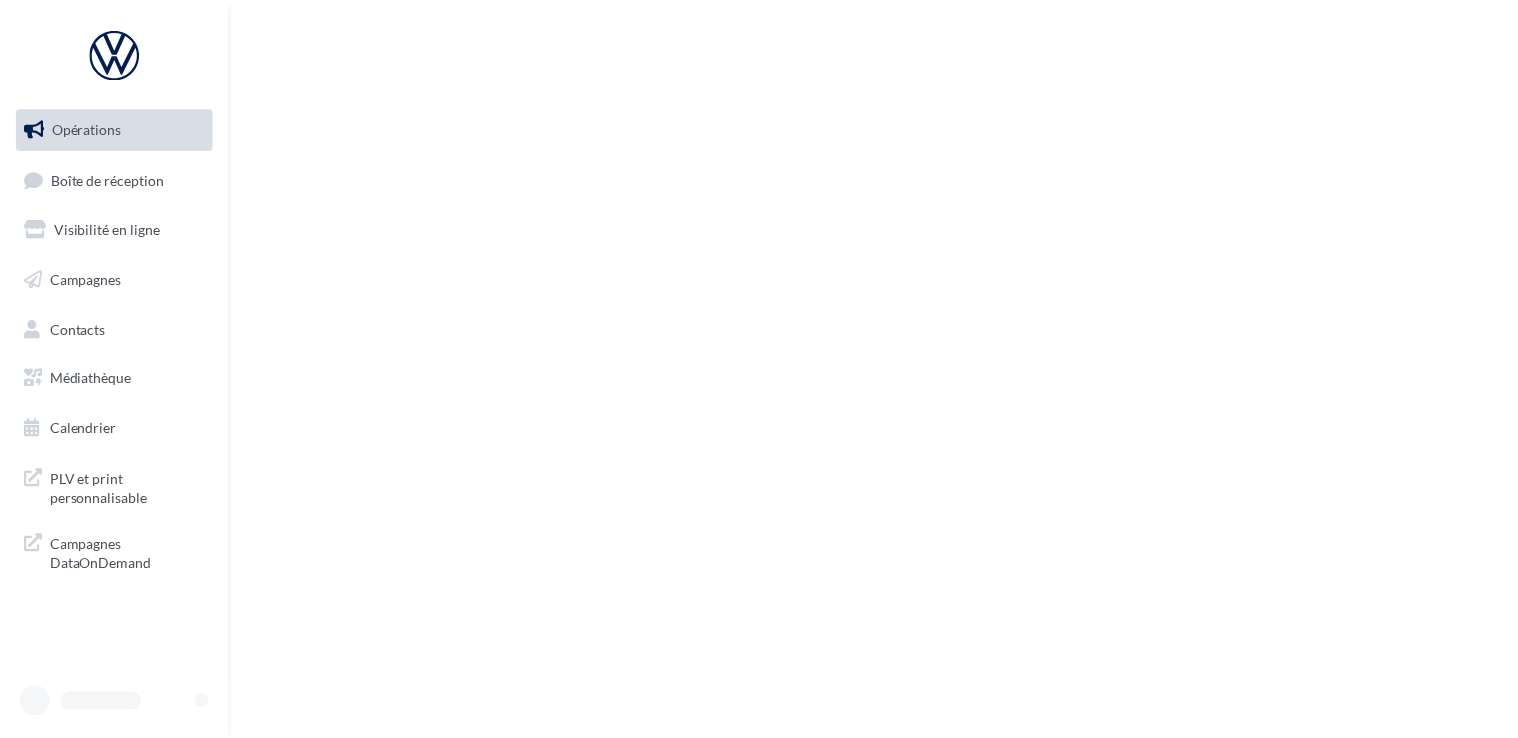 scroll, scrollTop: 0, scrollLeft: 0, axis: both 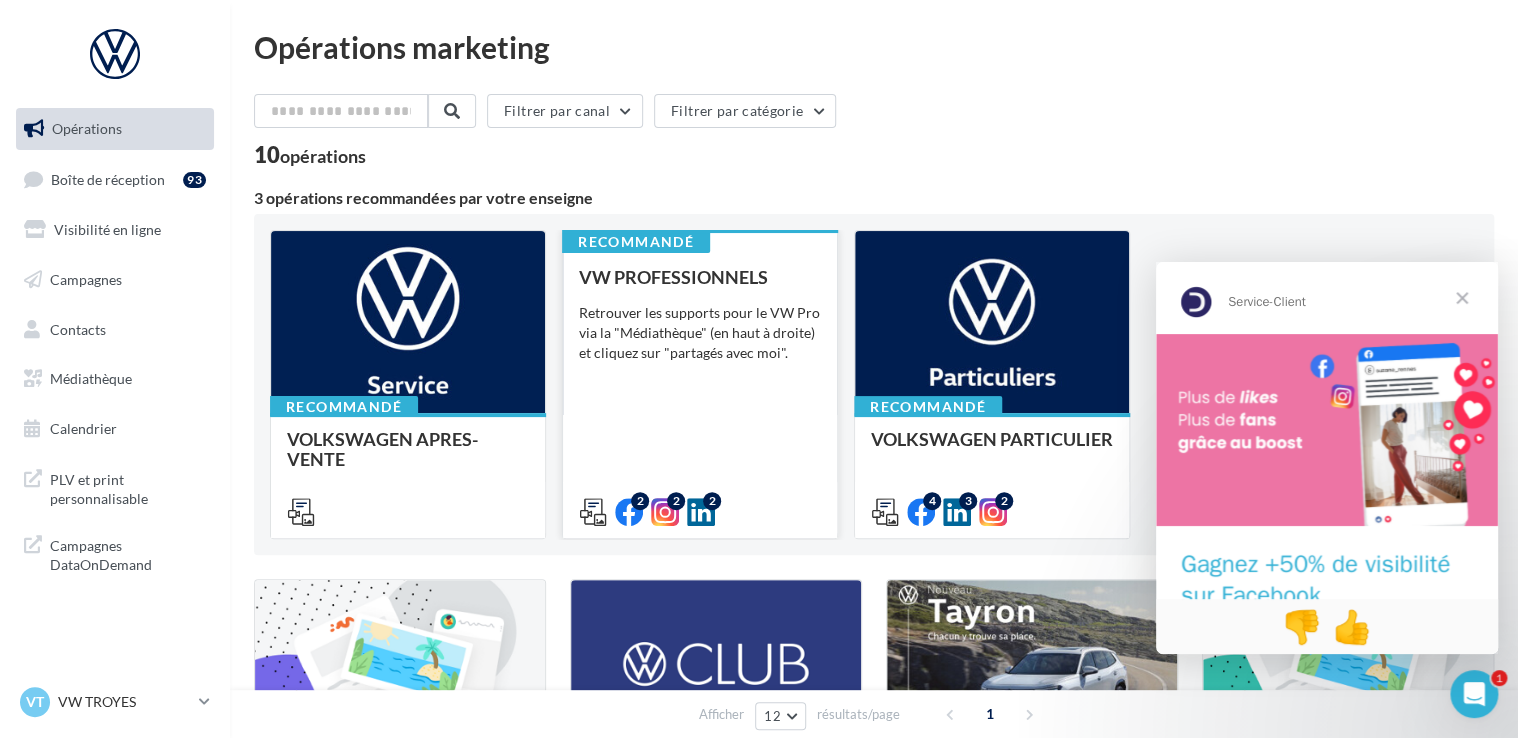 click on "Retrouver les supports pour le VW Pro via la "Médiathèque" (en haut à droite) et cliquez sur "partagés avec moi"." at bounding box center [700, 333] 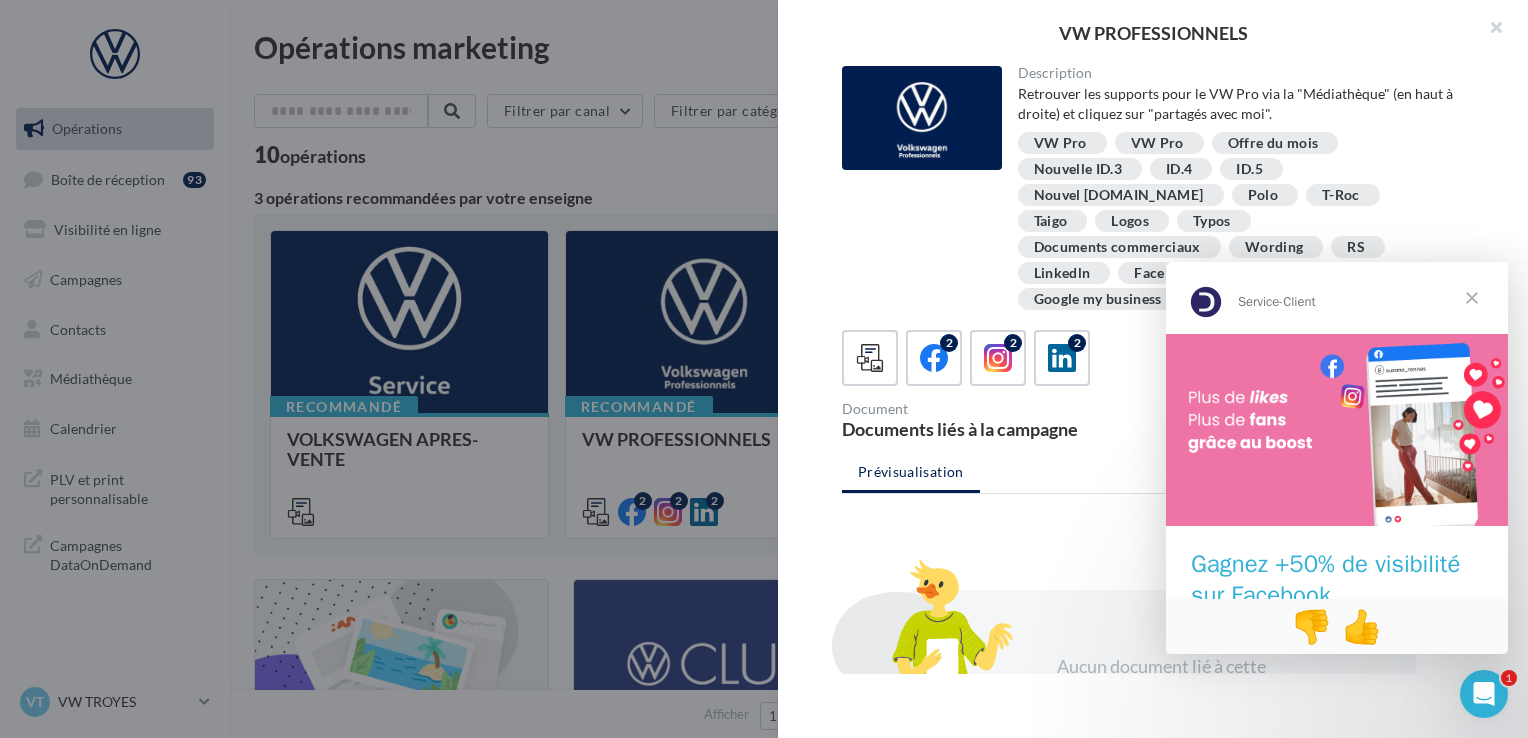 click at bounding box center [1472, 298] 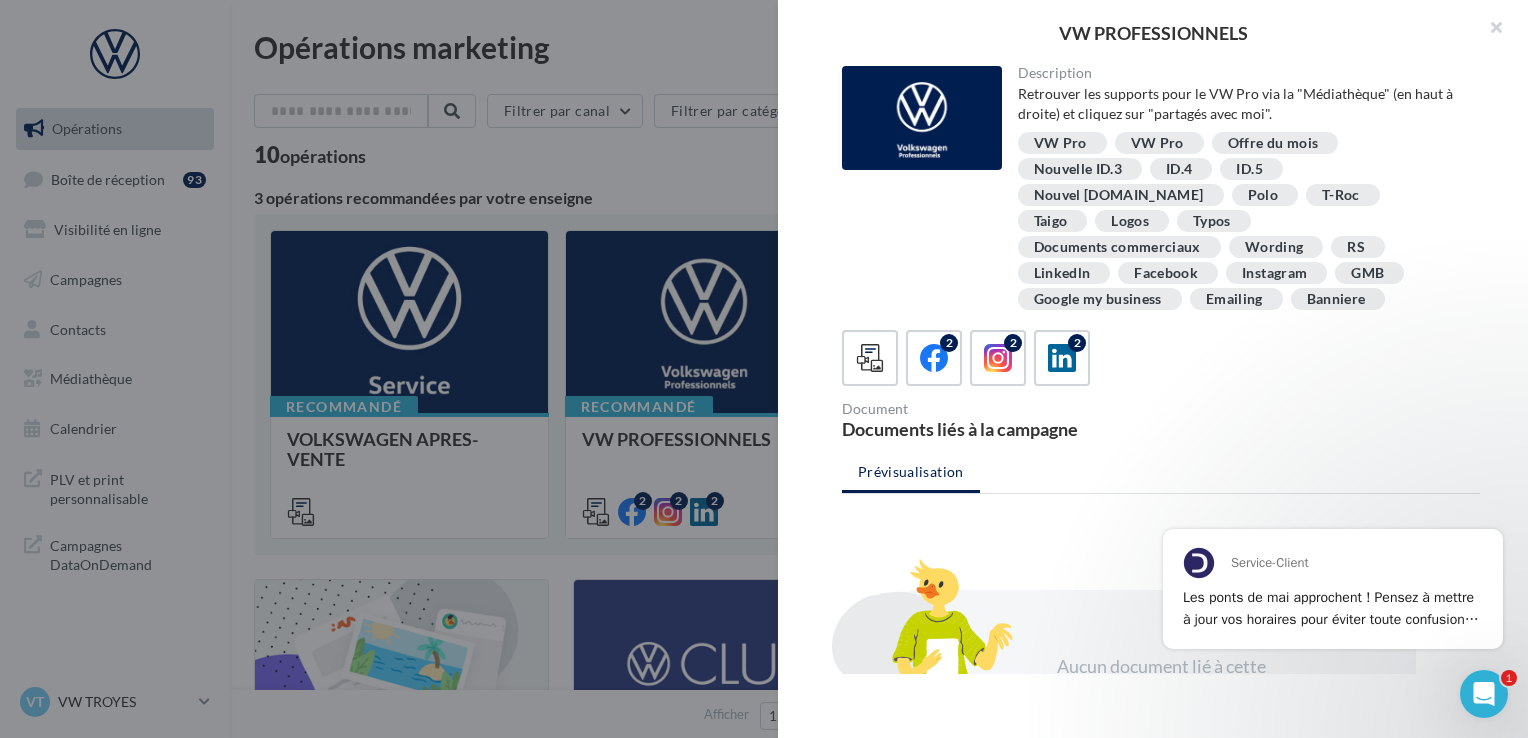 scroll, scrollTop: 0, scrollLeft: 0, axis: both 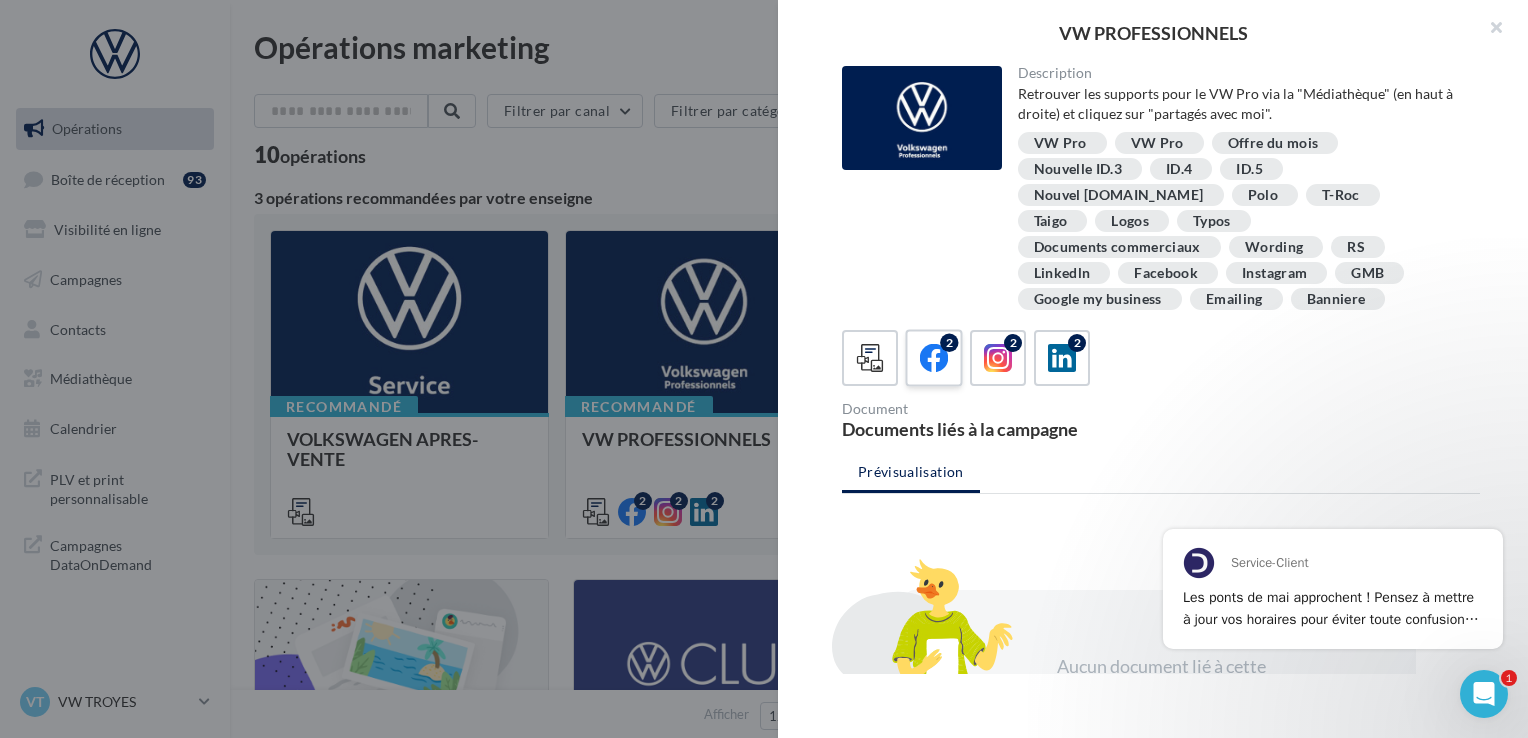 click at bounding box center [934, 358] 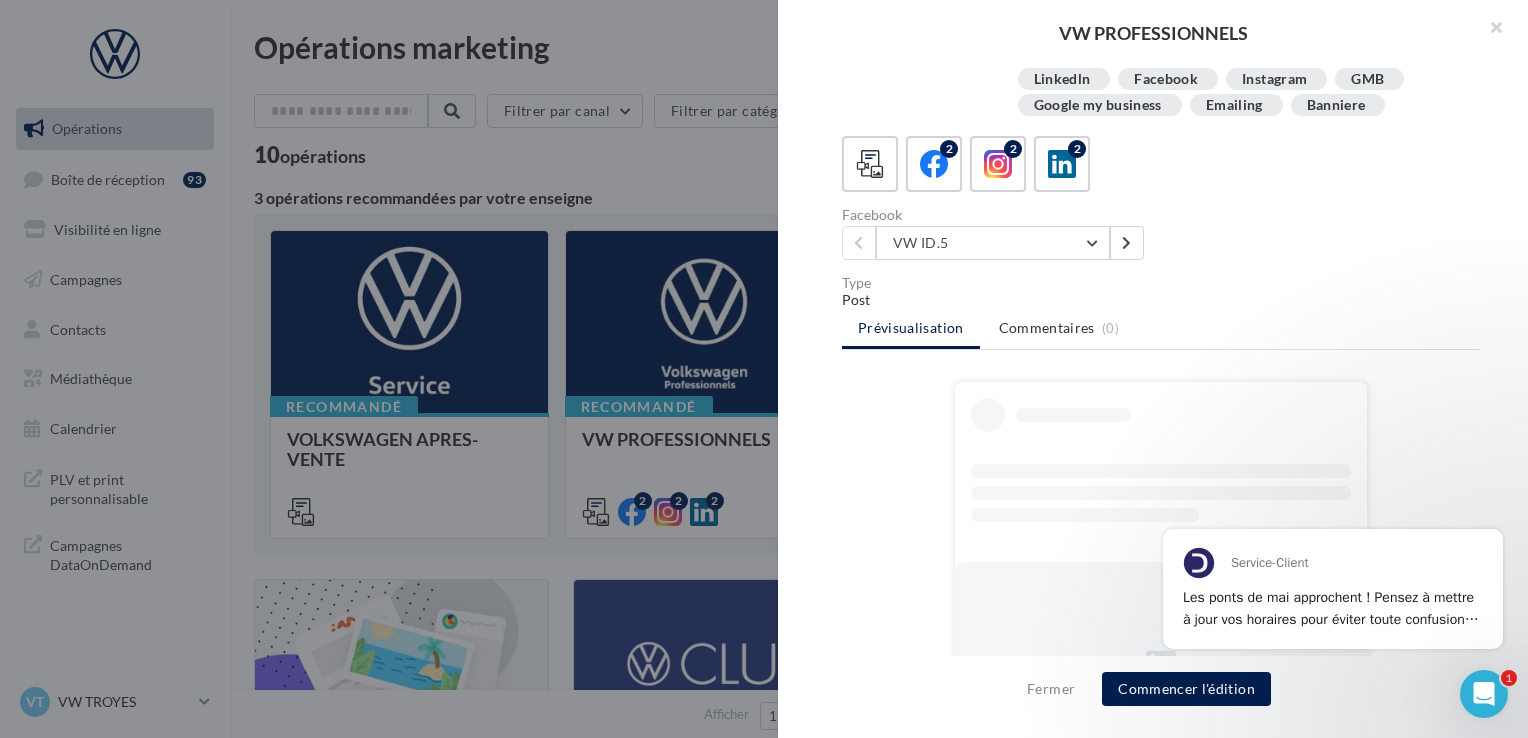 scroll, scrollTop: 200, scrollLeft: 0, axis: vertical 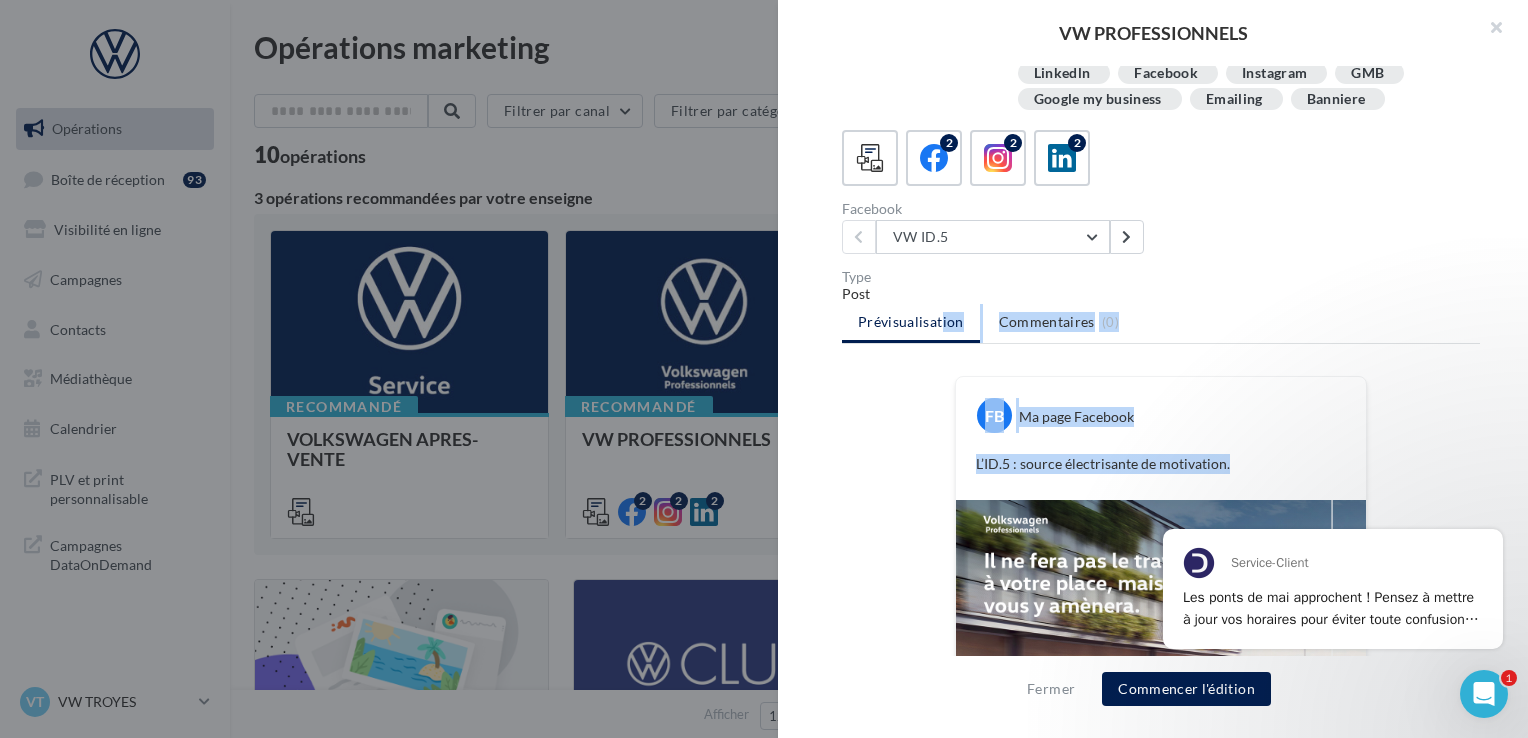 drag, startPoint x: 944, startPoint y: 580, endPoint x: 824, endPoint y: 300, distance: 304.63092 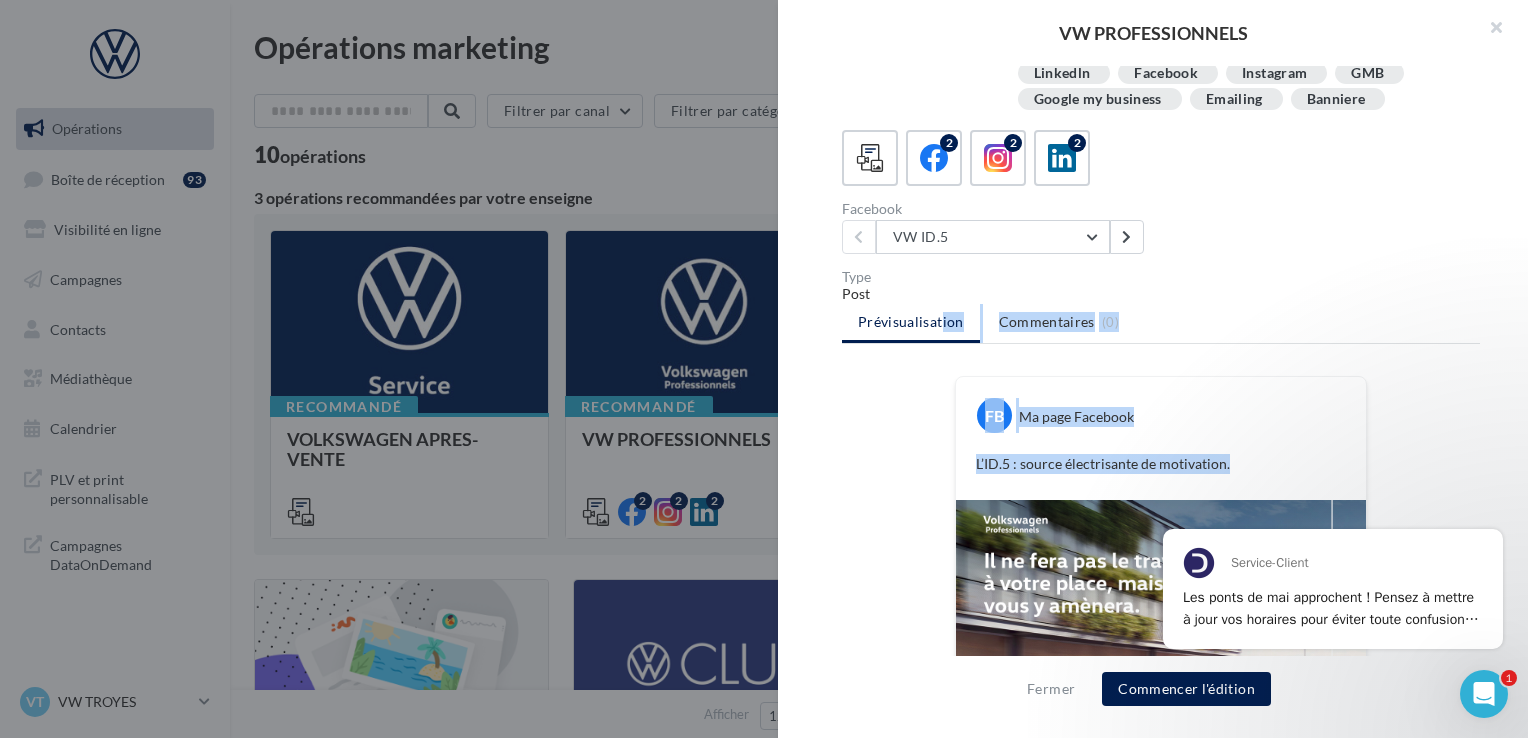click on "Description
Retrouver les supports pour le VW Pro via la "Médiathèque" (en haut à droite) et cliquez sur "partagés avec moi".
VW Pro
VW Pro
Offre du mois
Nouvelle ID.3
ID.4
ID.5
Nouvel ID.Buzz
Polo
T-Roc
Taigo
Logos
Typos
Documents commerciaux
Wording
RS
Linkedln
Facebook
Instagram" at bounding box center (1161, 370) 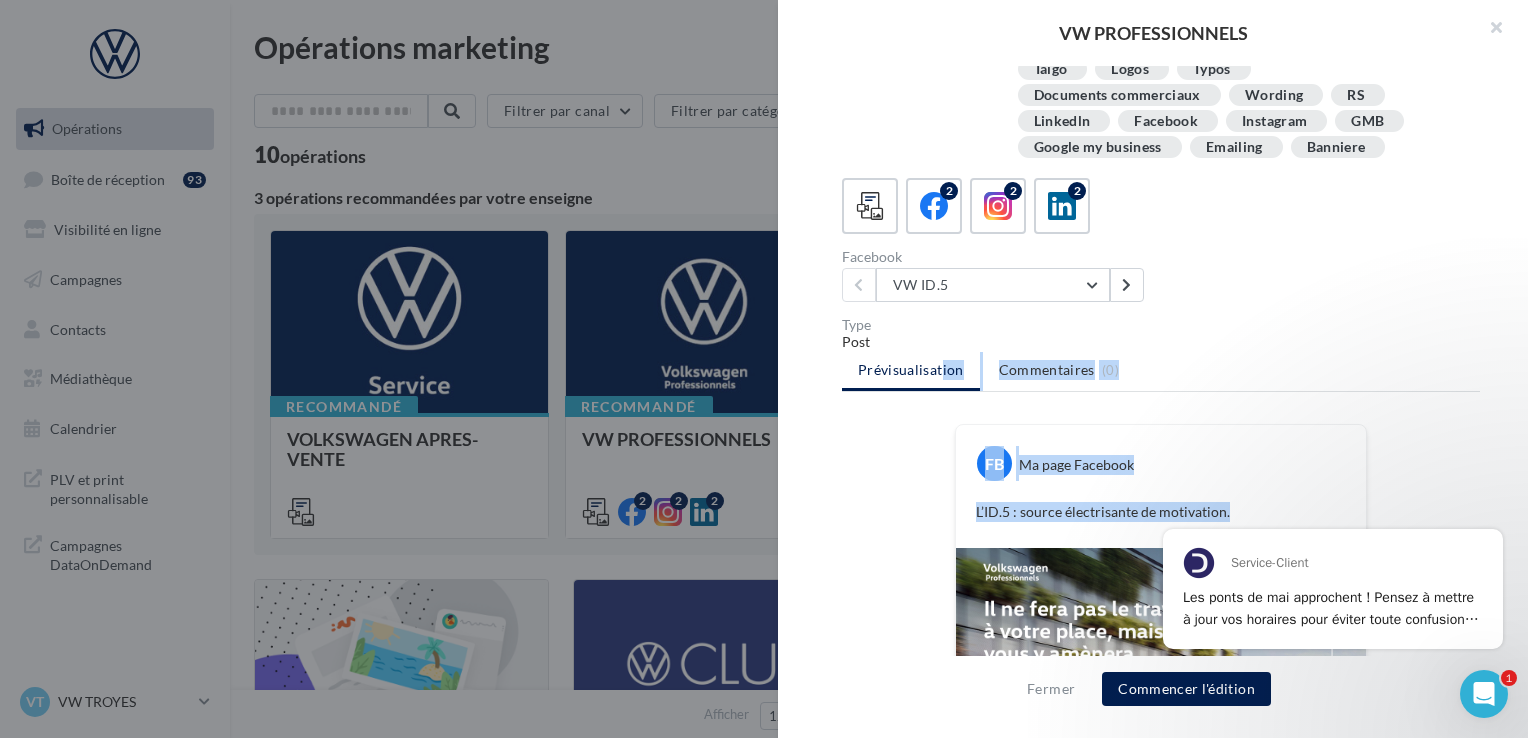 scroll, scrollTop: 151, scrollLeft: 0, axis: vertical 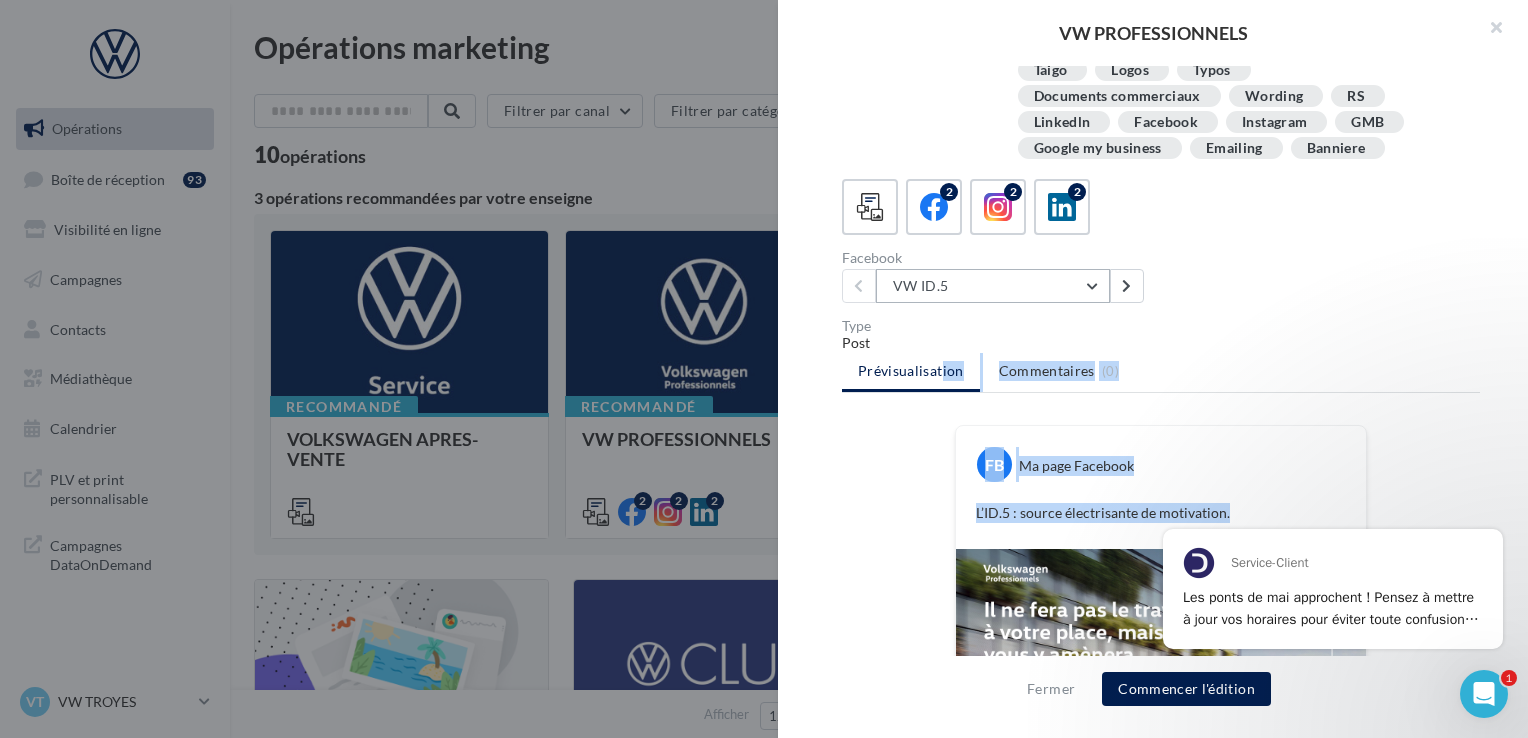 click on "VW ID.5" at bounding box center [993, 286] 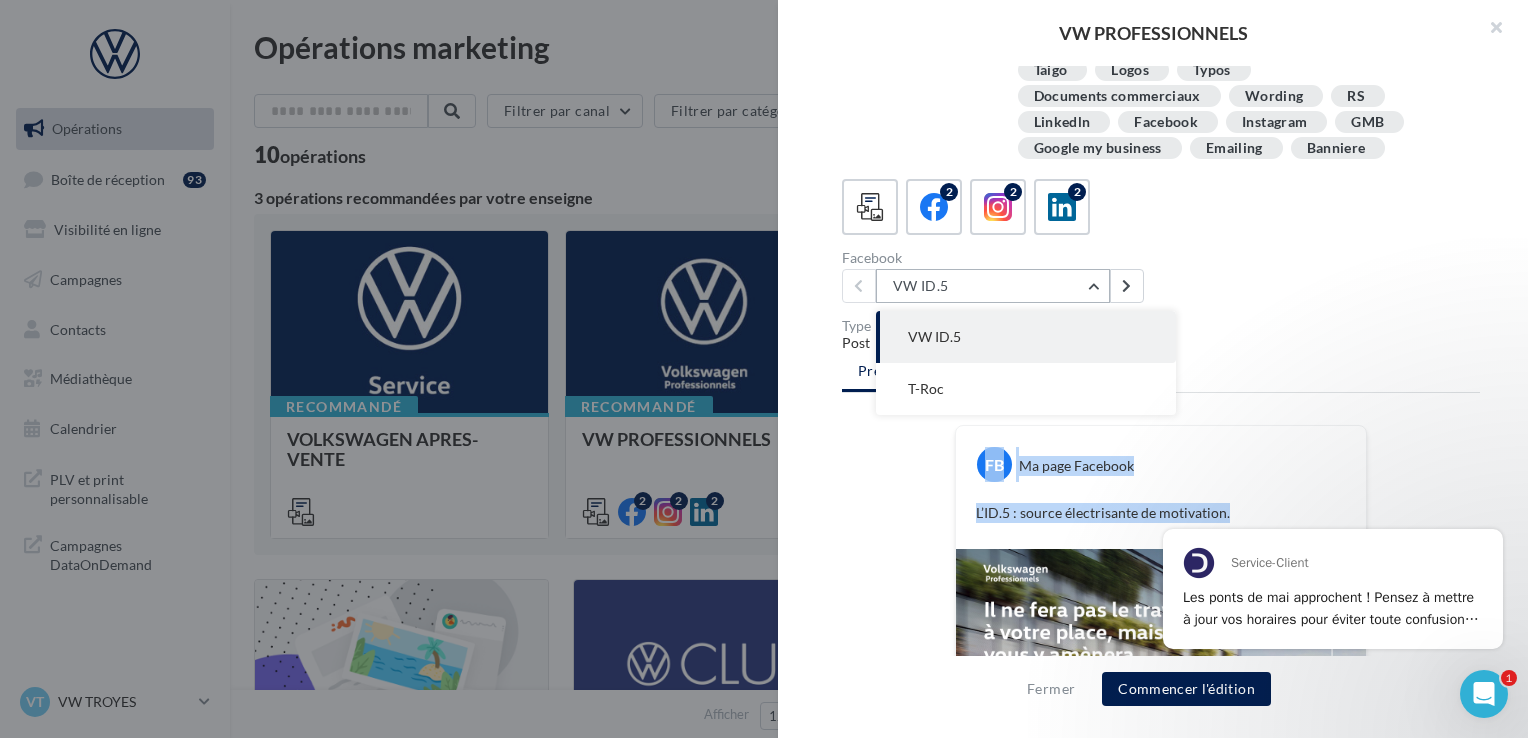 click on "VW ID.5" at bounding box center [993, 286] 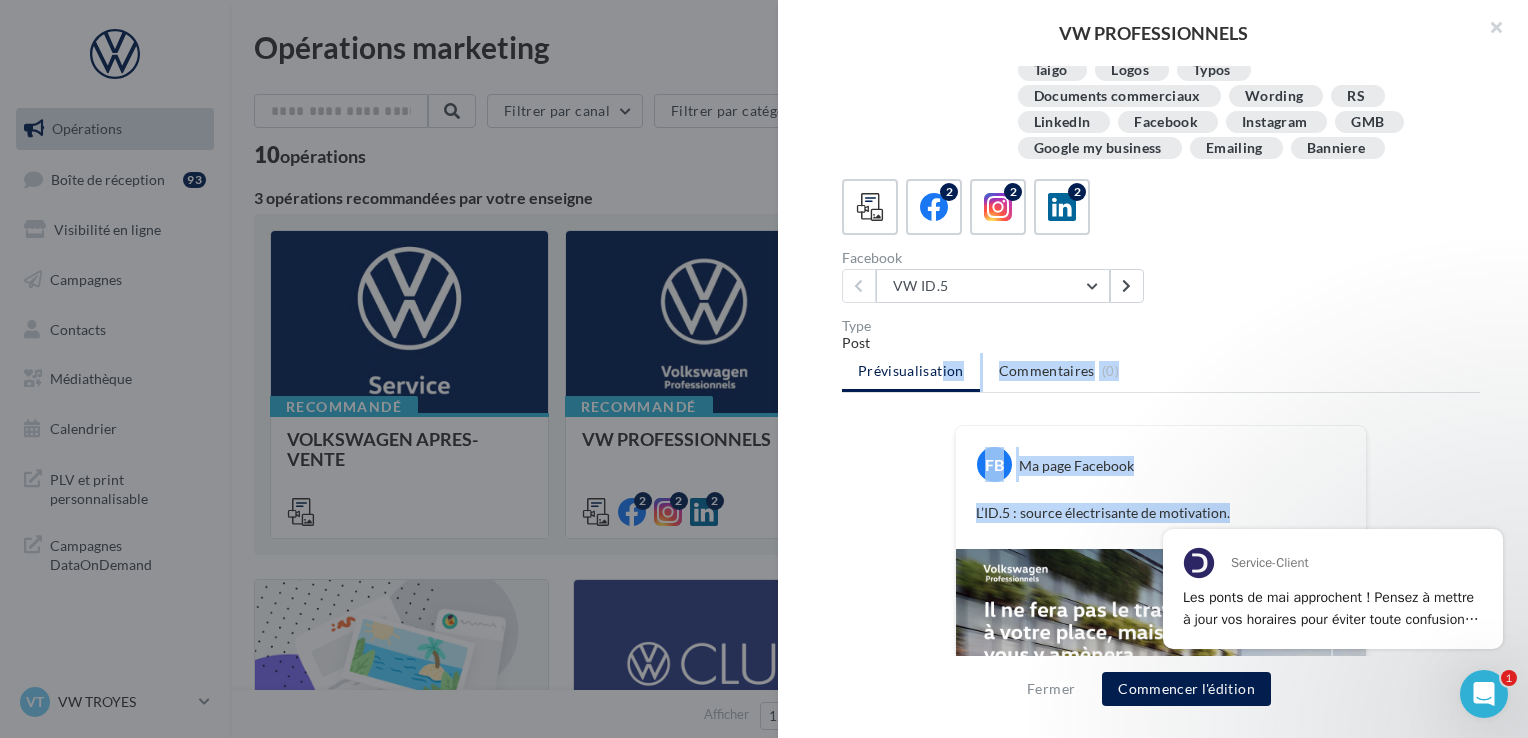 click on "FB
Ma page Facebook
L’ID.5 : source électrisante de motivation.
La prévisualisation est non-contractuelle" at bounding box center (1161, 705) 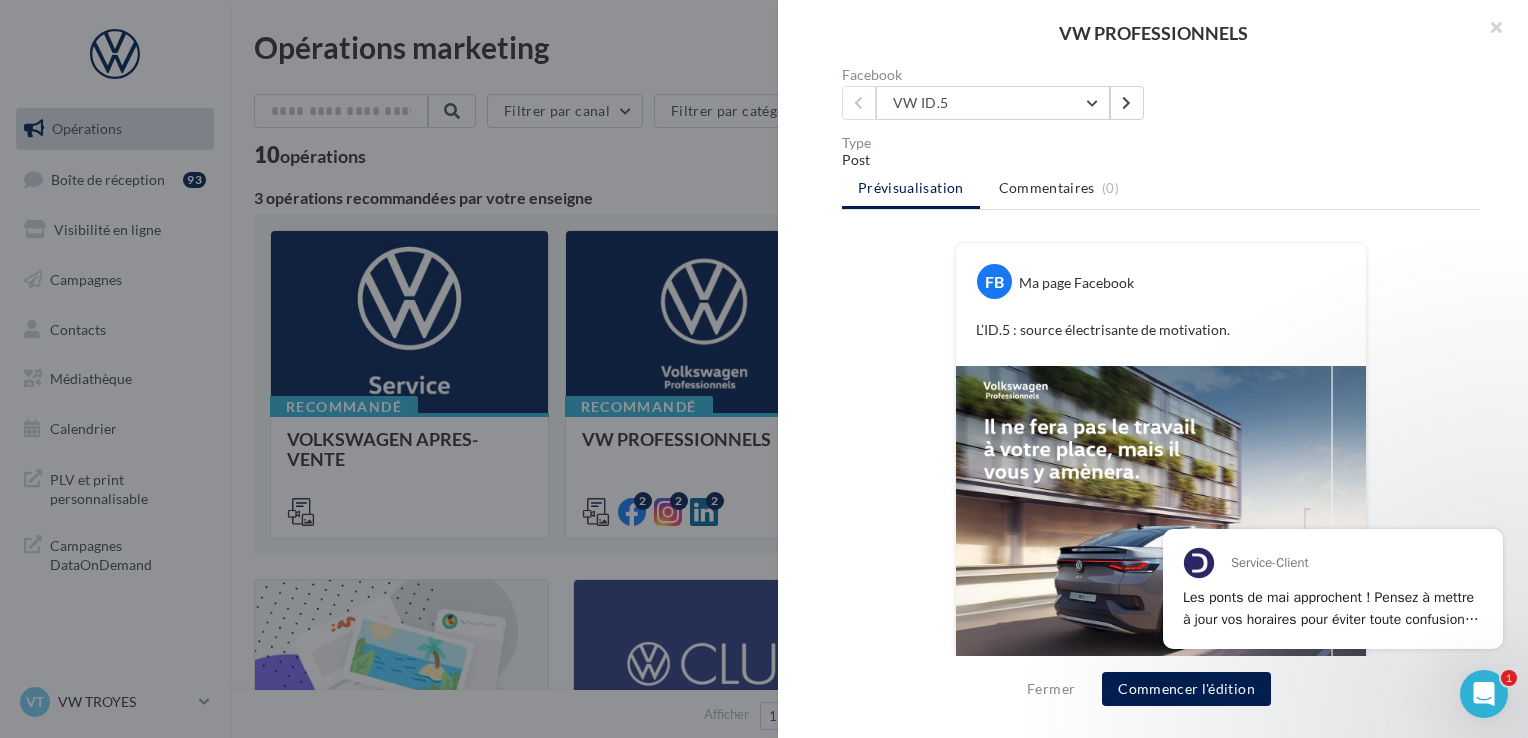 scroll, scrollTop: 343, scrollLeft: 0, axis: vertical 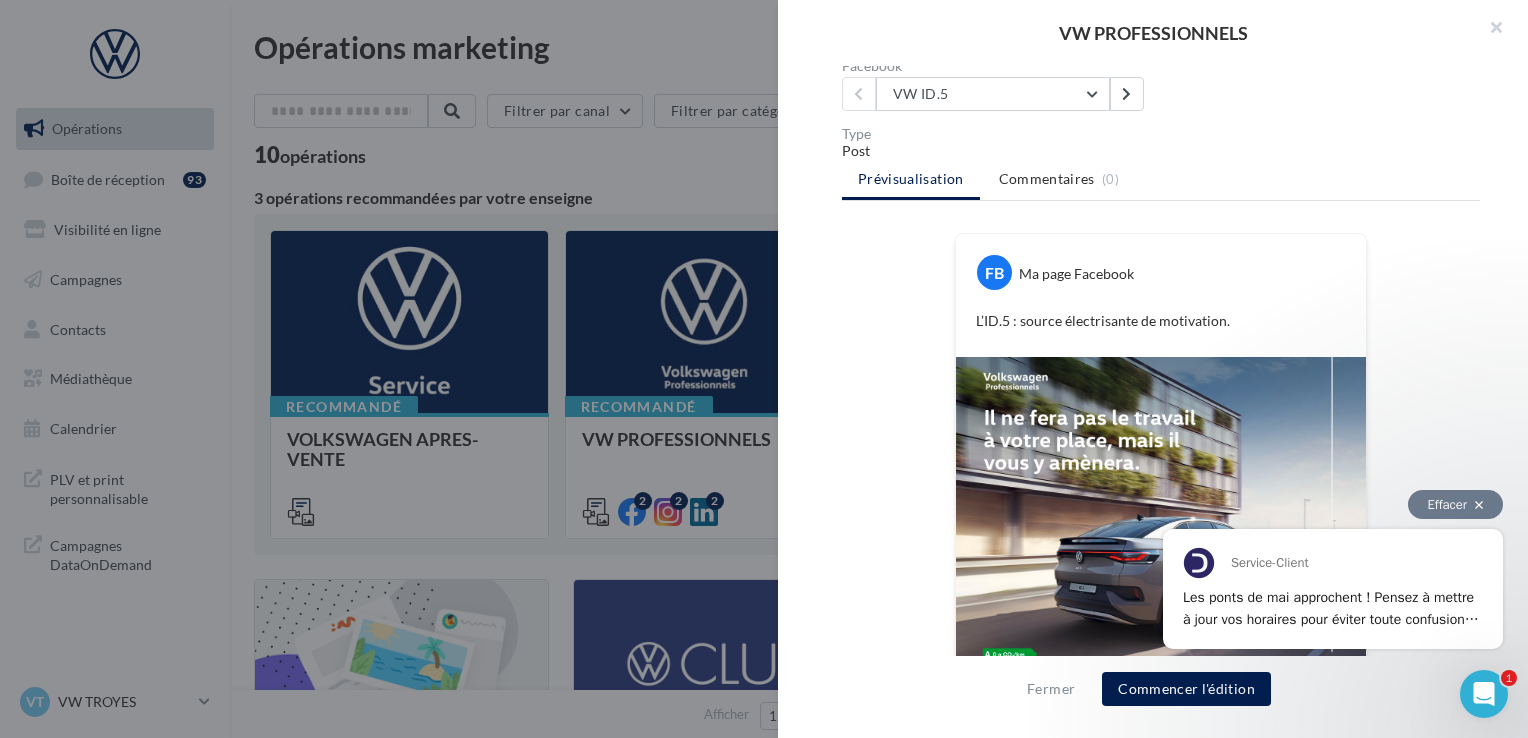 click on "Effacer" at bounding box center [1455, 504] 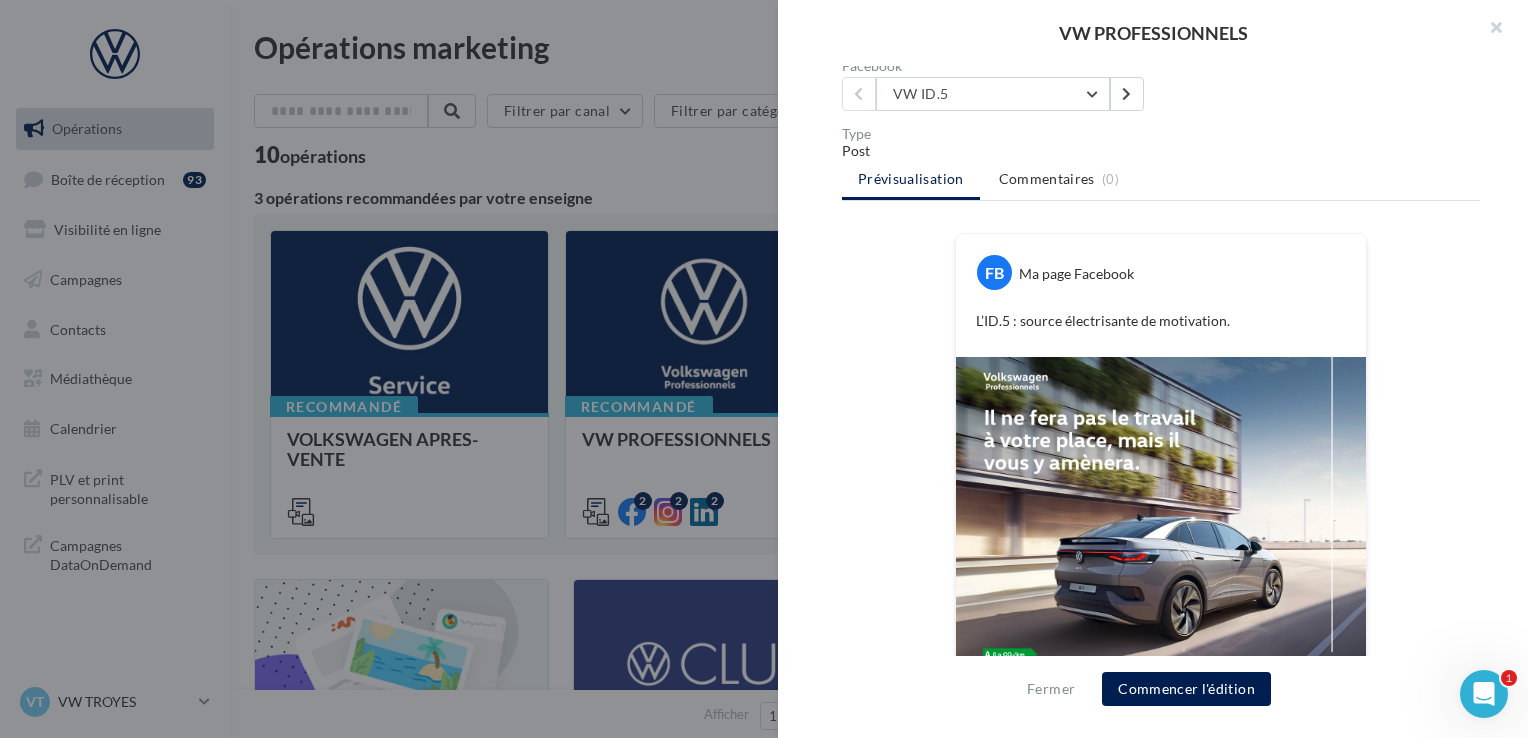 scroll, scrollTop: 434, scrollLeft: 0, axis: vertical 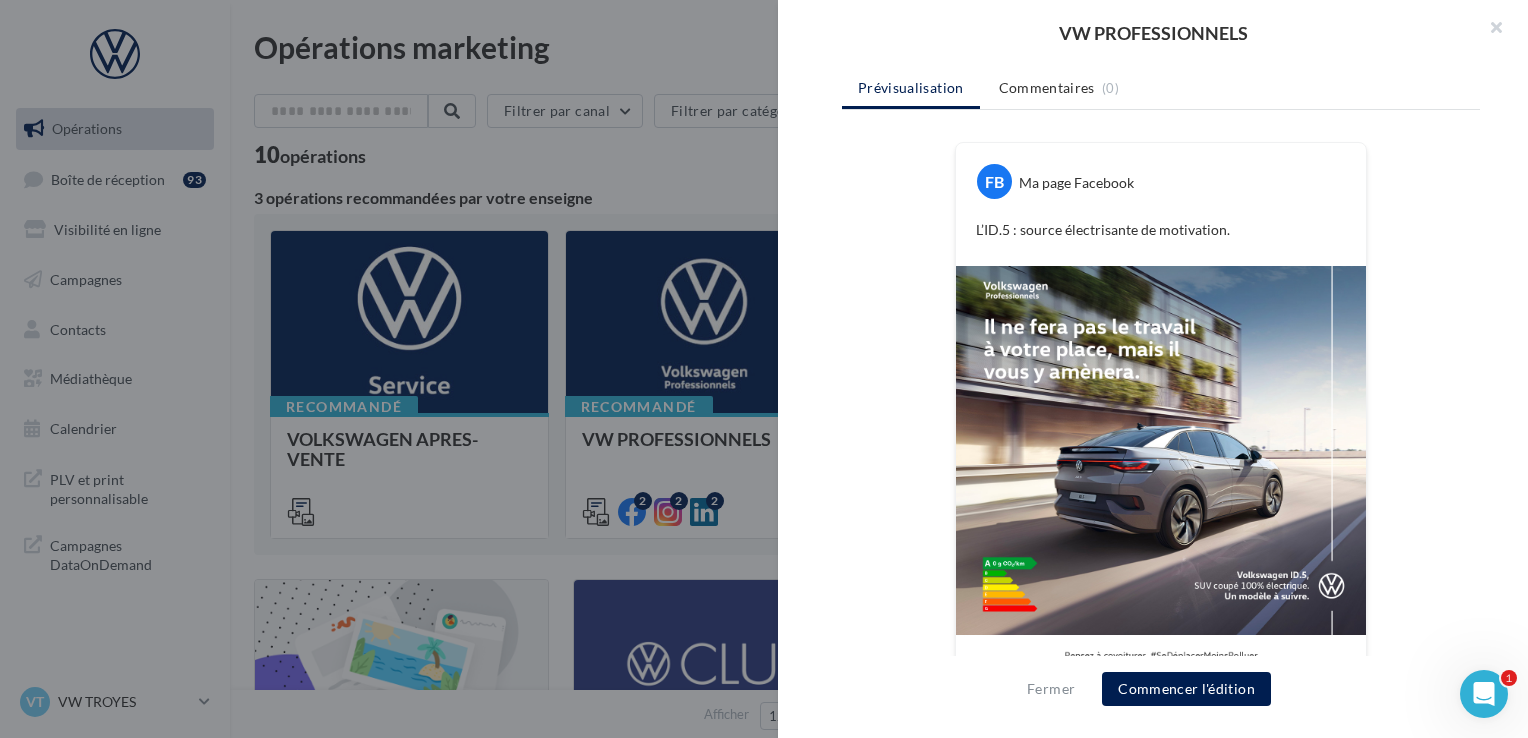 click on "Fermer
Commencer l'édition" at bounding box center [1153, 697] 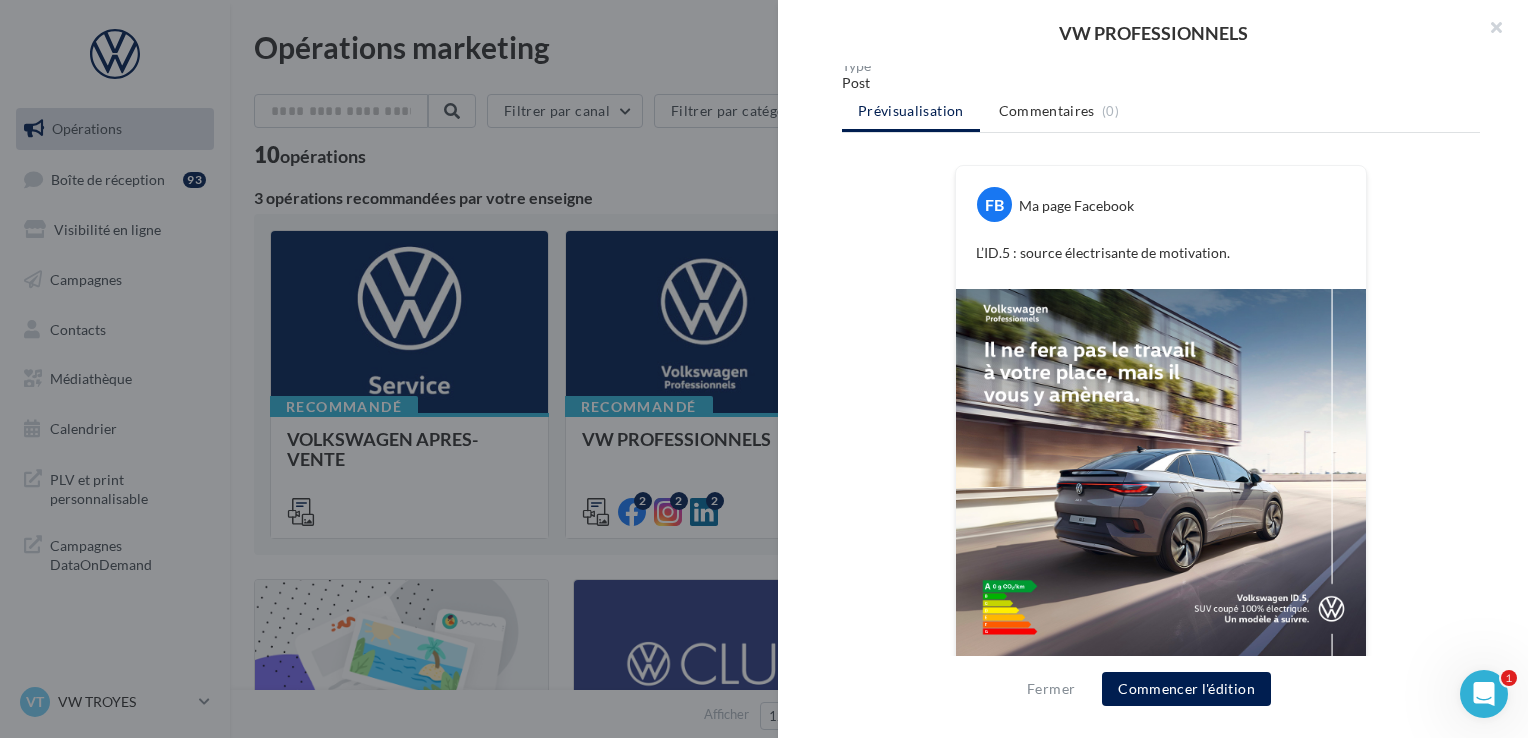 scroll, scrollTop: 434, scrollLeft: 0, axis: vertical 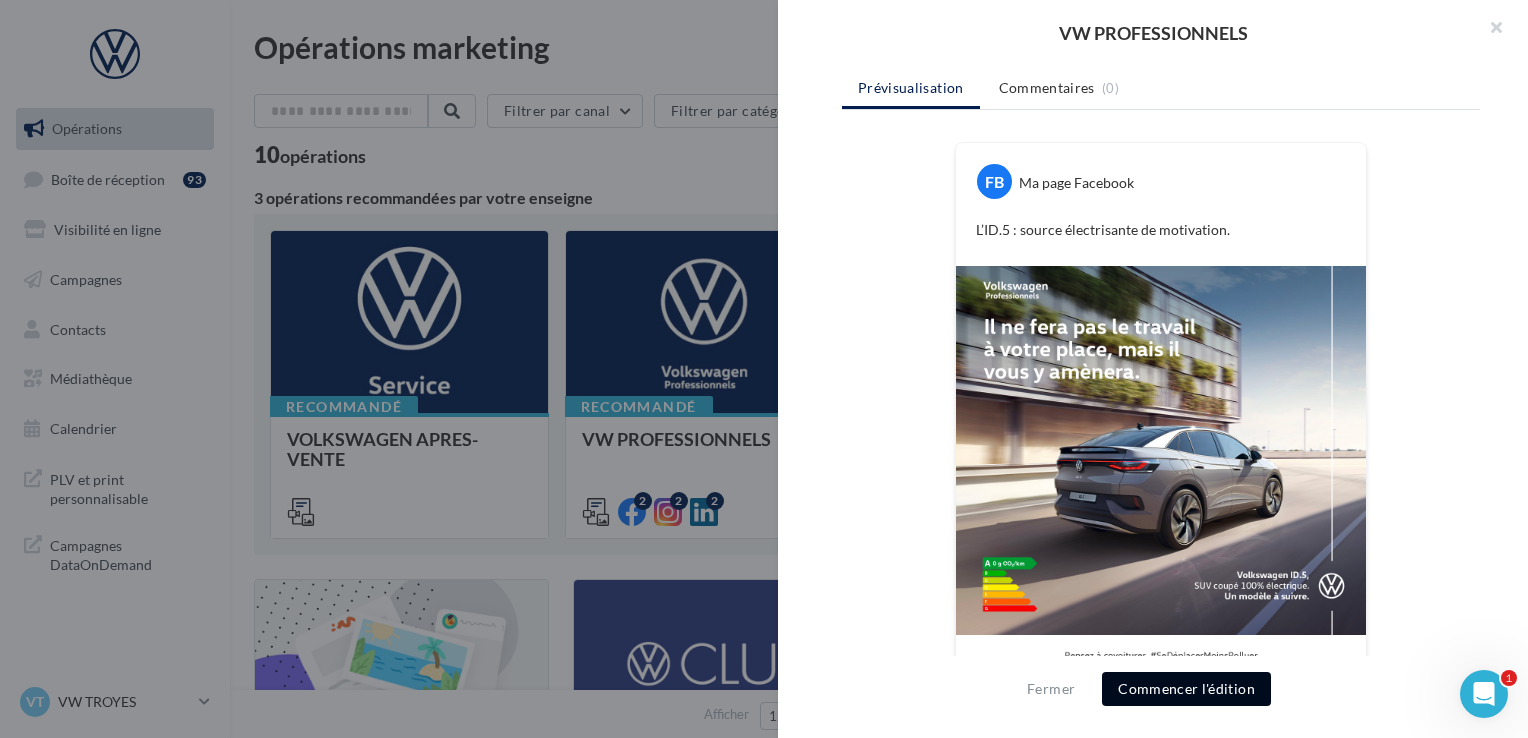 click on "Commencer l'édition" at bounding box center (1186, 689) 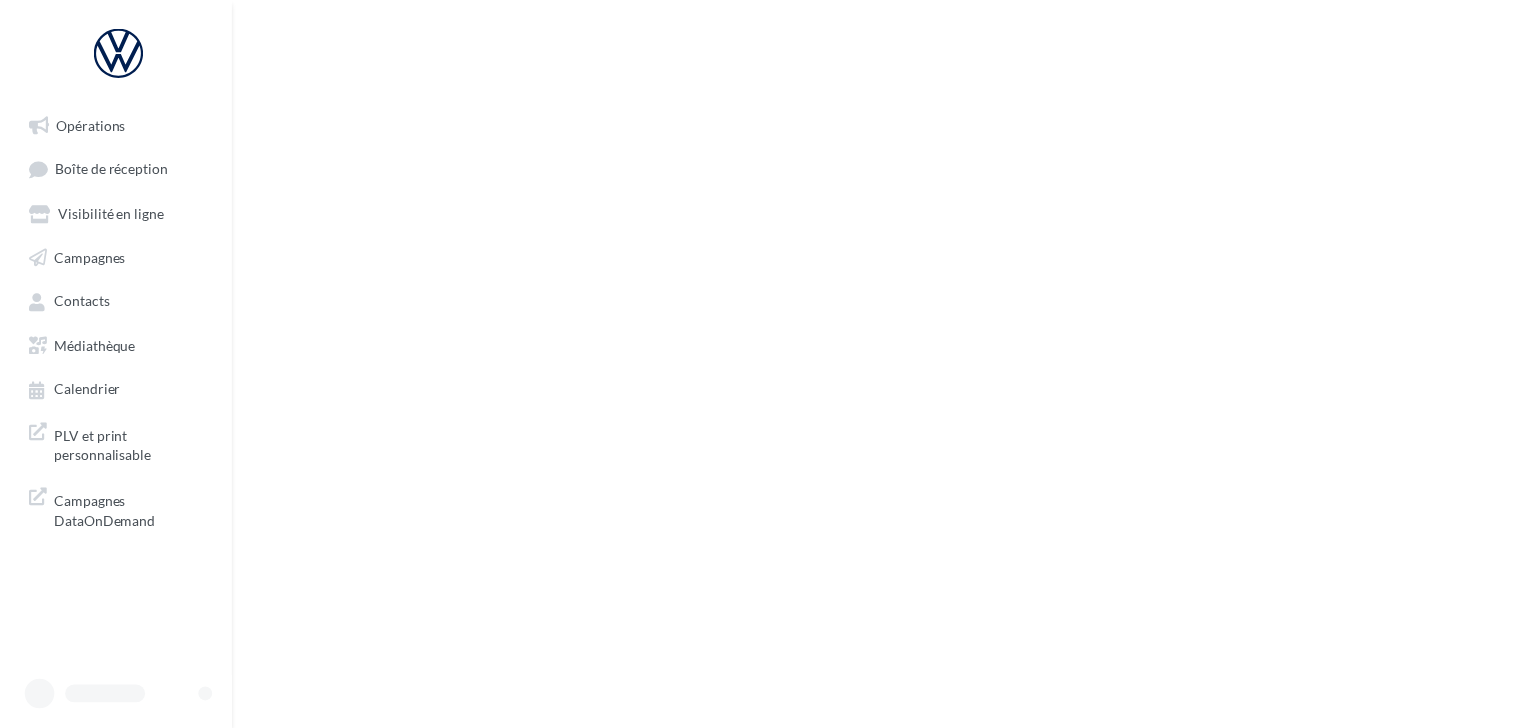 scroll, scrollTop: 0, scrollLeft: 0, axis: both 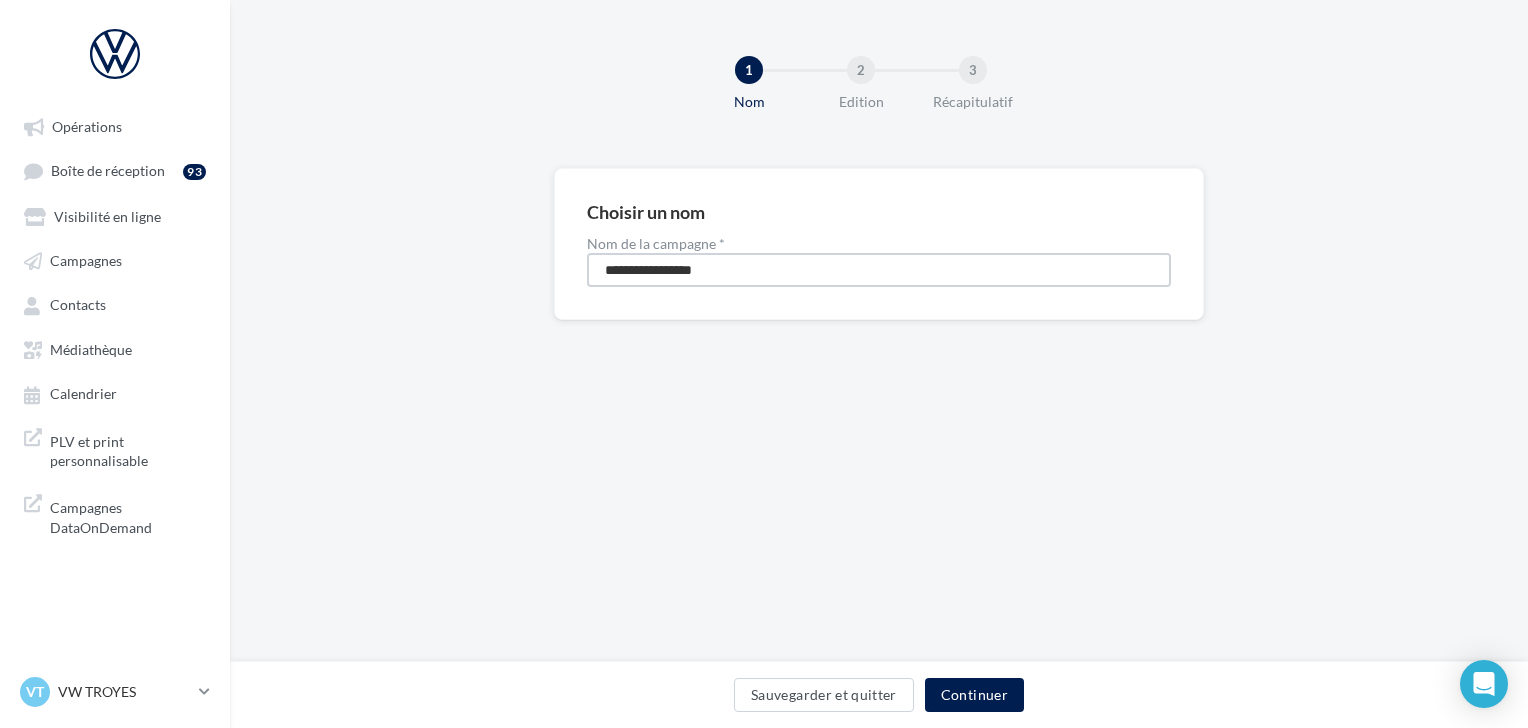 click on "**********" at bounding box center (879, 270) 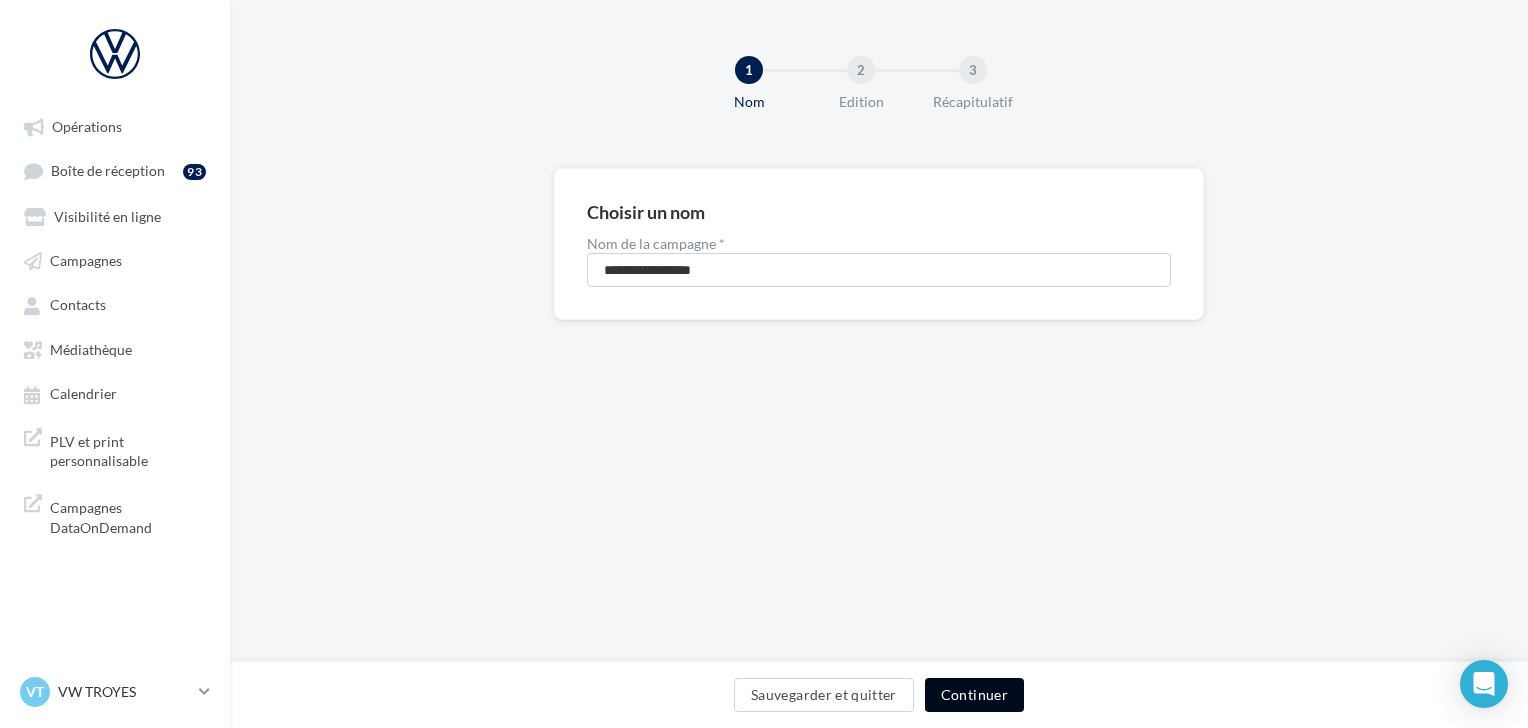 click on "Continuer" at bounding box center [974, 695] 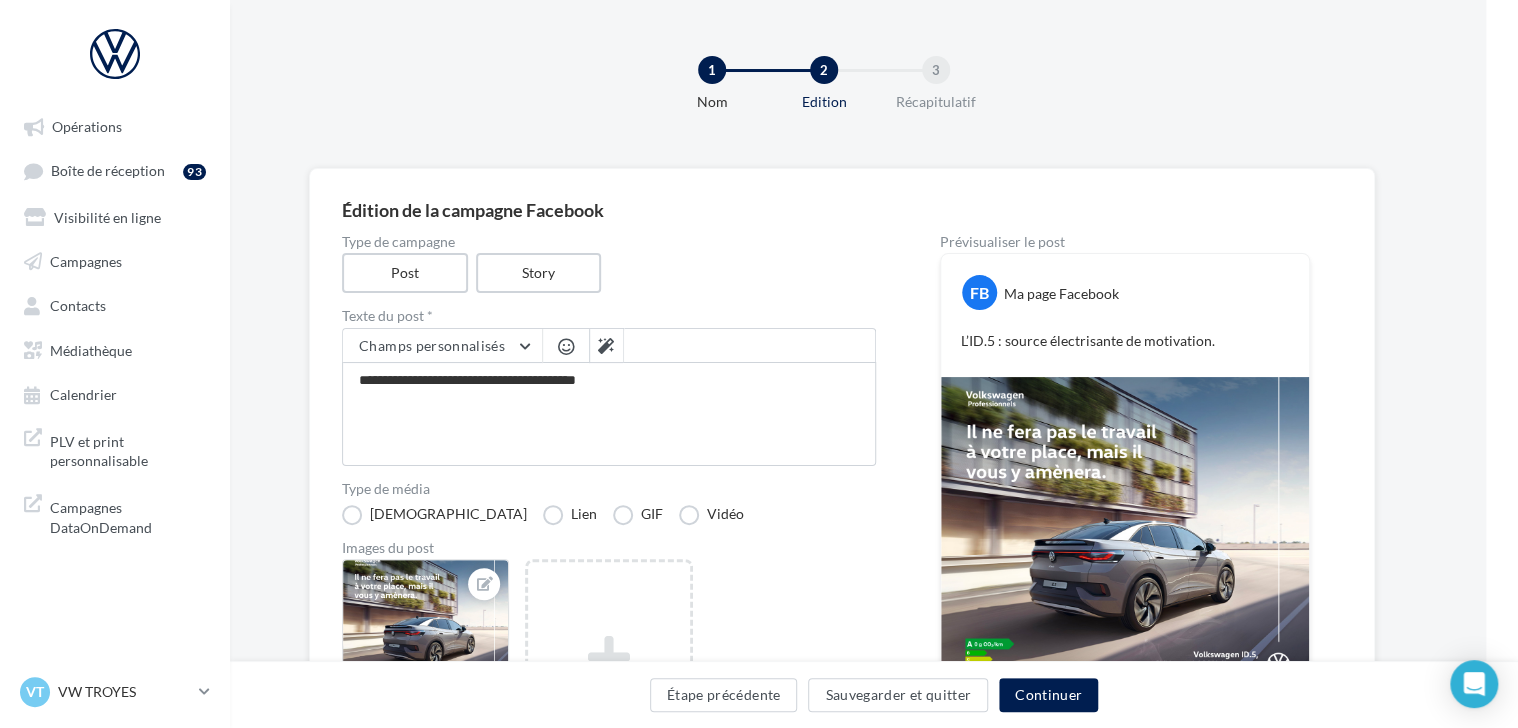 scroll, scrollTop: 254, scrollLeft: 32, axis: both 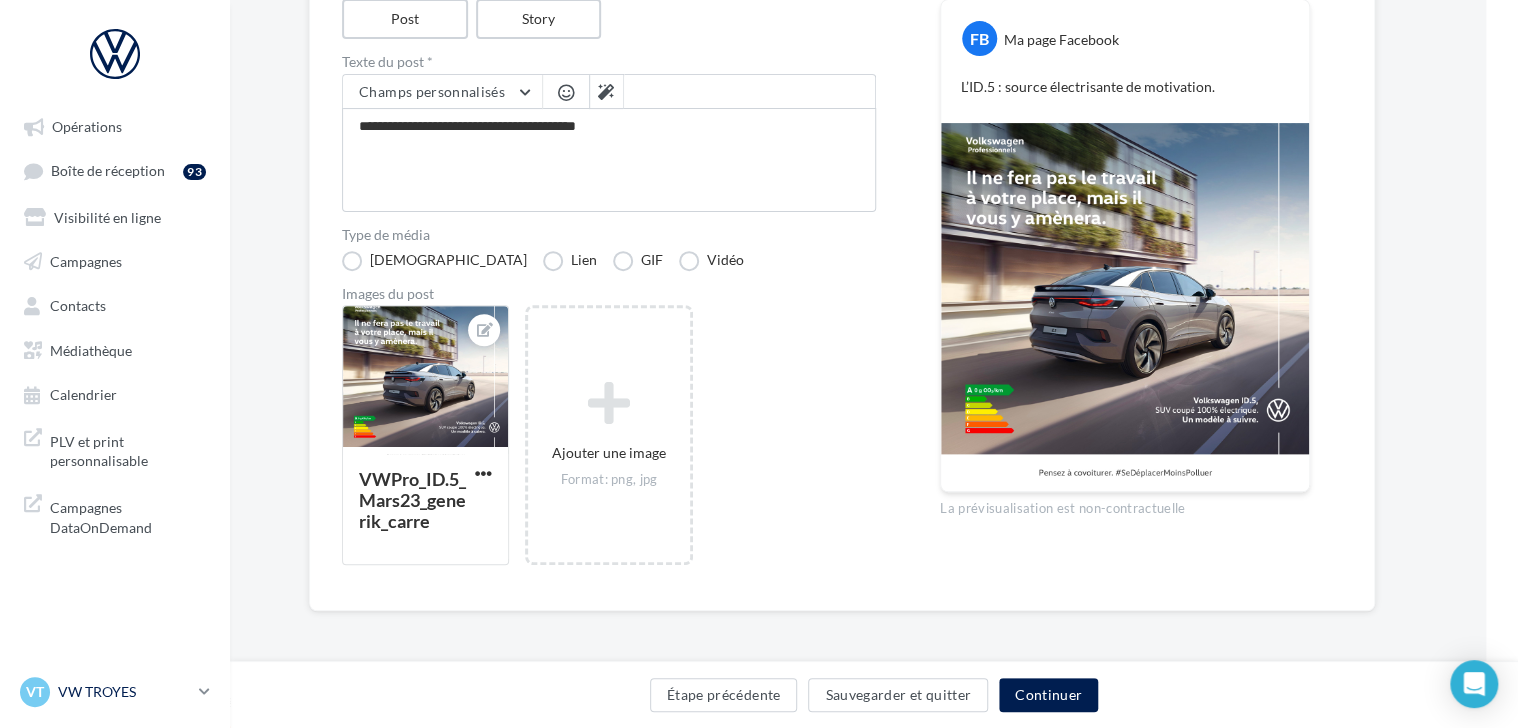 click on "VW TROYES" at bounding box center [124, 692] 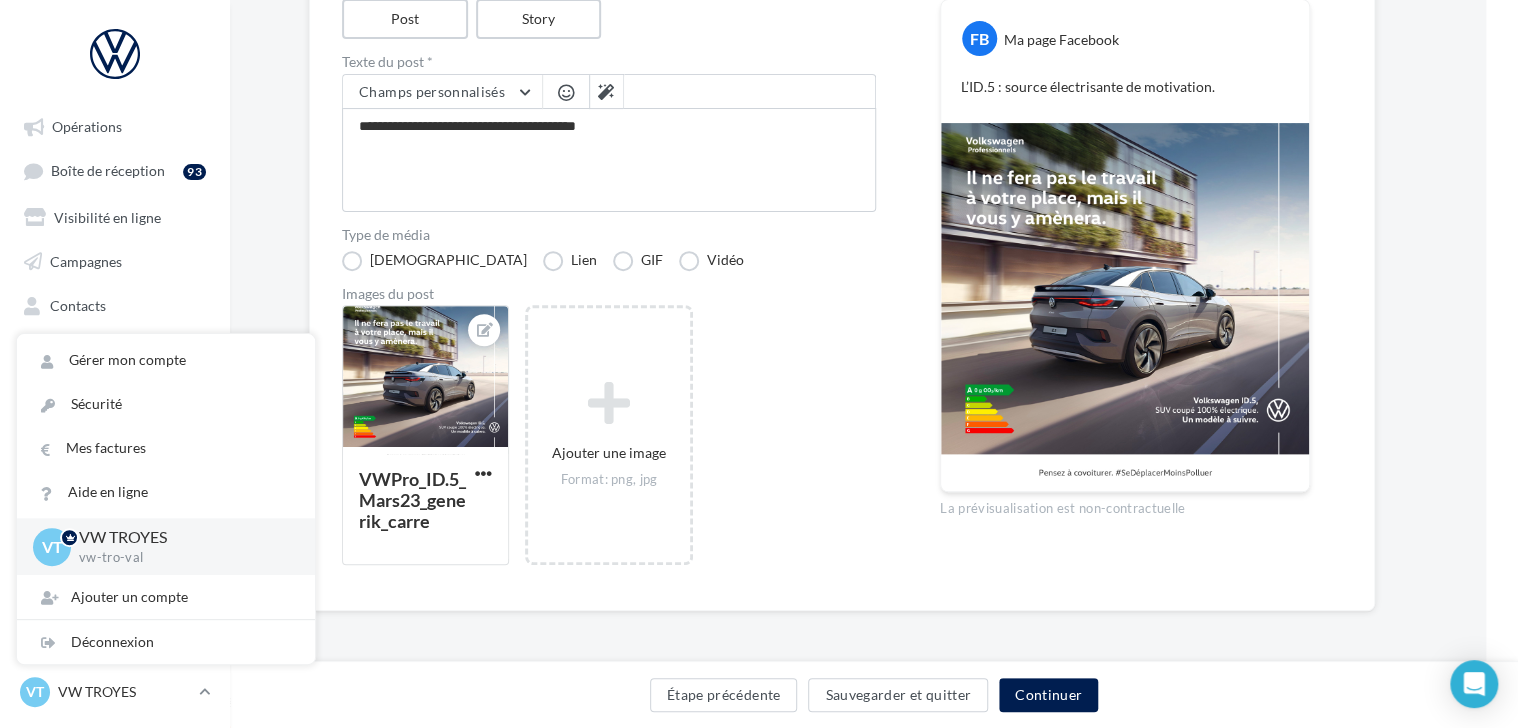 click on "Étape précédente   Sauvegarder et quitter    Continuer" at bounding box center (874, 694) 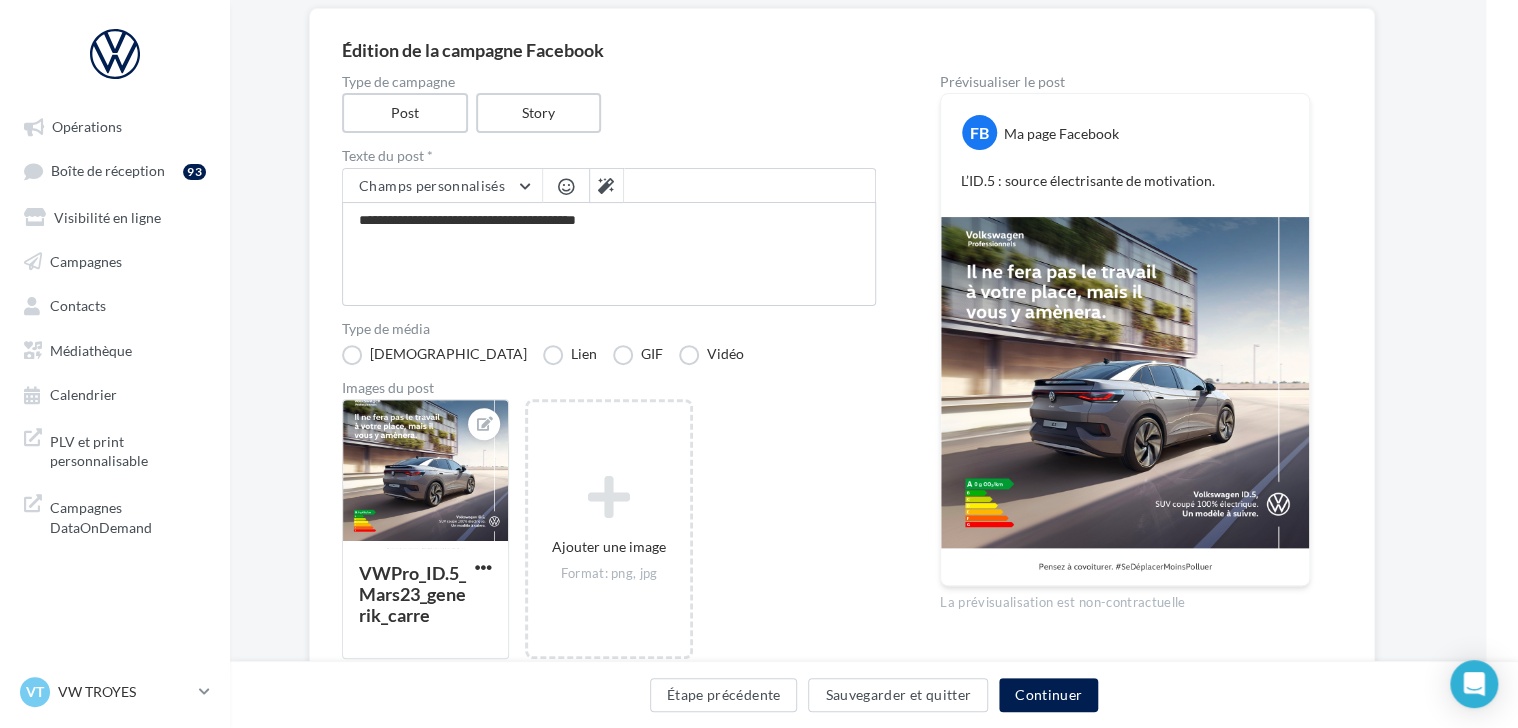 scroll, scrollTop: 176, scrollLeft: 32, axis: both 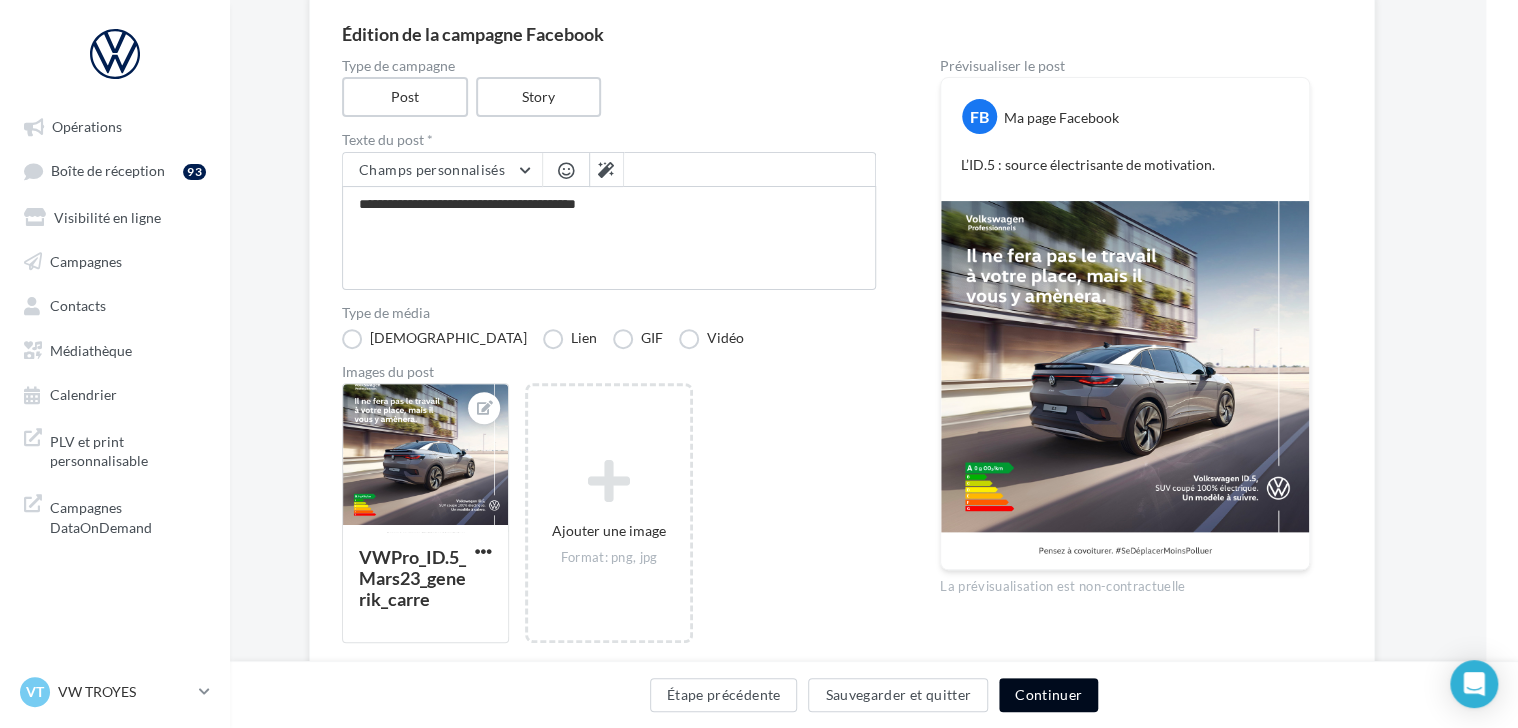 click on "Continuer" at bounding box center [1048, 695] 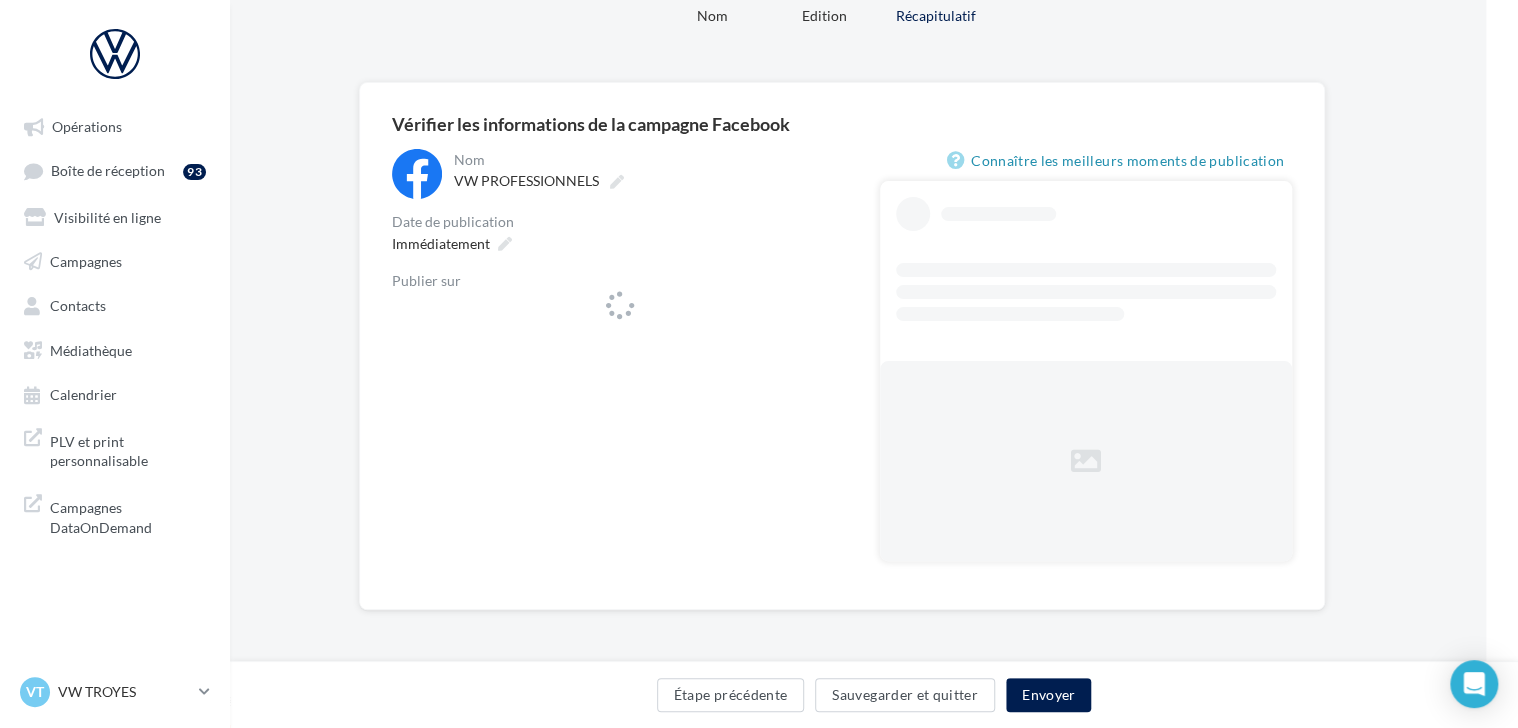 scroll, scrollTop: 85, scrollLeft: 32, axis: both 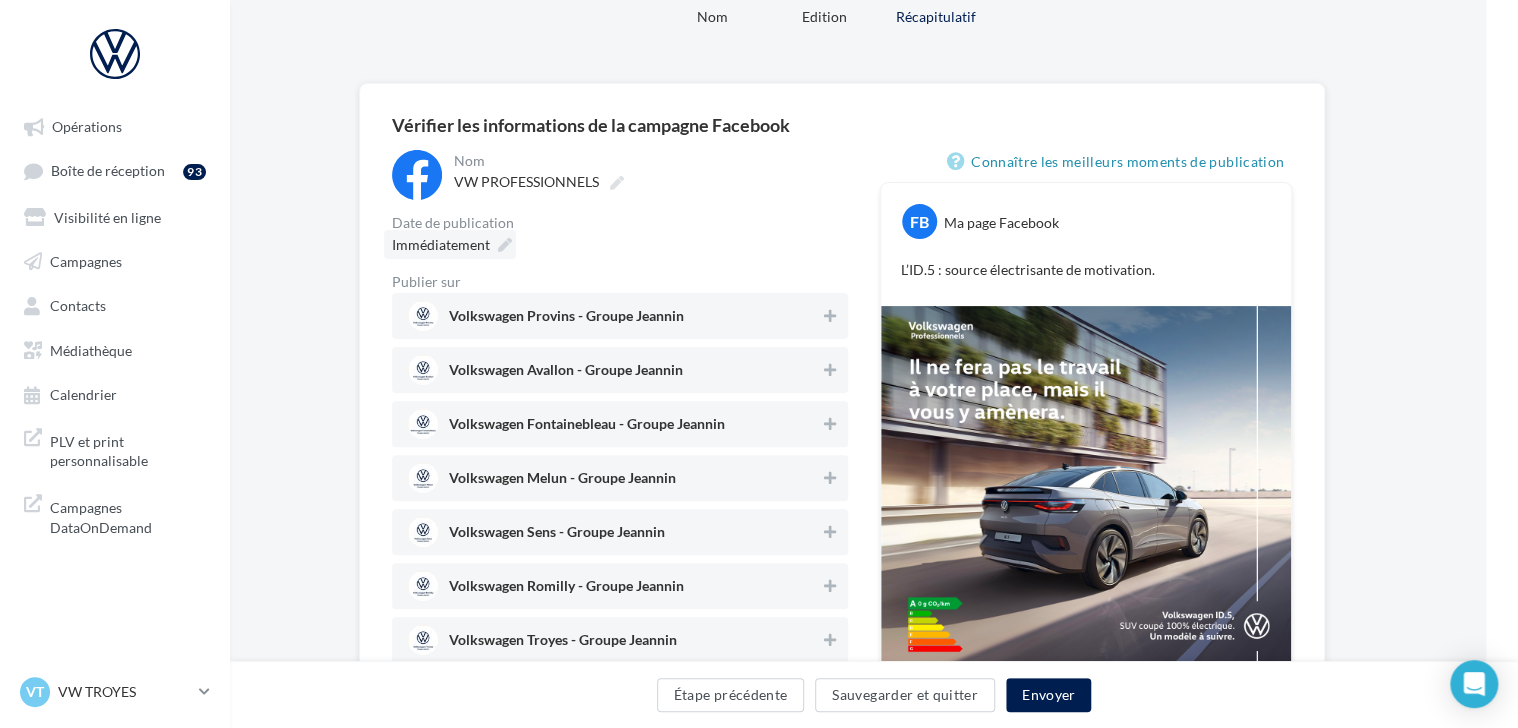 click on "Immédiatement" at bounding box center (441, 244) 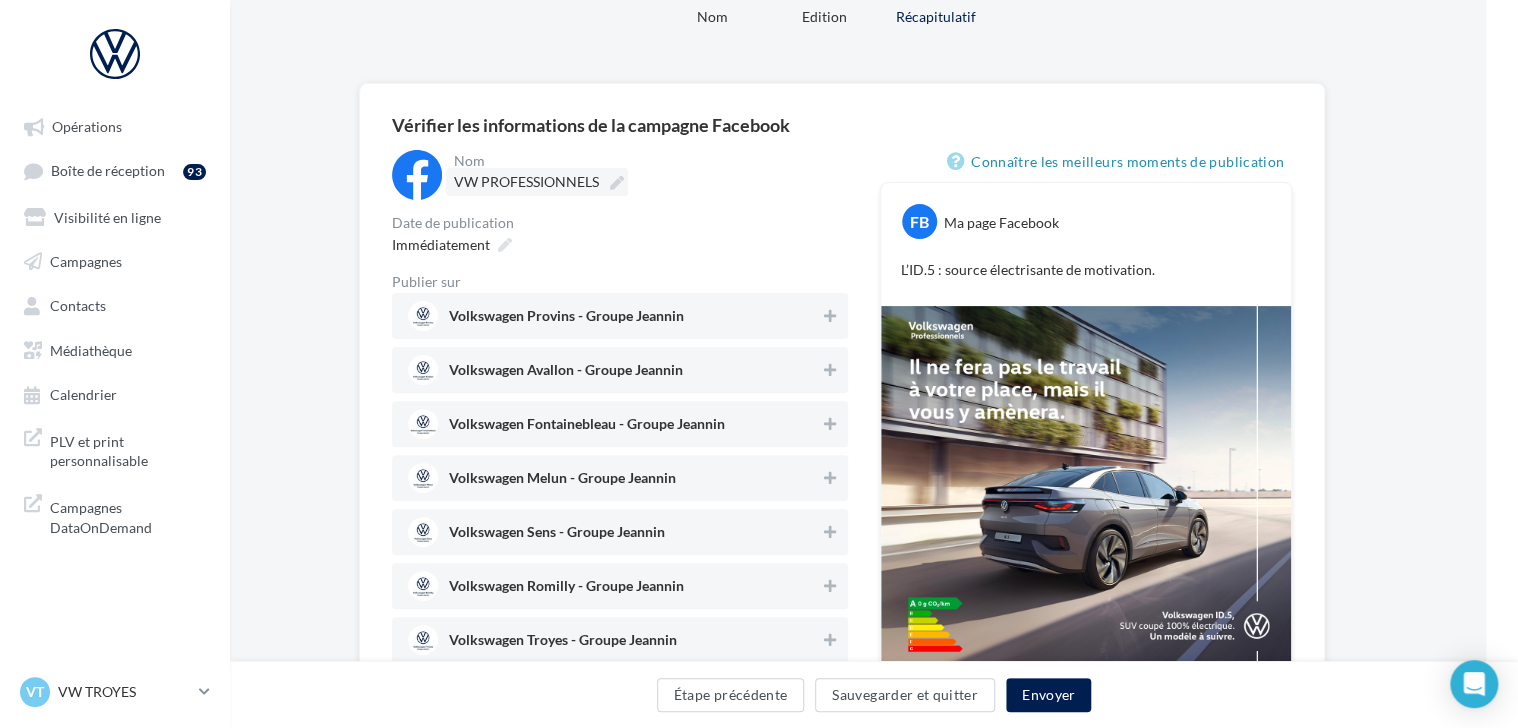 click on "VW PROFESSIONNELS" at bounding box center [526, 181] 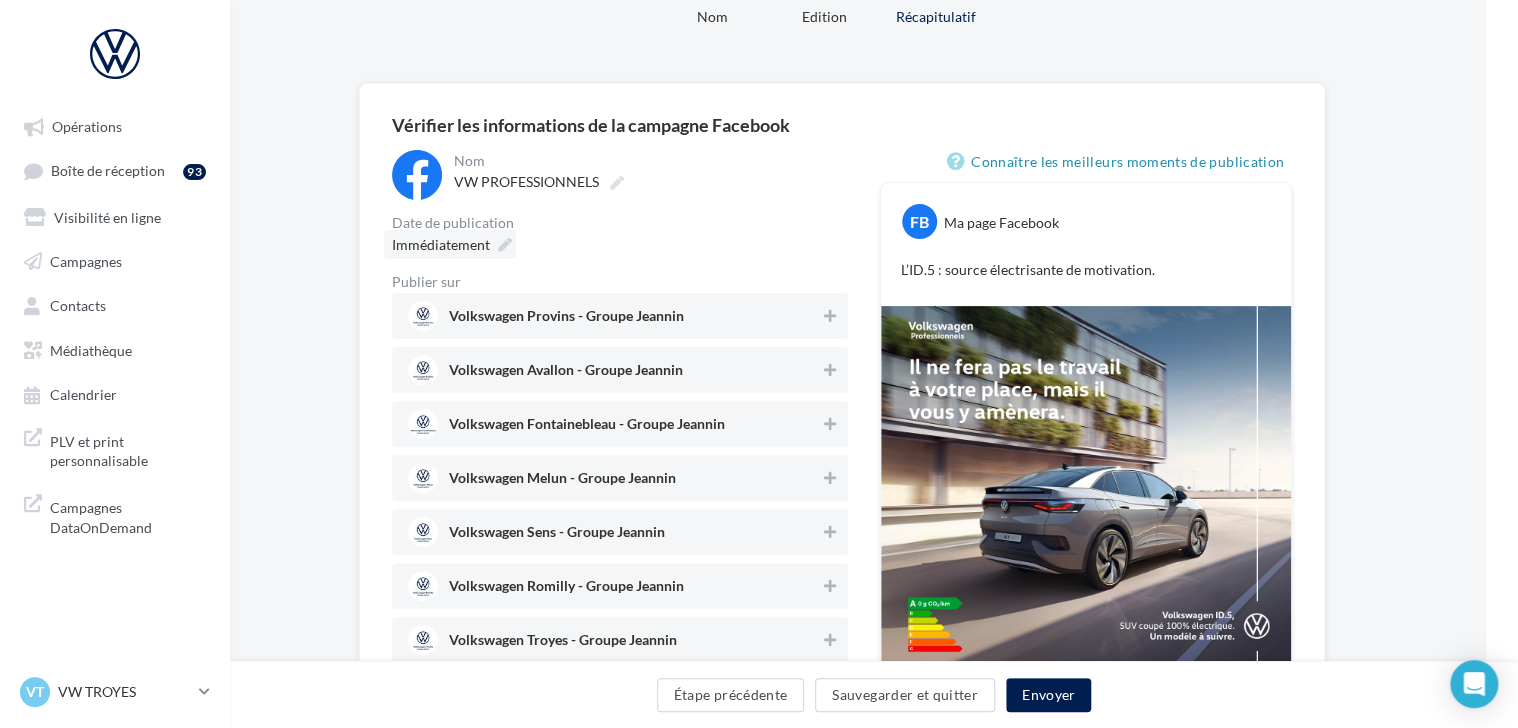 click on "Immédiatement" at bounding box center [450, 244] 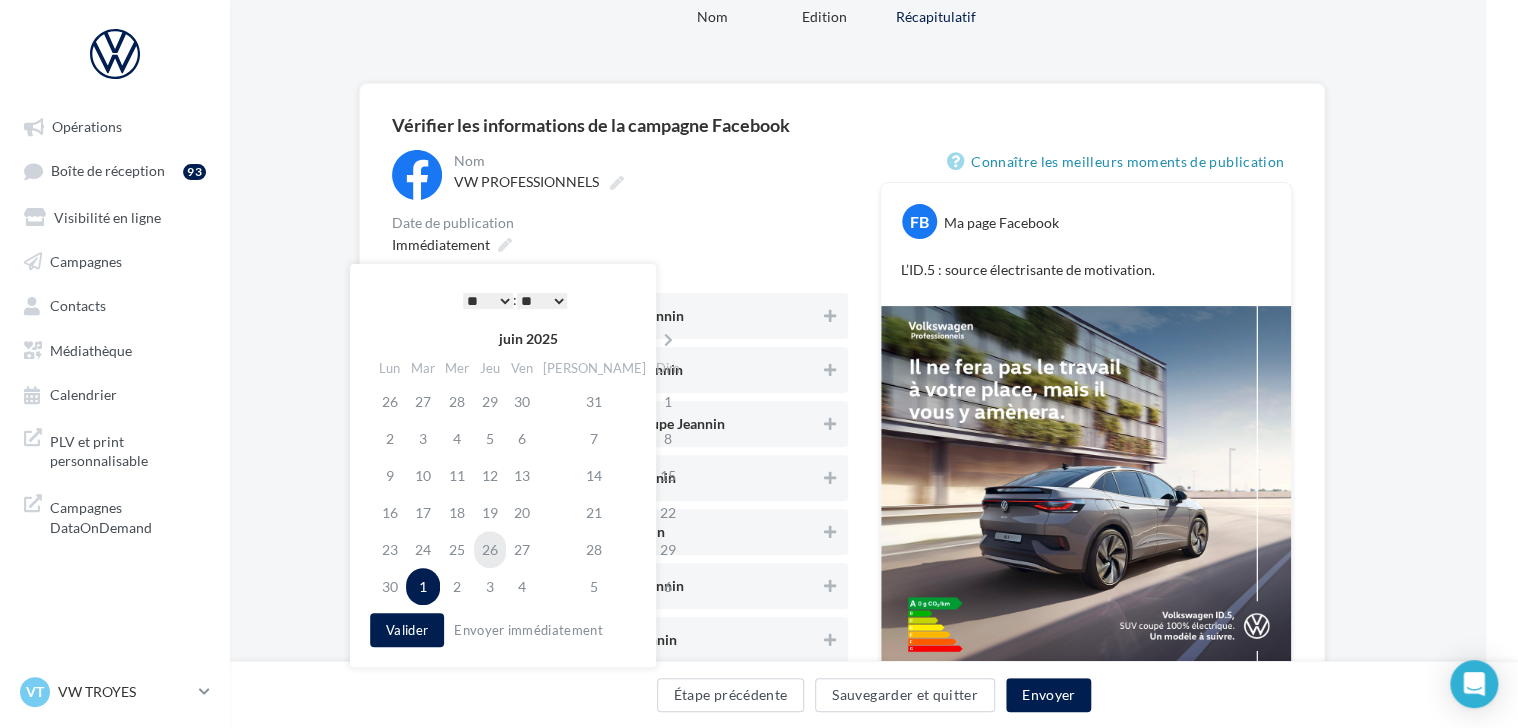 click on "26" at bounding box center [490, 549] 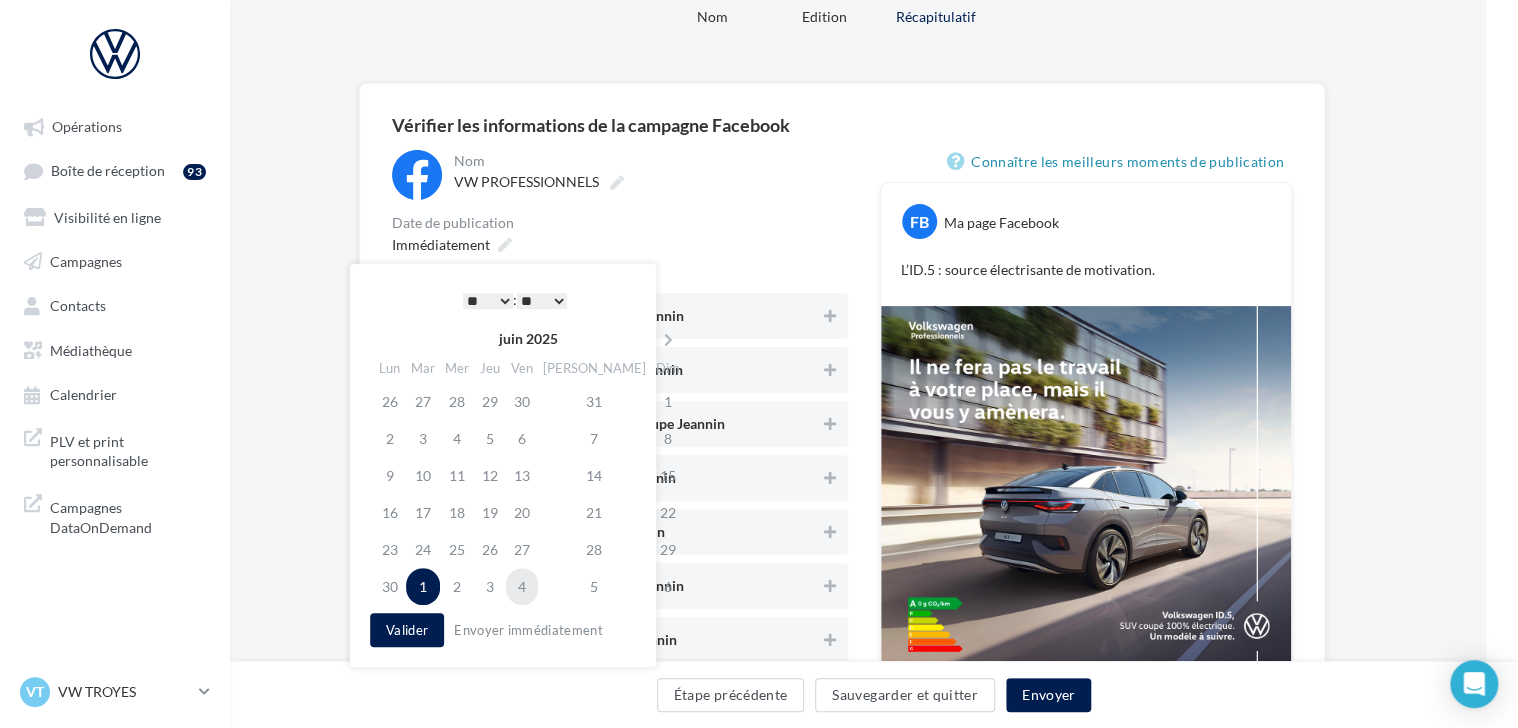 click on "4" at bounding box center (522, 586) 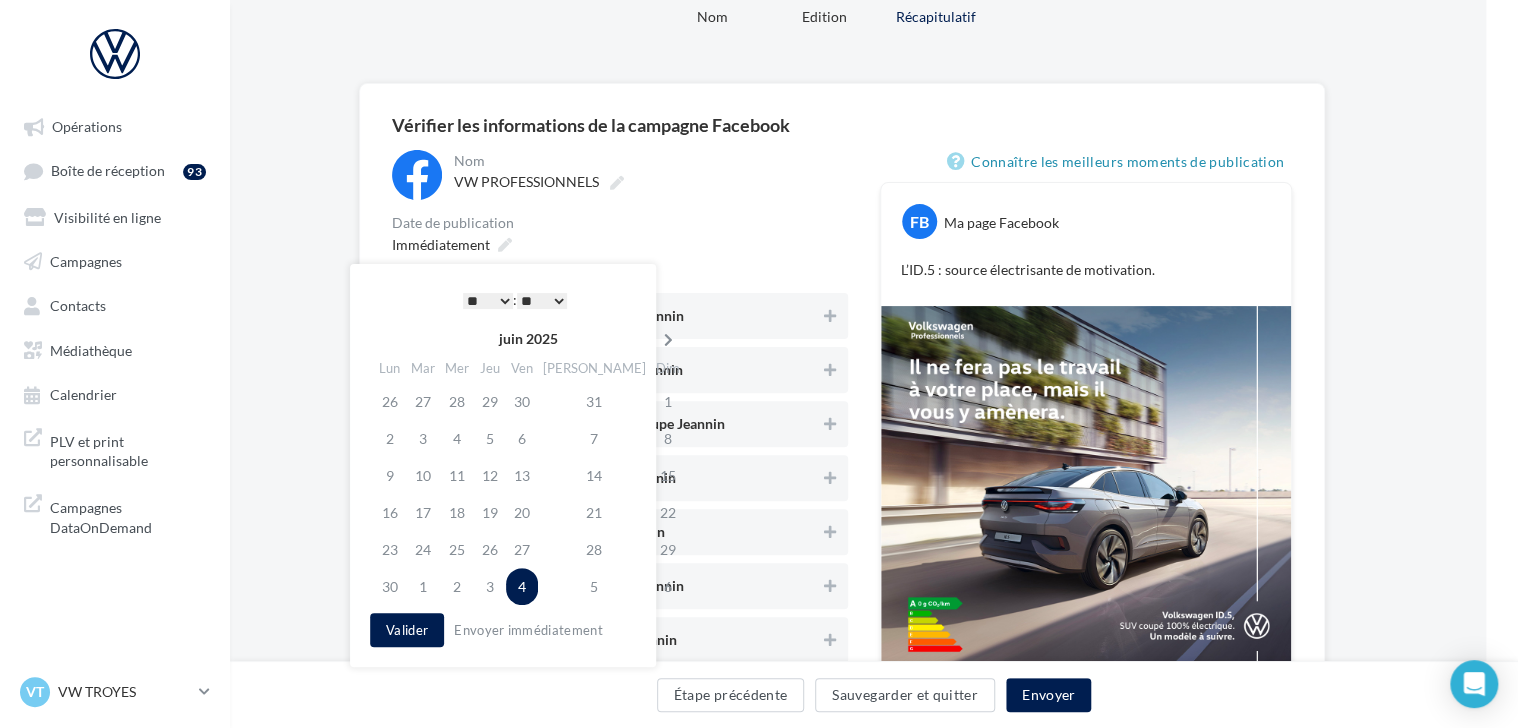 click at bounding box center [668, 340] 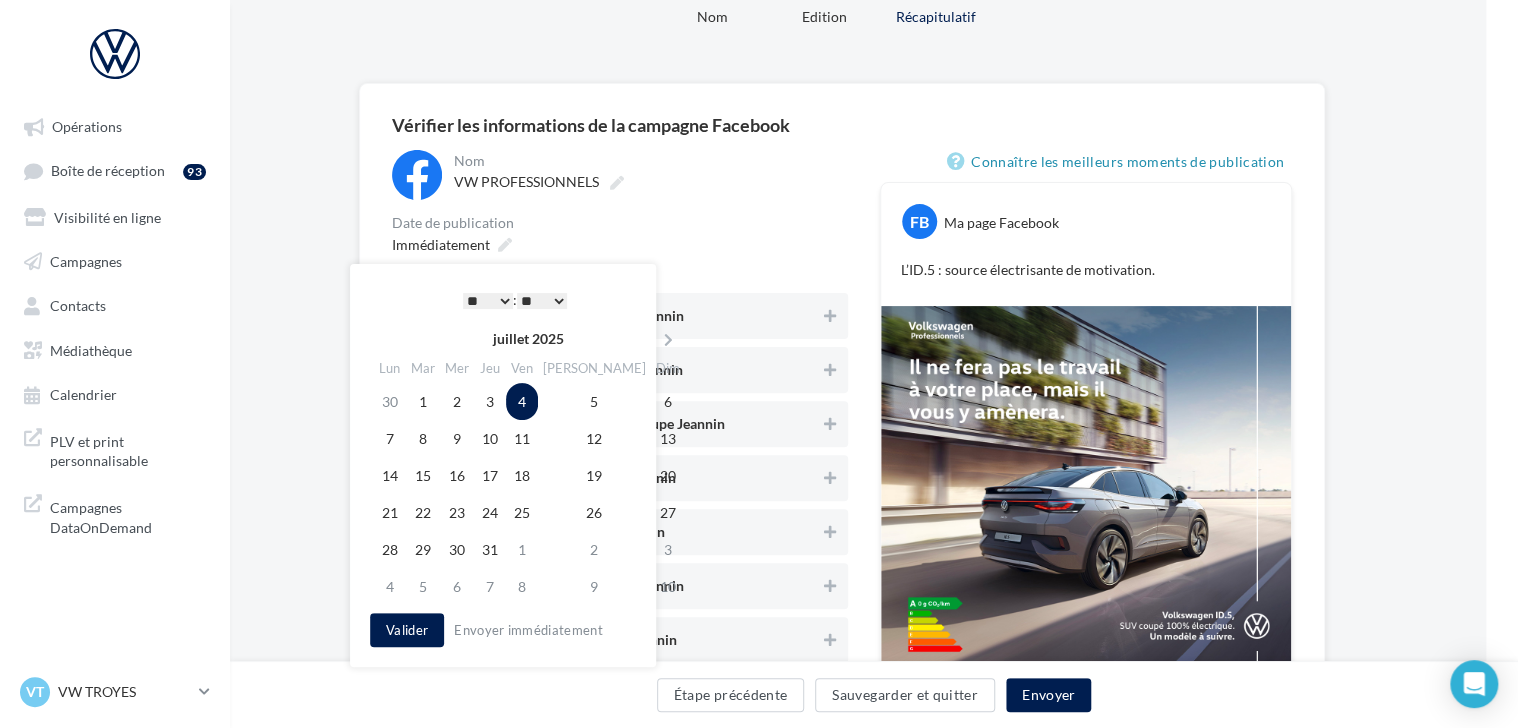 click on "juillet 2025" at bounding box center (528, 339) 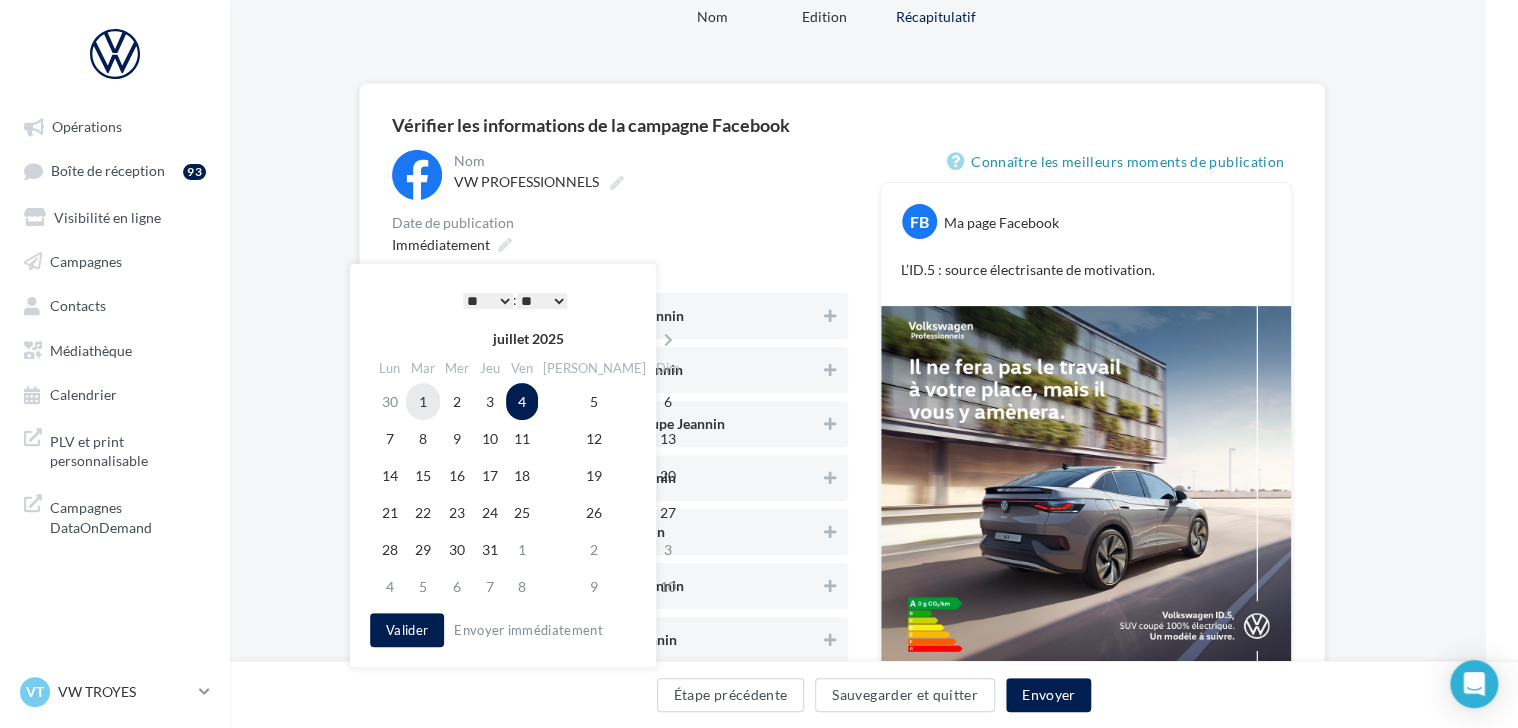 click on "1" at bounding box center [423, 401] 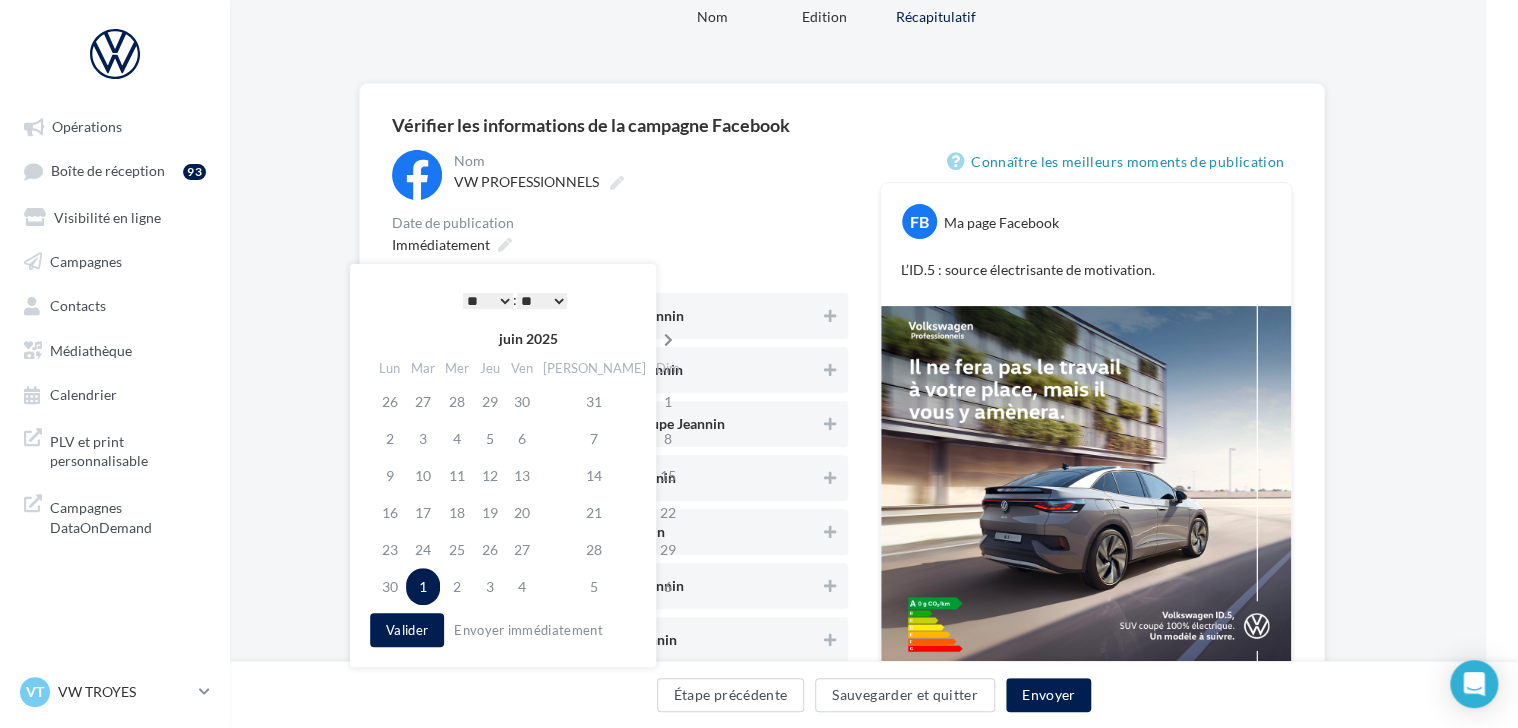 click at bounding box center [668, 340] 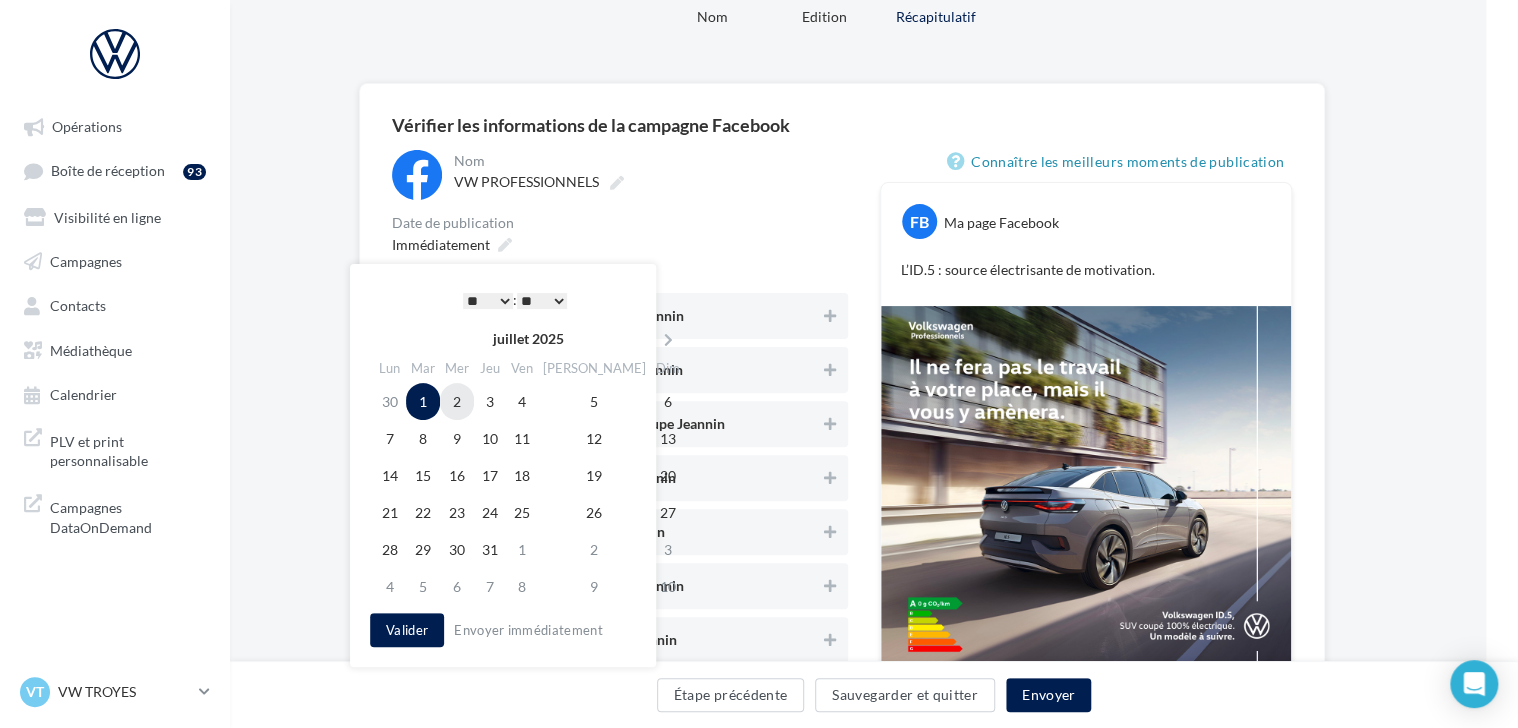 click on "2" at bounding box center [457, 401] 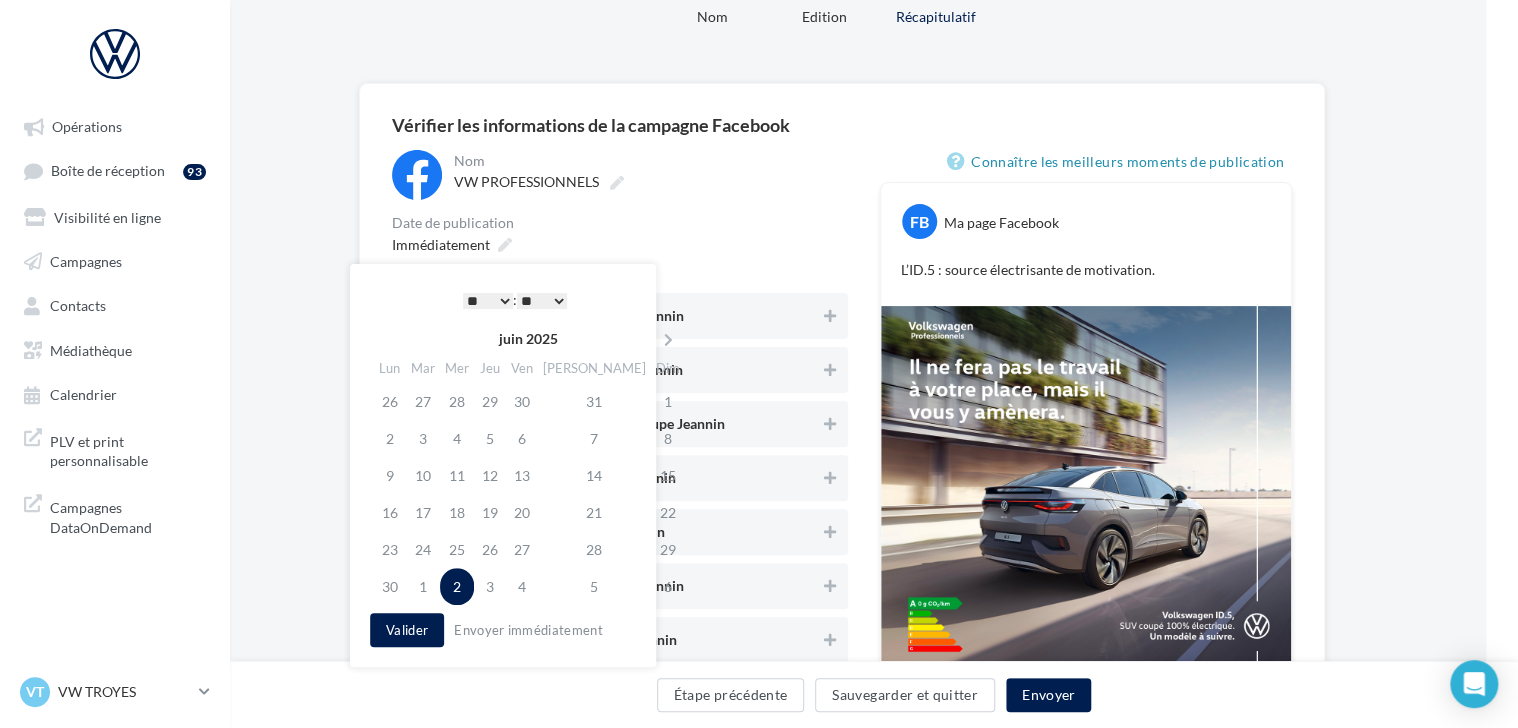 click on "* * * * * * * * * * ** ** ** ** ** ** ** ** ** ** ** ** ** **" at bounding box center (488, 301) 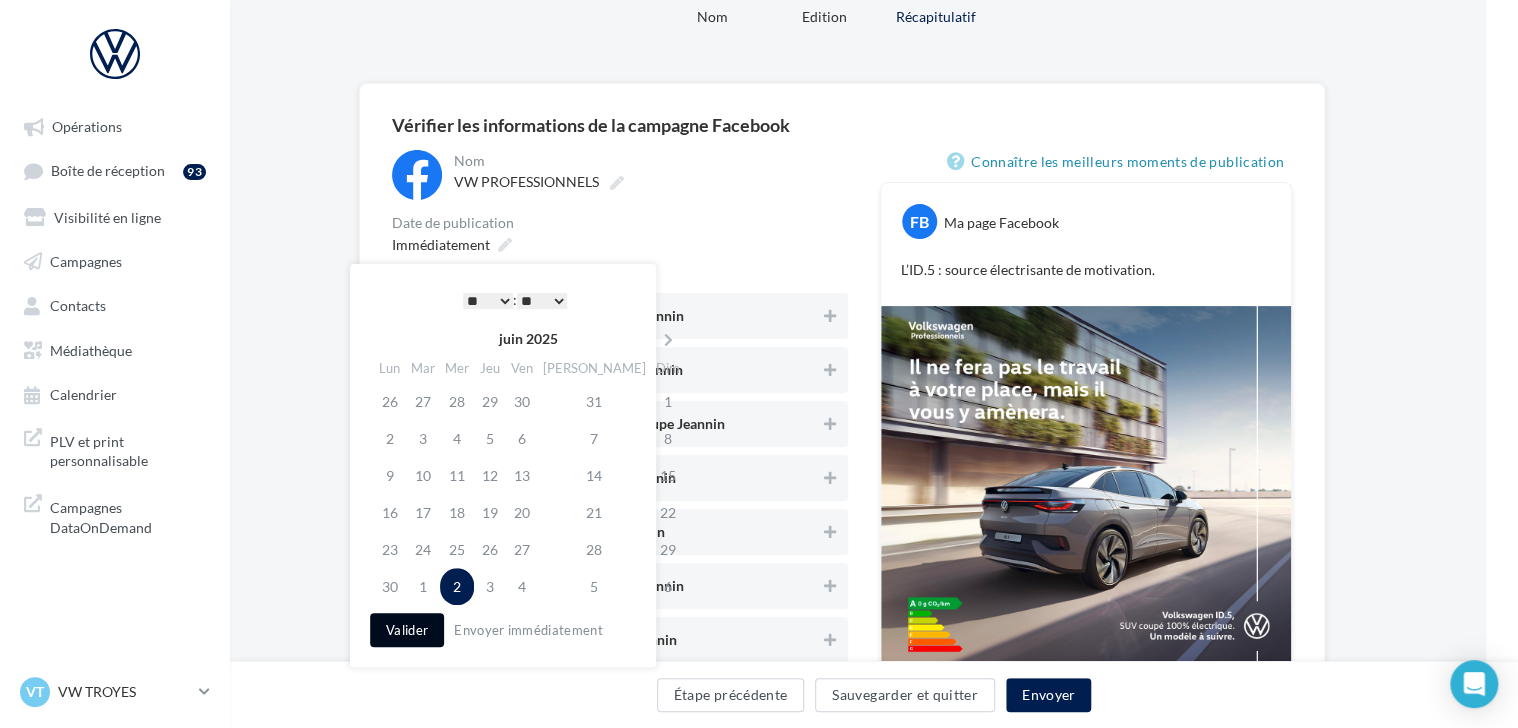 click on "Valider" at bounding box center (407, 630) 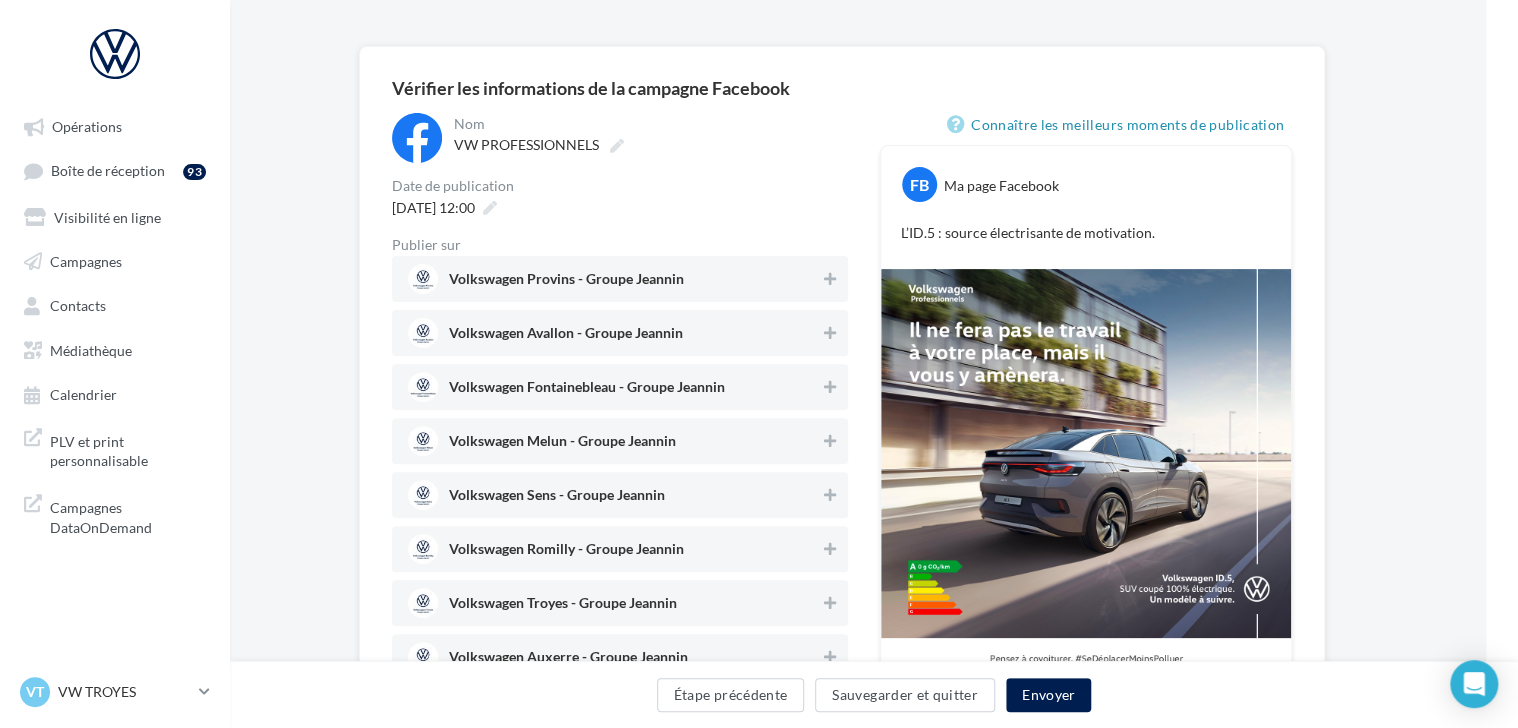 scroll, scrollTop: 132, scrollLeft: 32, axis: both 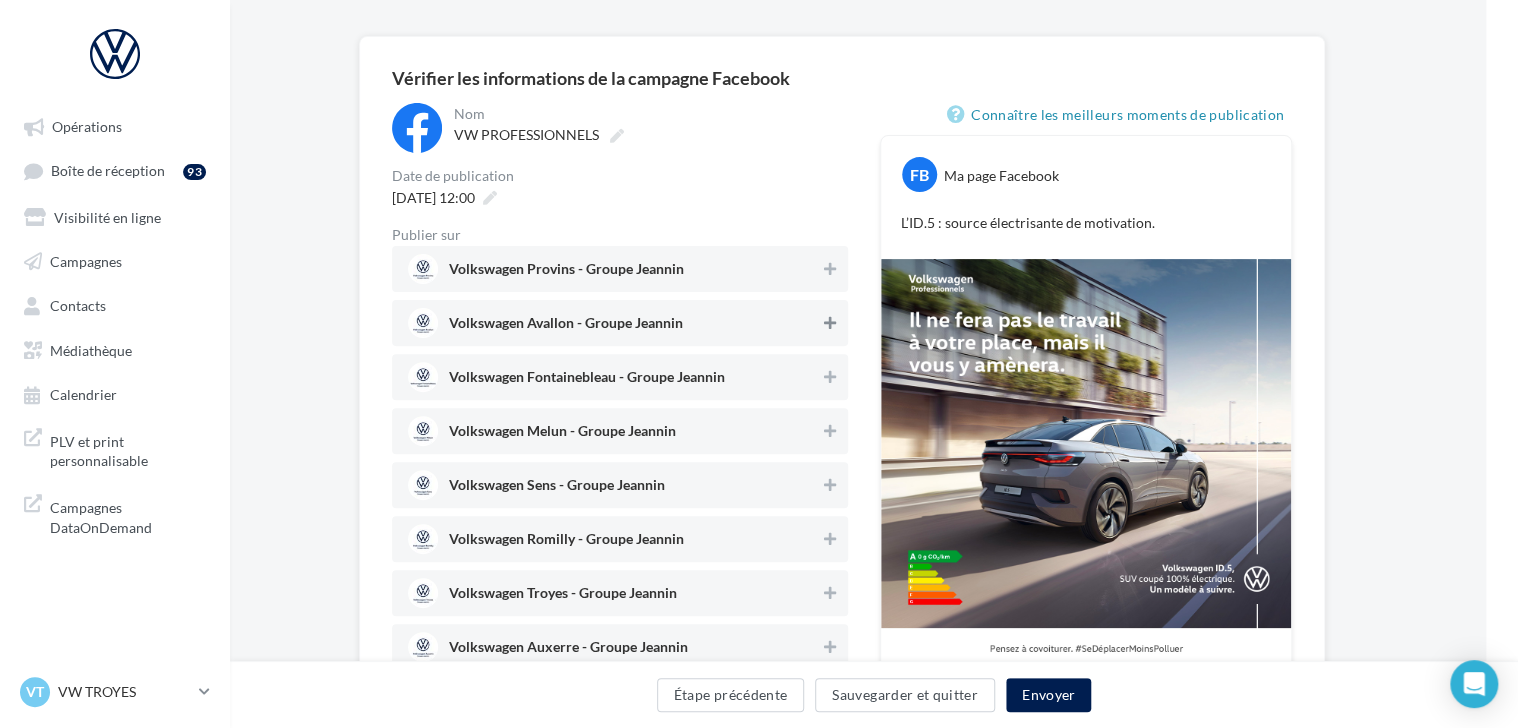 click at bounding box center [830, 323] 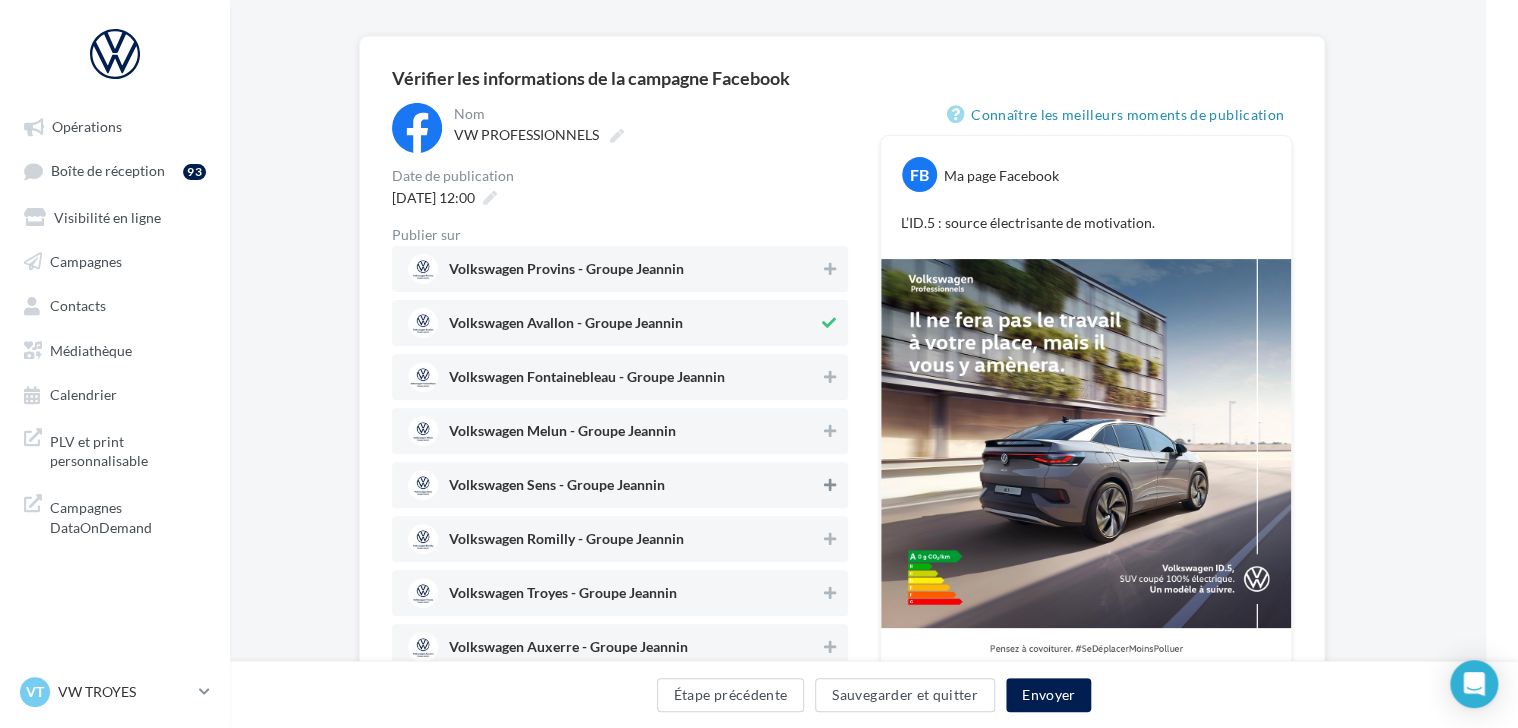 click at bounding box center [830, 485] 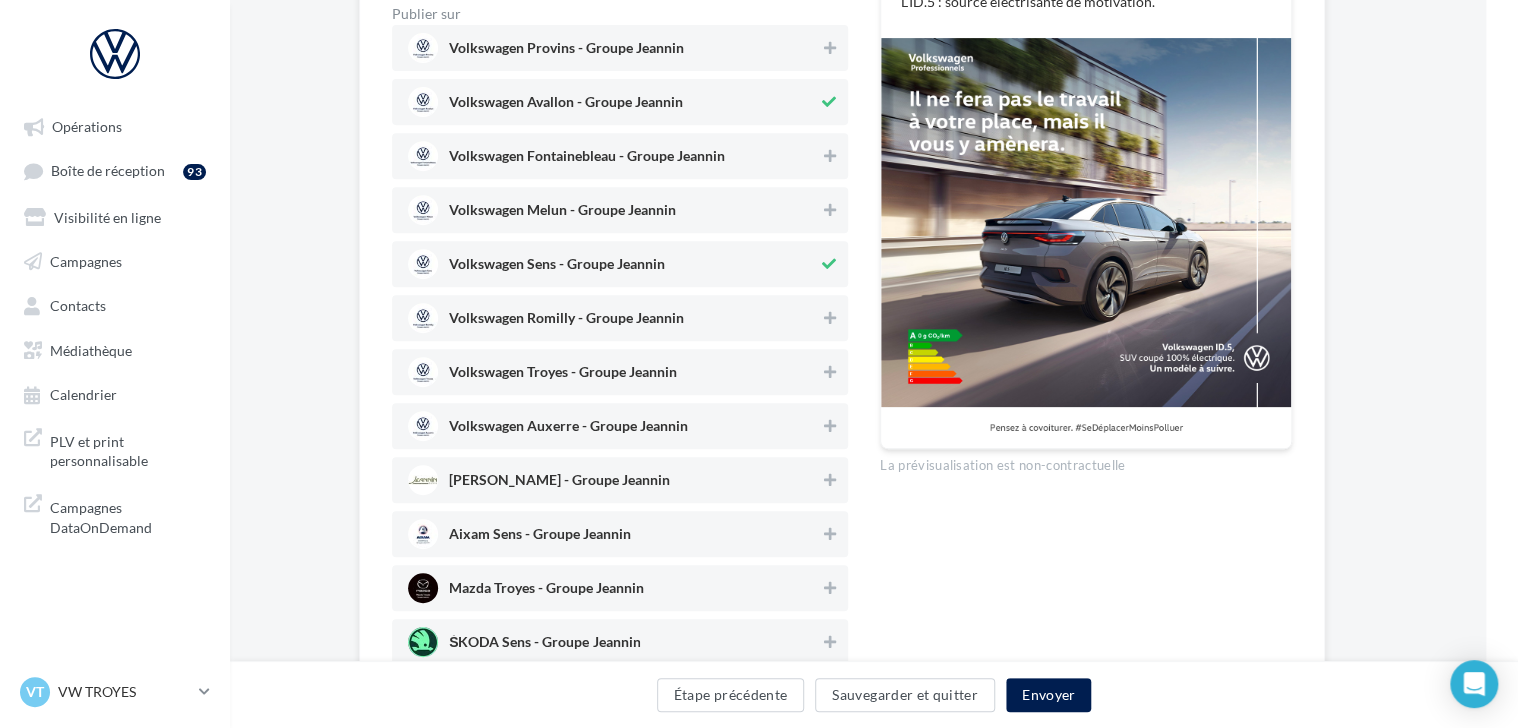 scroll, scrollTop: 357, scrollLeft: 32, axis: both 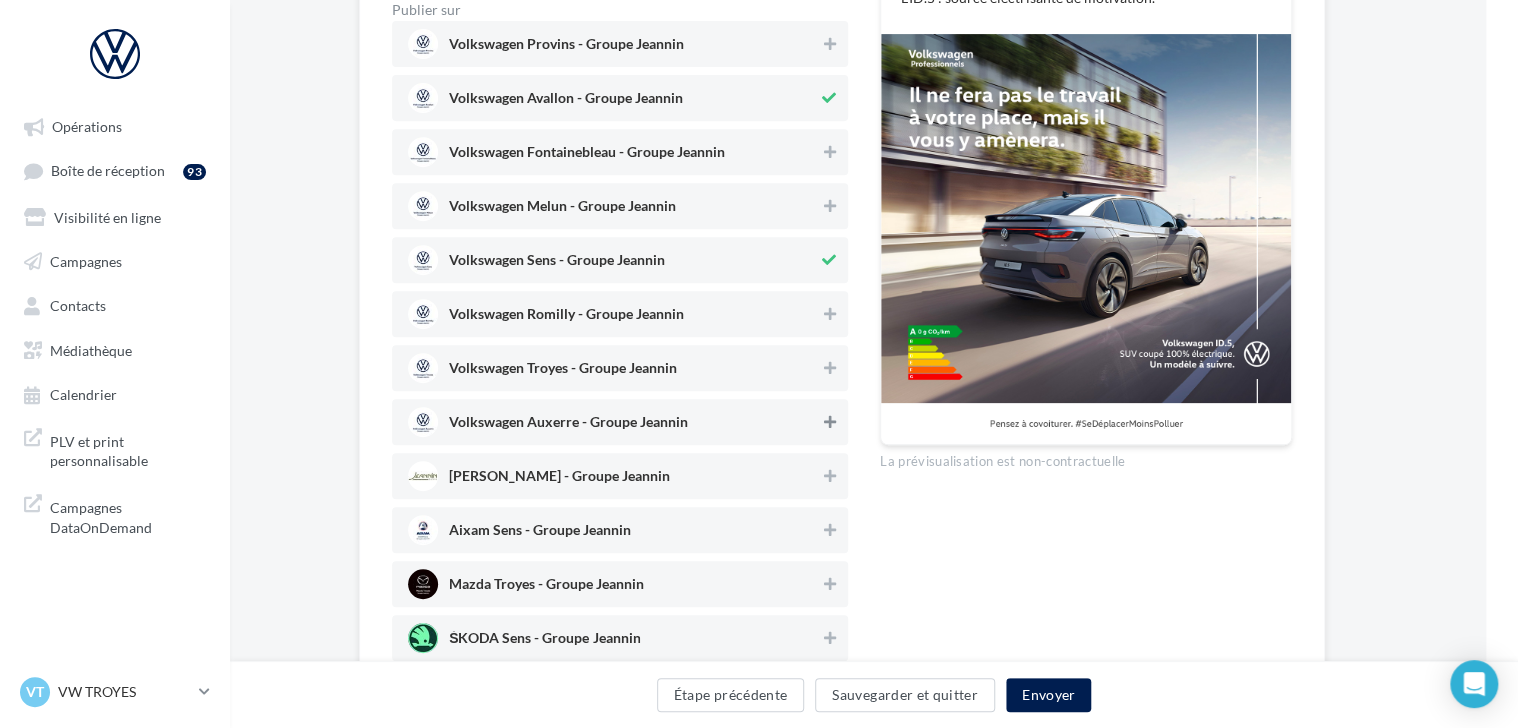 click at bounding box center (830, 422) 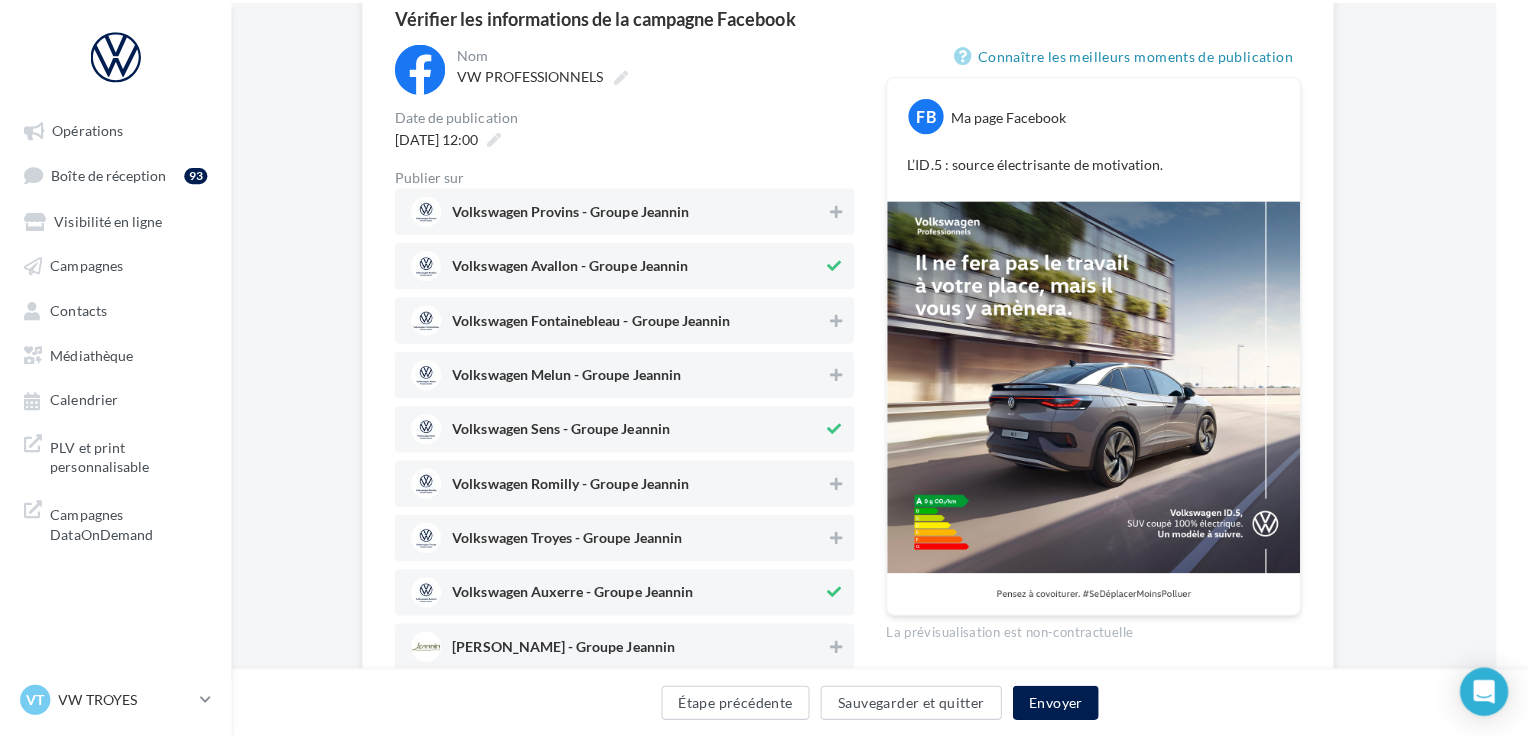 scroll, scrollTop: 186, scrollLeft: 32, axis: both 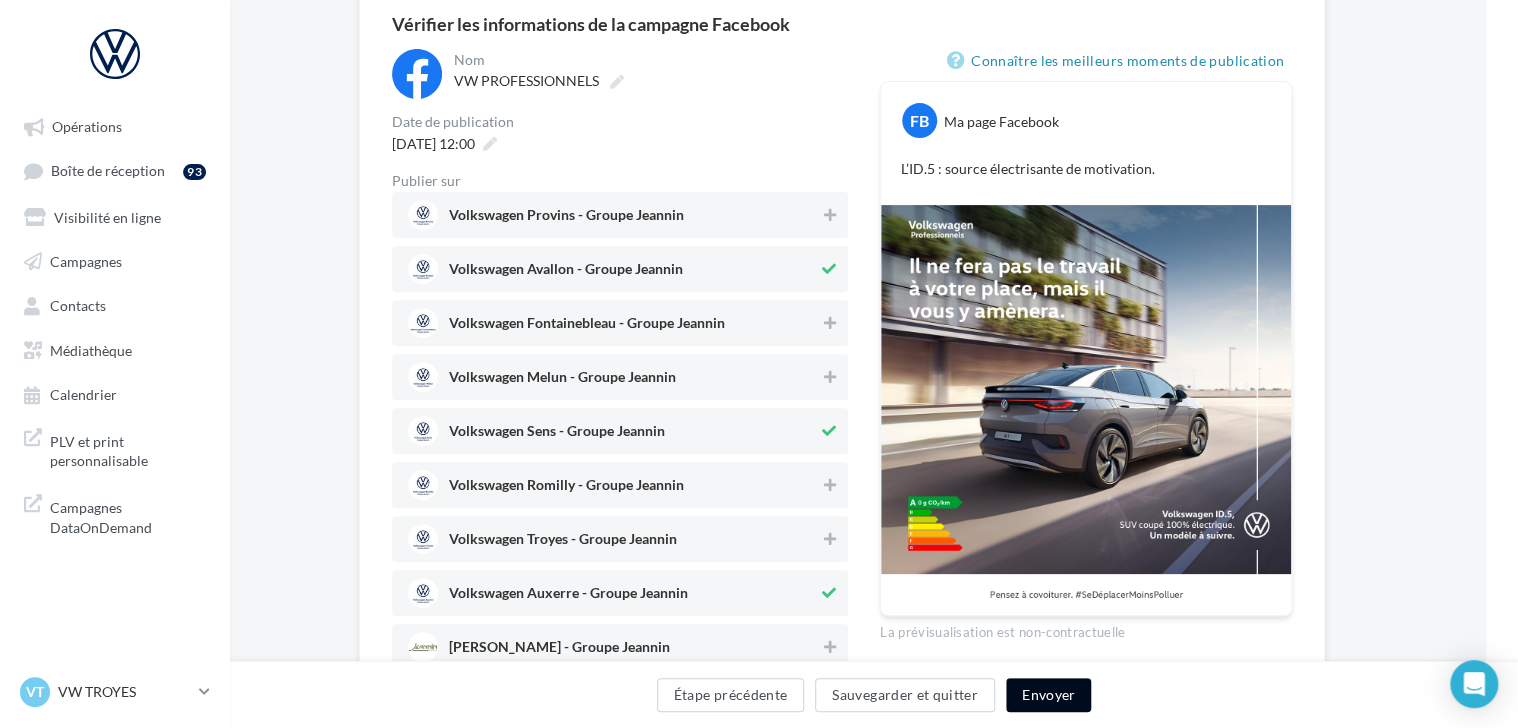 click on "Envoyer" at bounding box center (1048, 695) 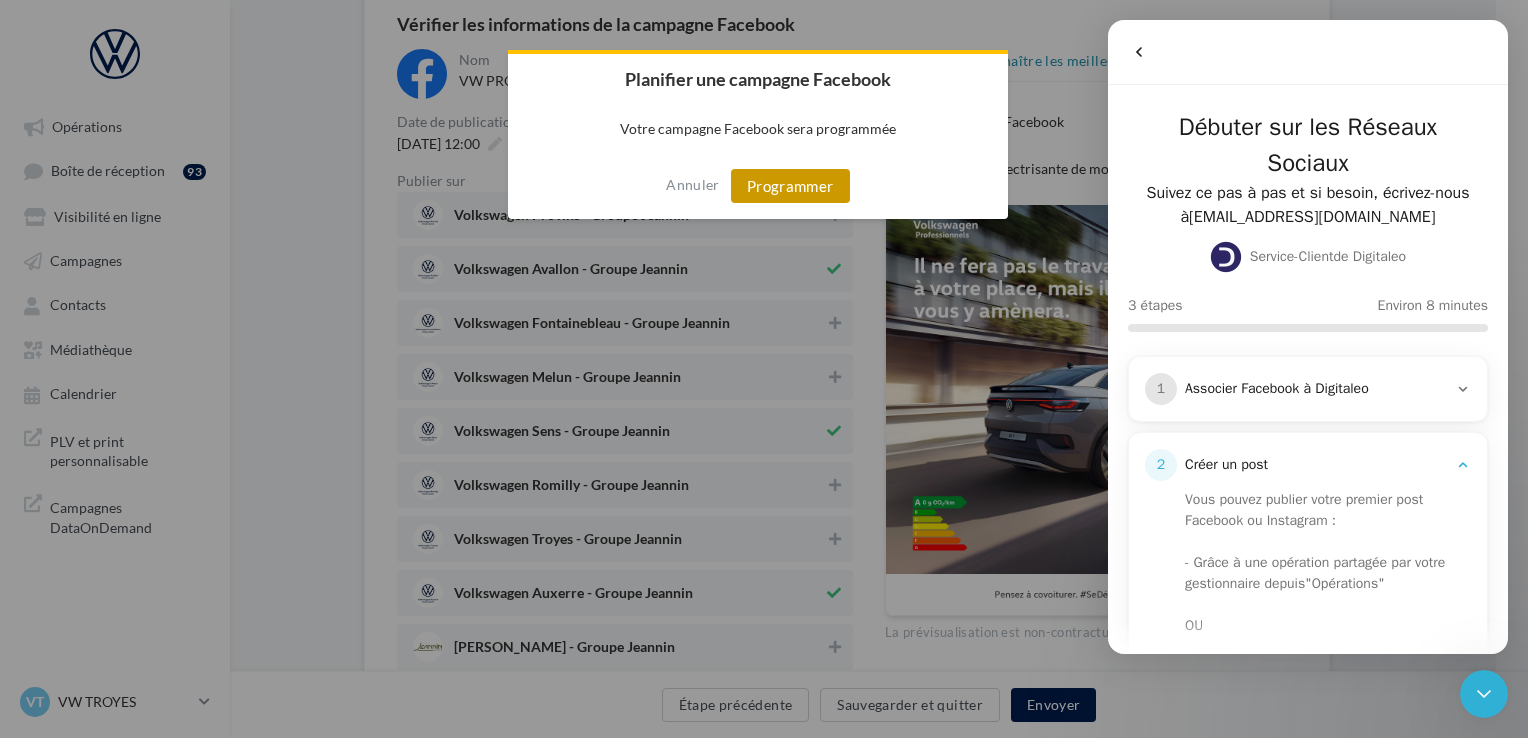 scroll, scrollTop: 0, scrollLeft: 0, axis: both 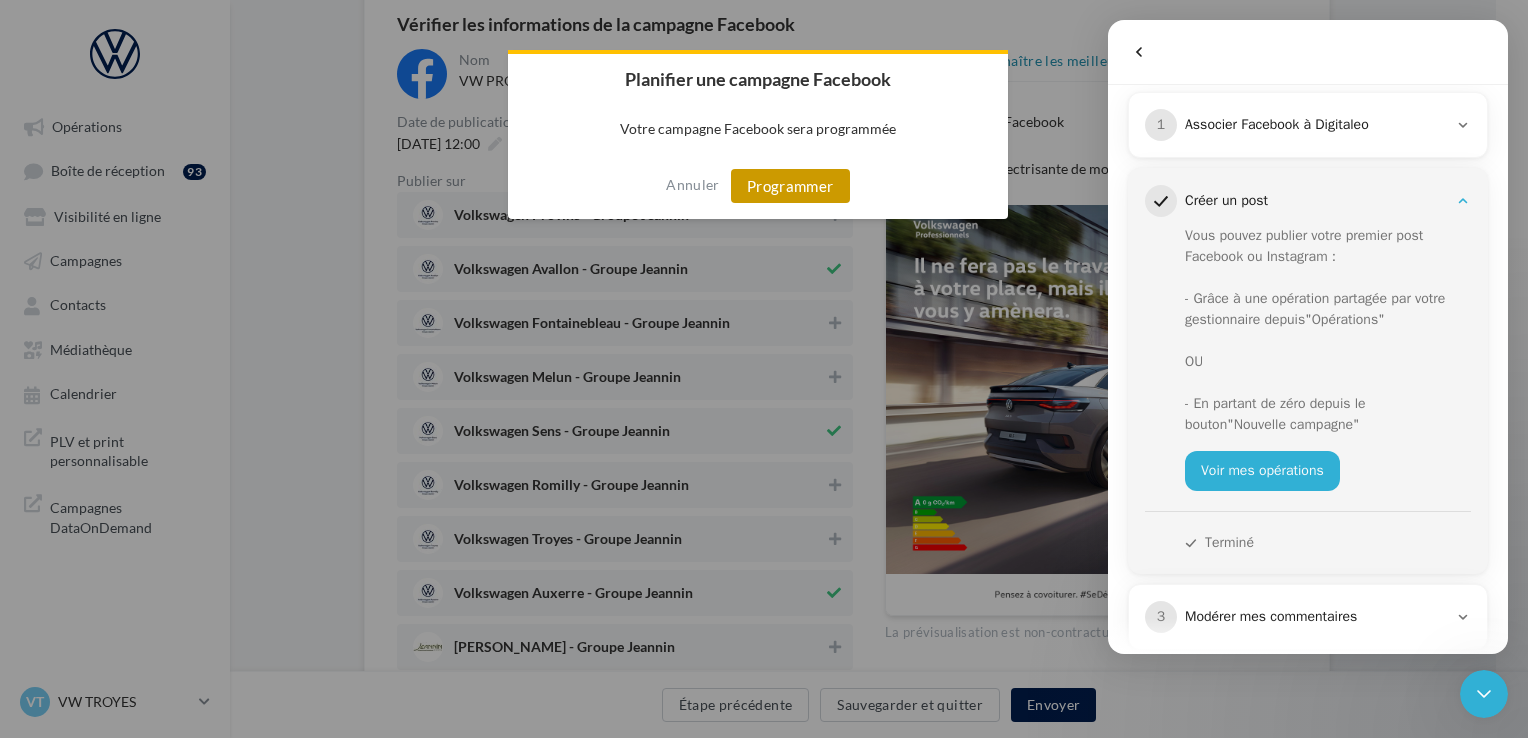 click on "Programmer" at bounding box center [790, 186] 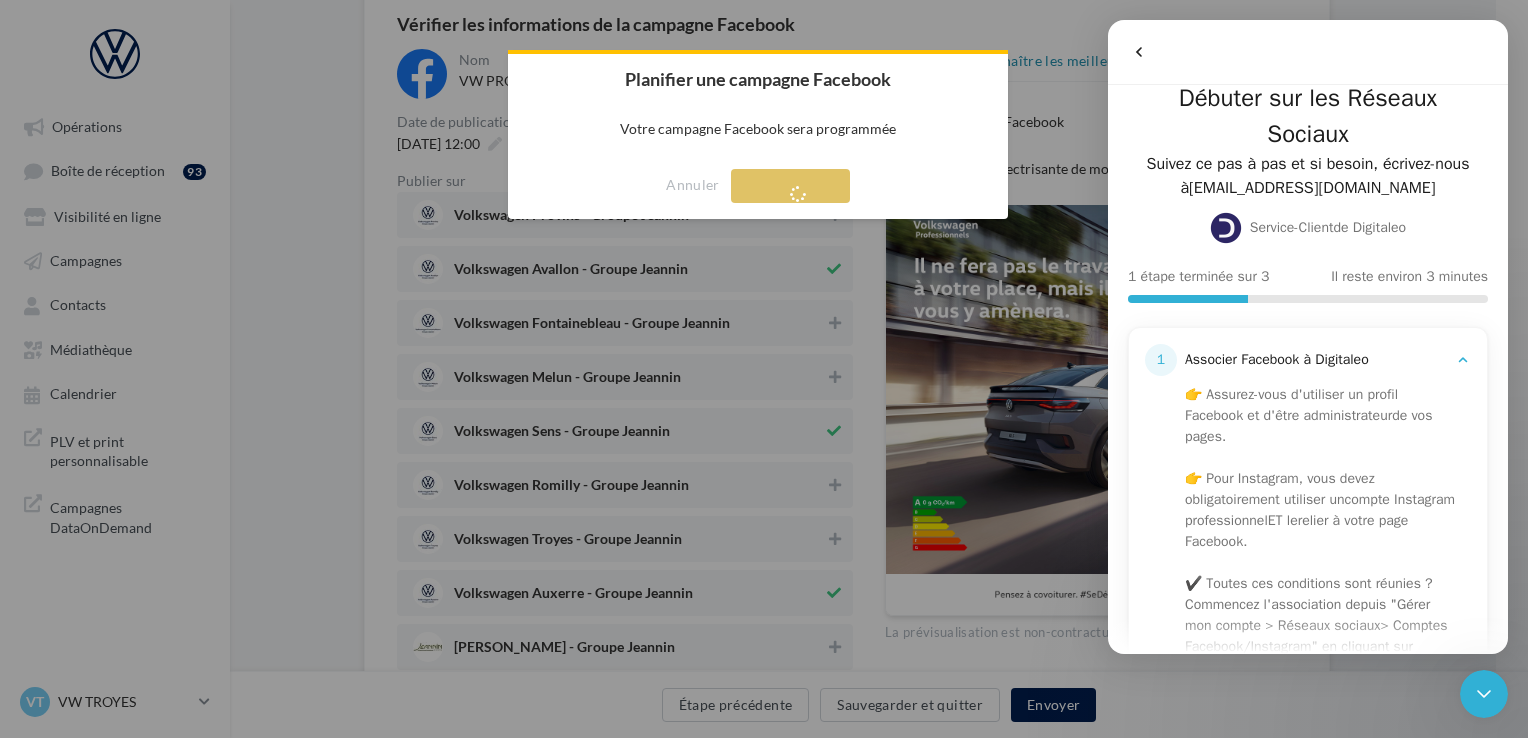scroll, scrollTop: 19, scrollLeft: 0, axis: vertical 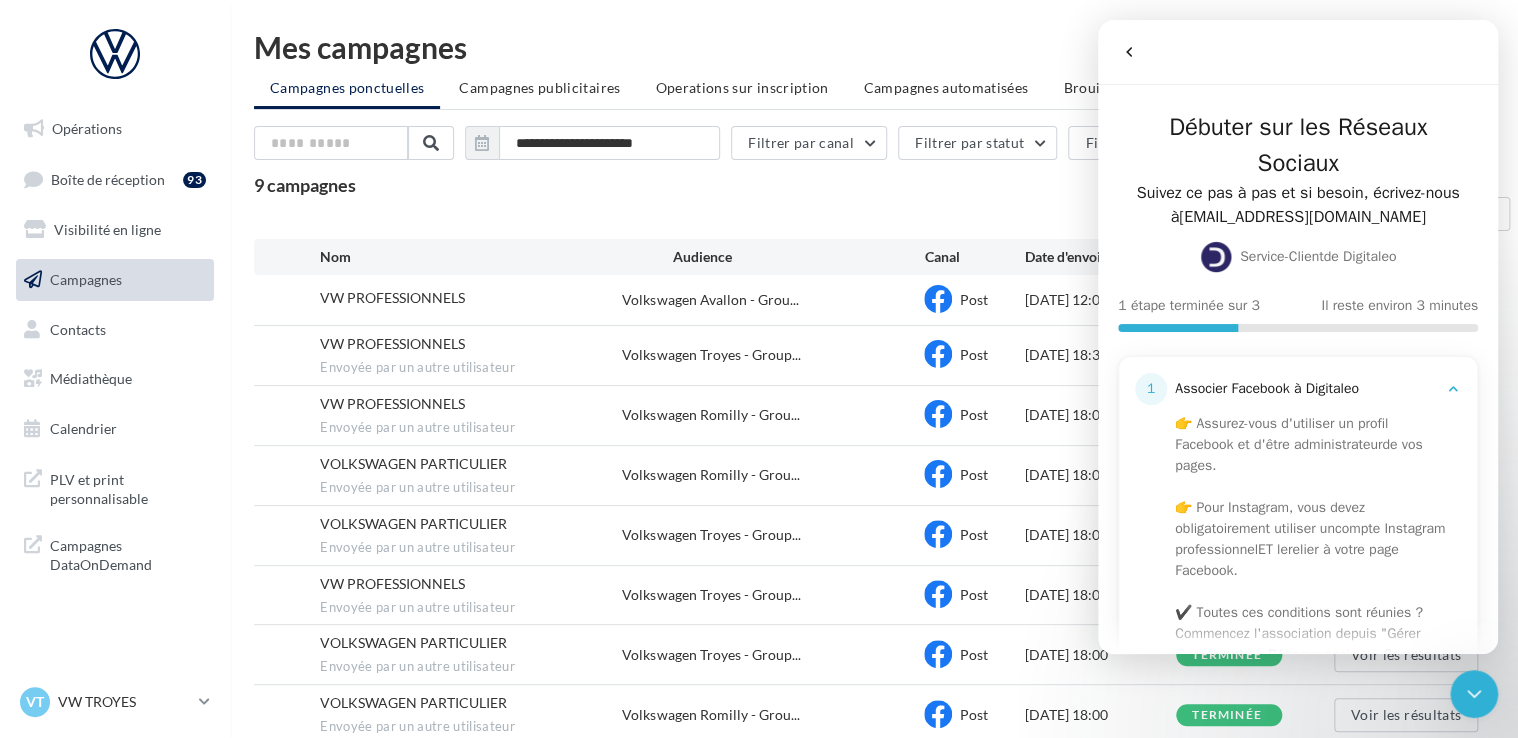 click at bounding box center (1129, 52) 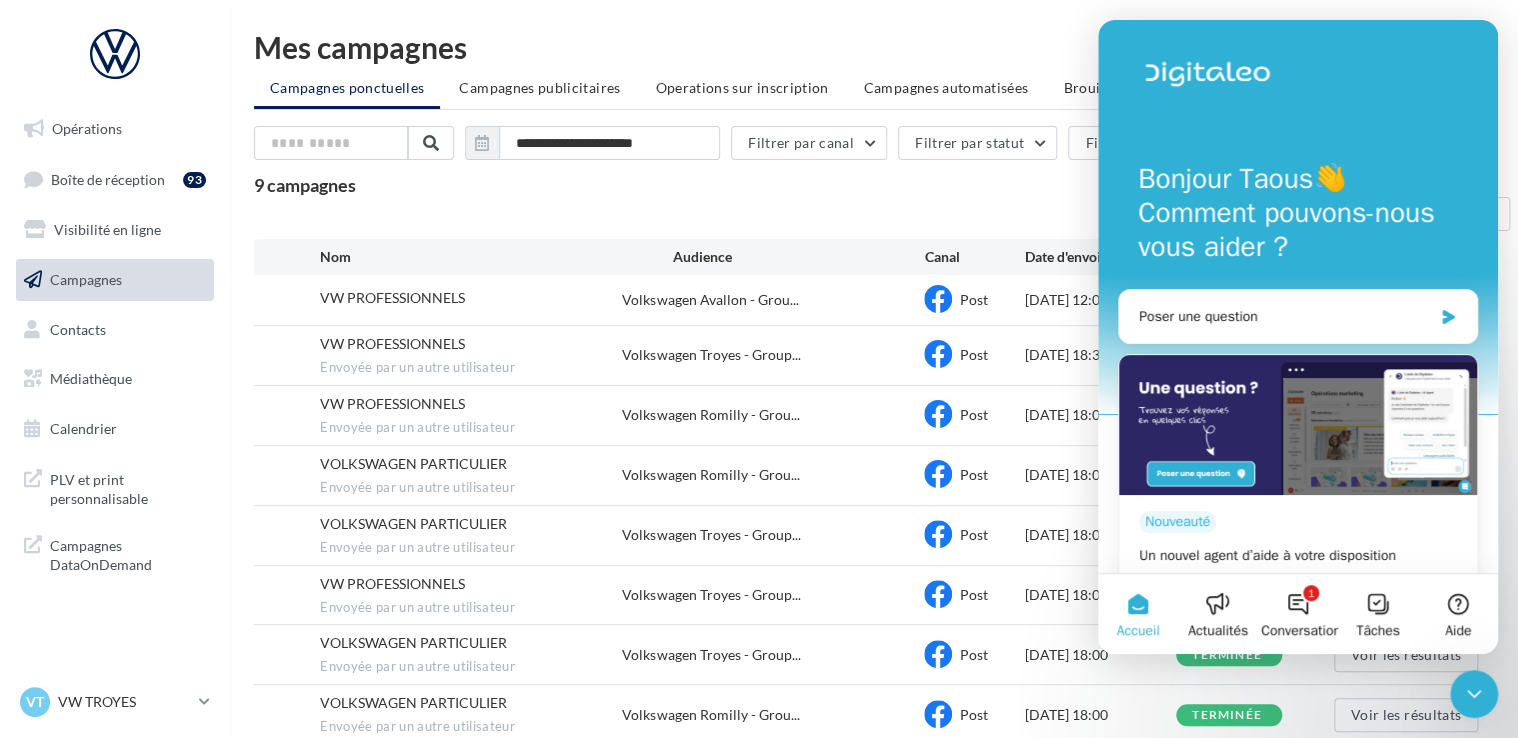 click on "**********" at bounding box center (874, 418) 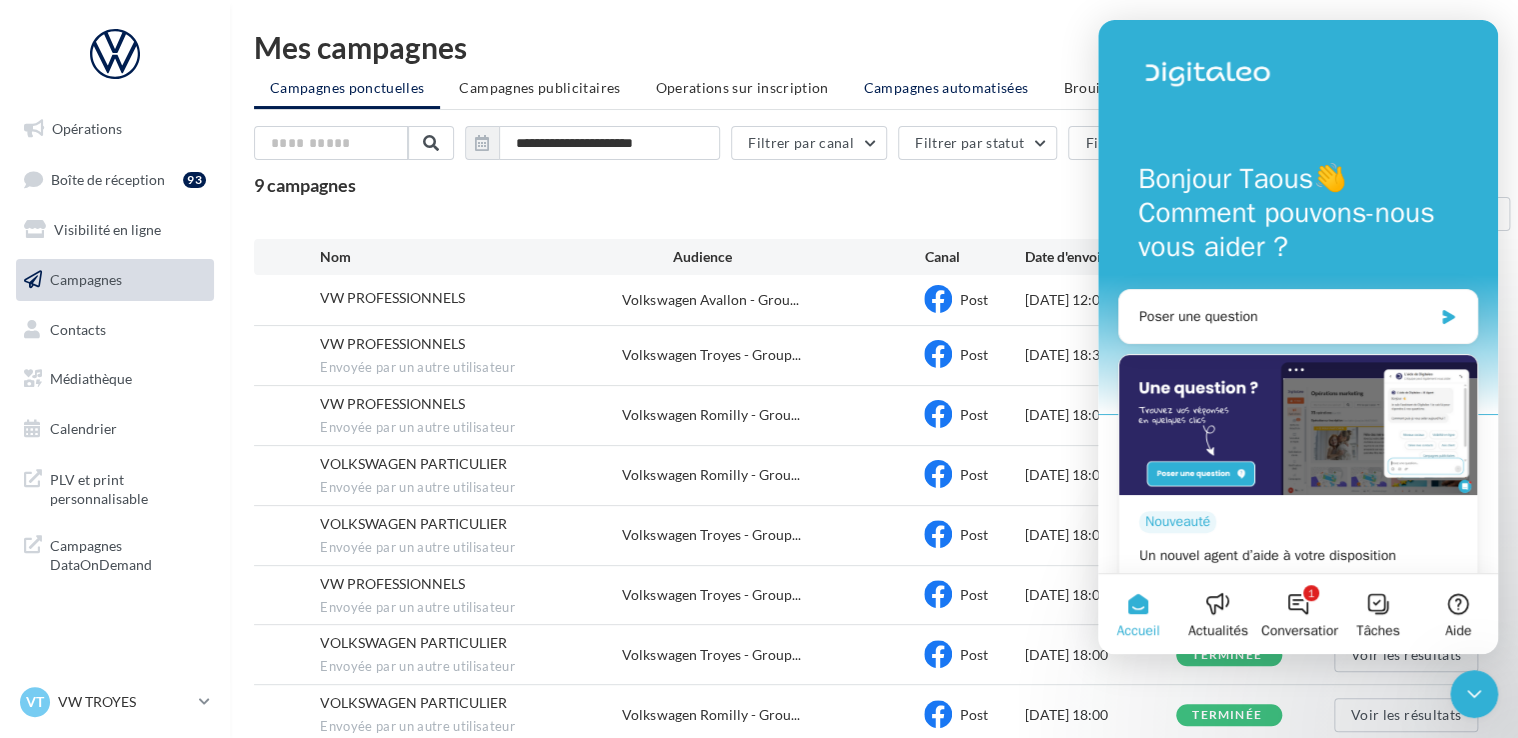 click on "Campagnes automatisées" at bounding box center [946, 88] 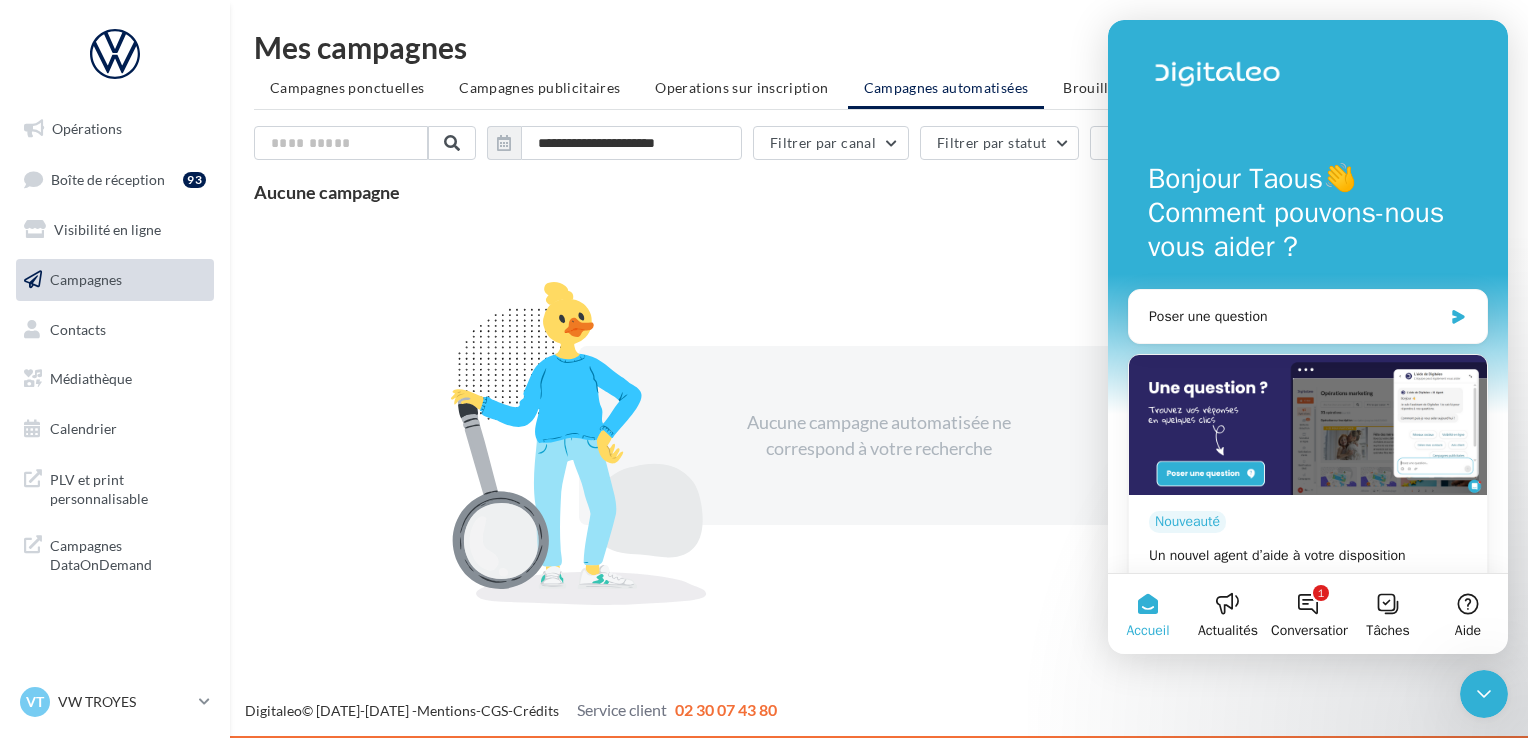 click 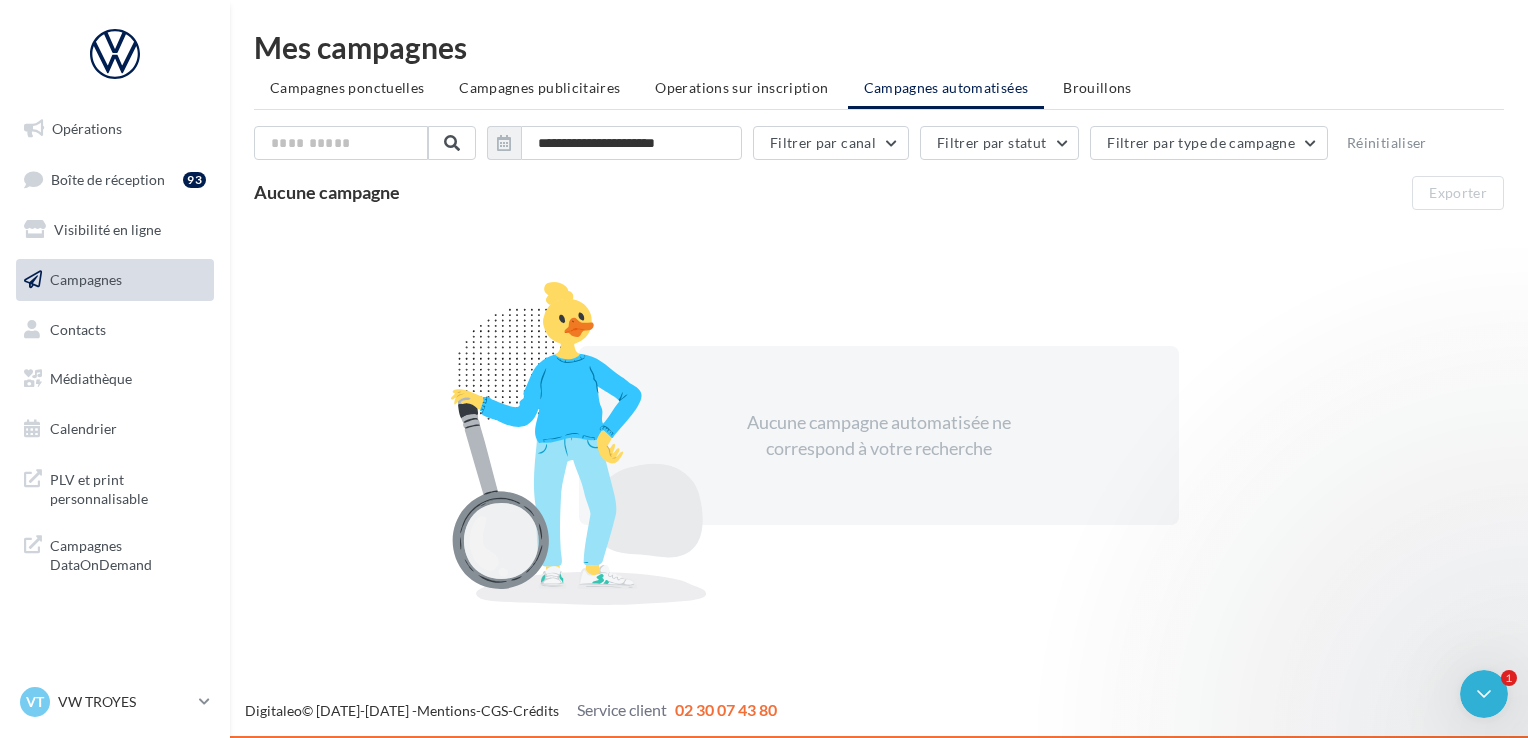 scroll, scrollTop: 0, scrollLeft: 0, axis: both 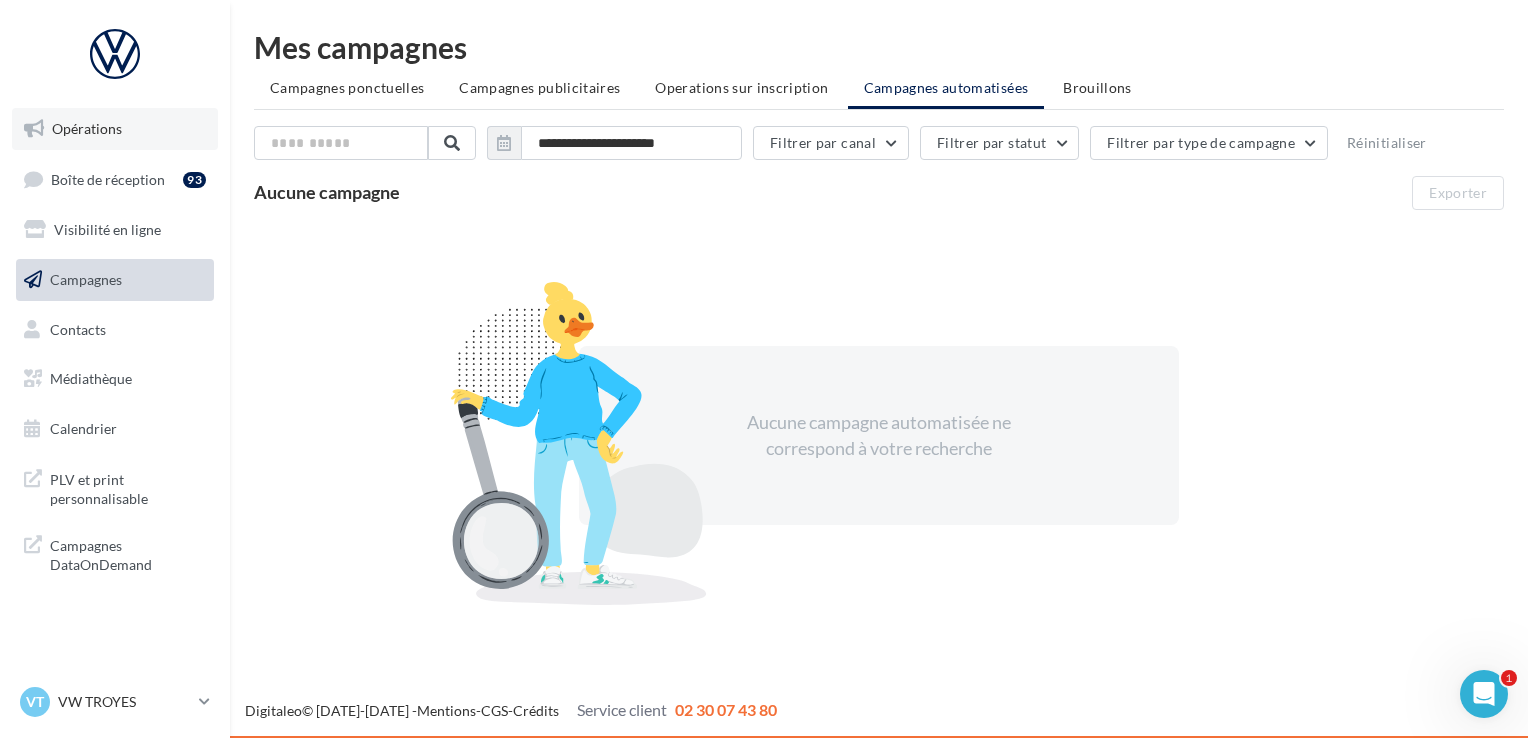 click on "Opérations" at bounding box center (87, 128) 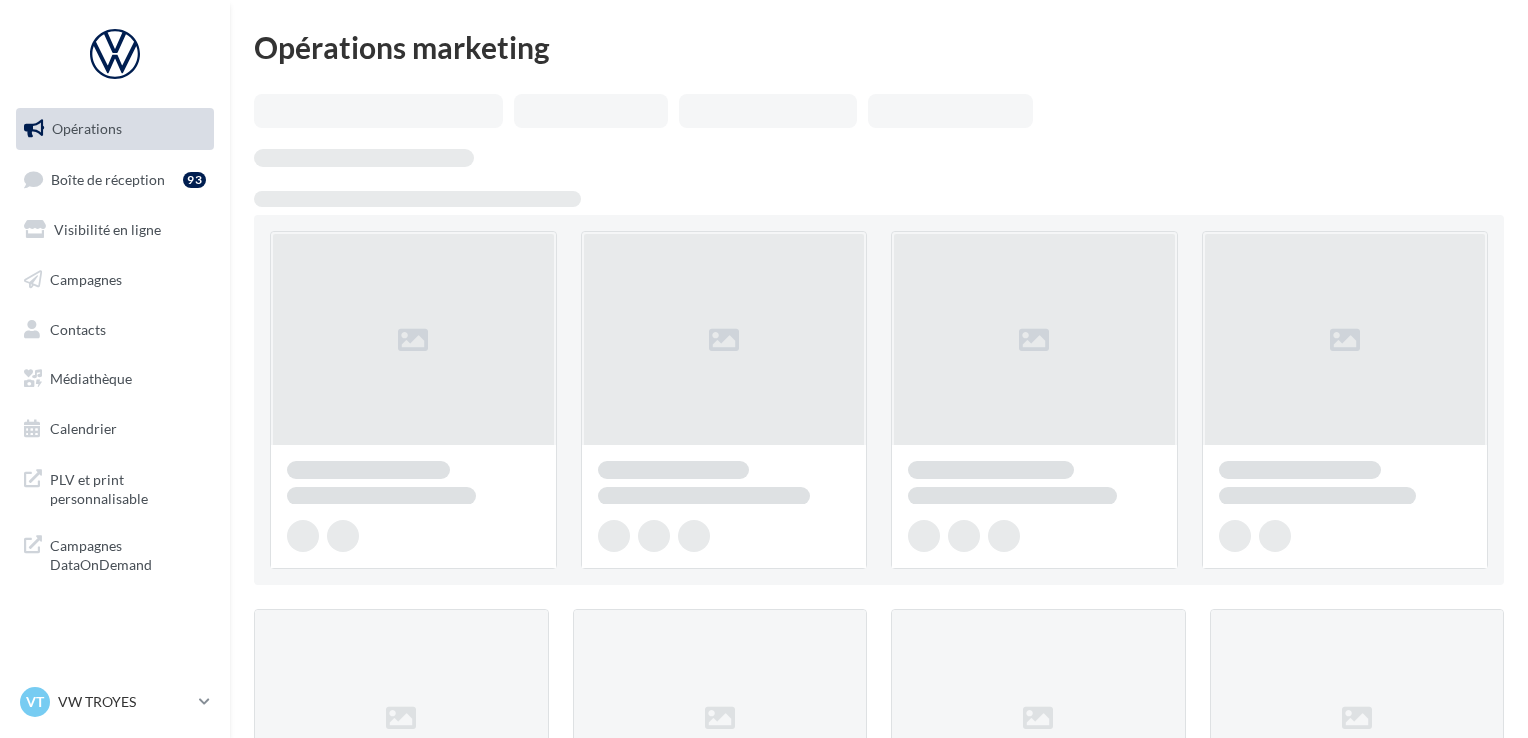 scroll, scrollTop: 0, scrollLeft: 0, axis: both 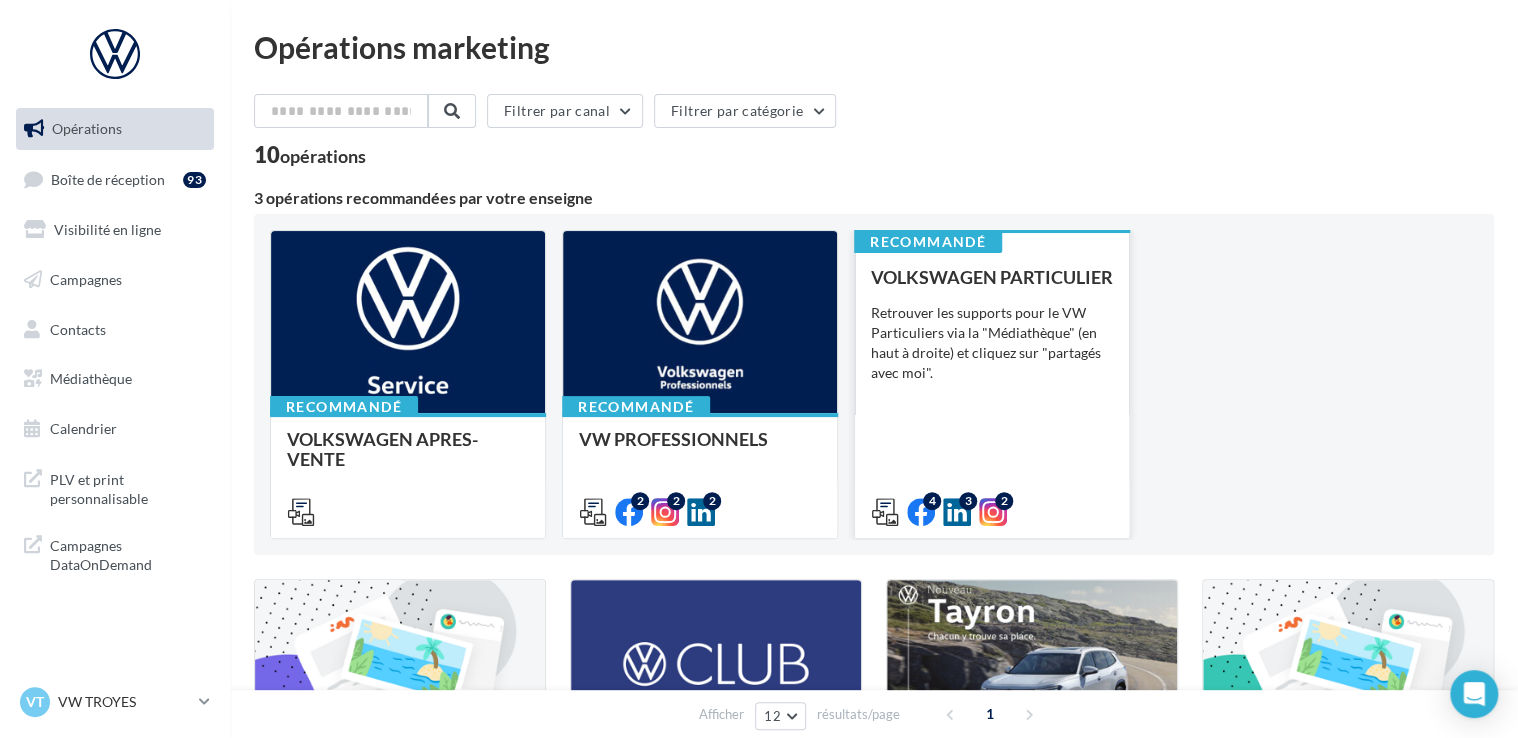 click on "Retrouver les supports pour le VW Particuliers via la "Médiathèque" (en haut à droite) et cliquez sur "partagés avec moi"." at bounding box center [992, 343] 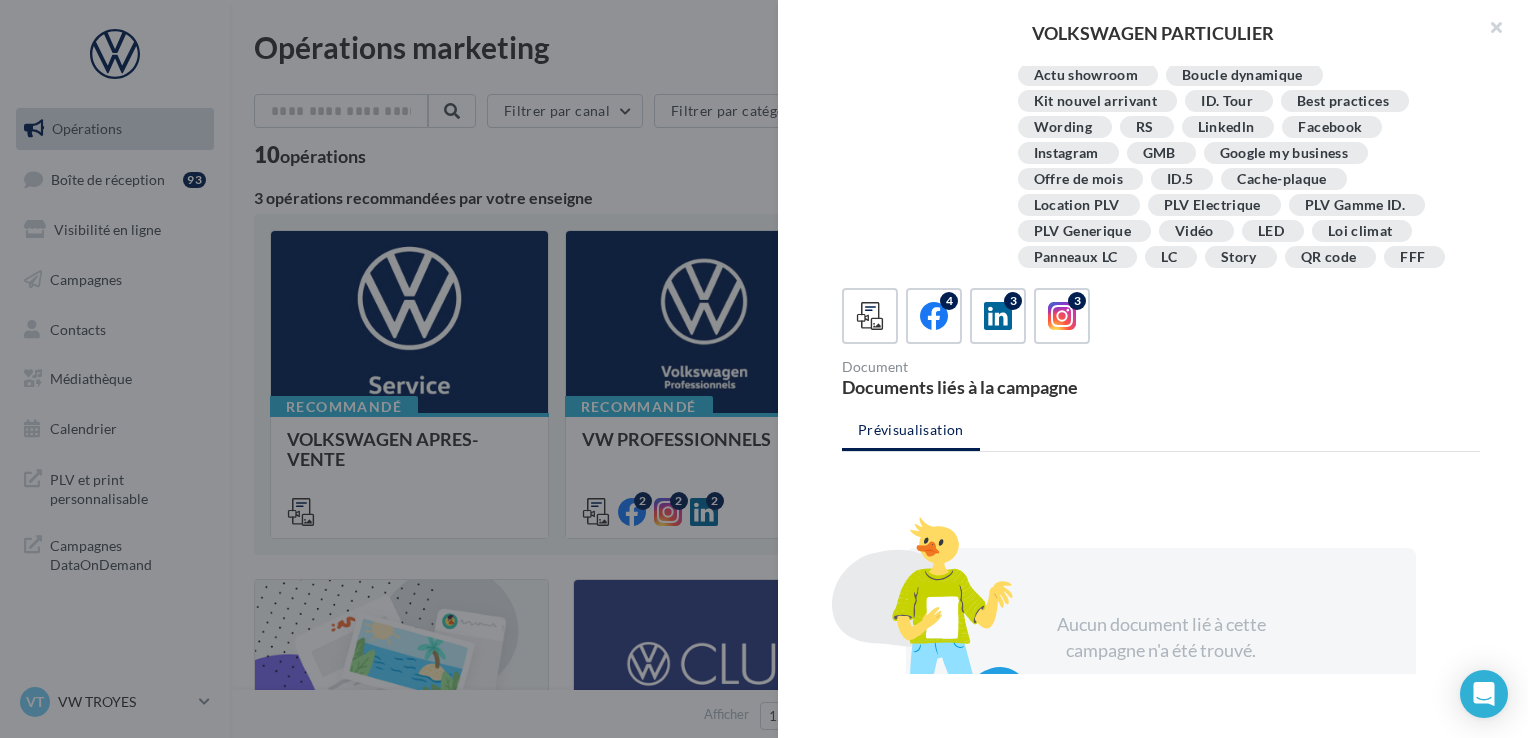scroll, scrollTop: 298, scrollLeft: 0, axis: vertical 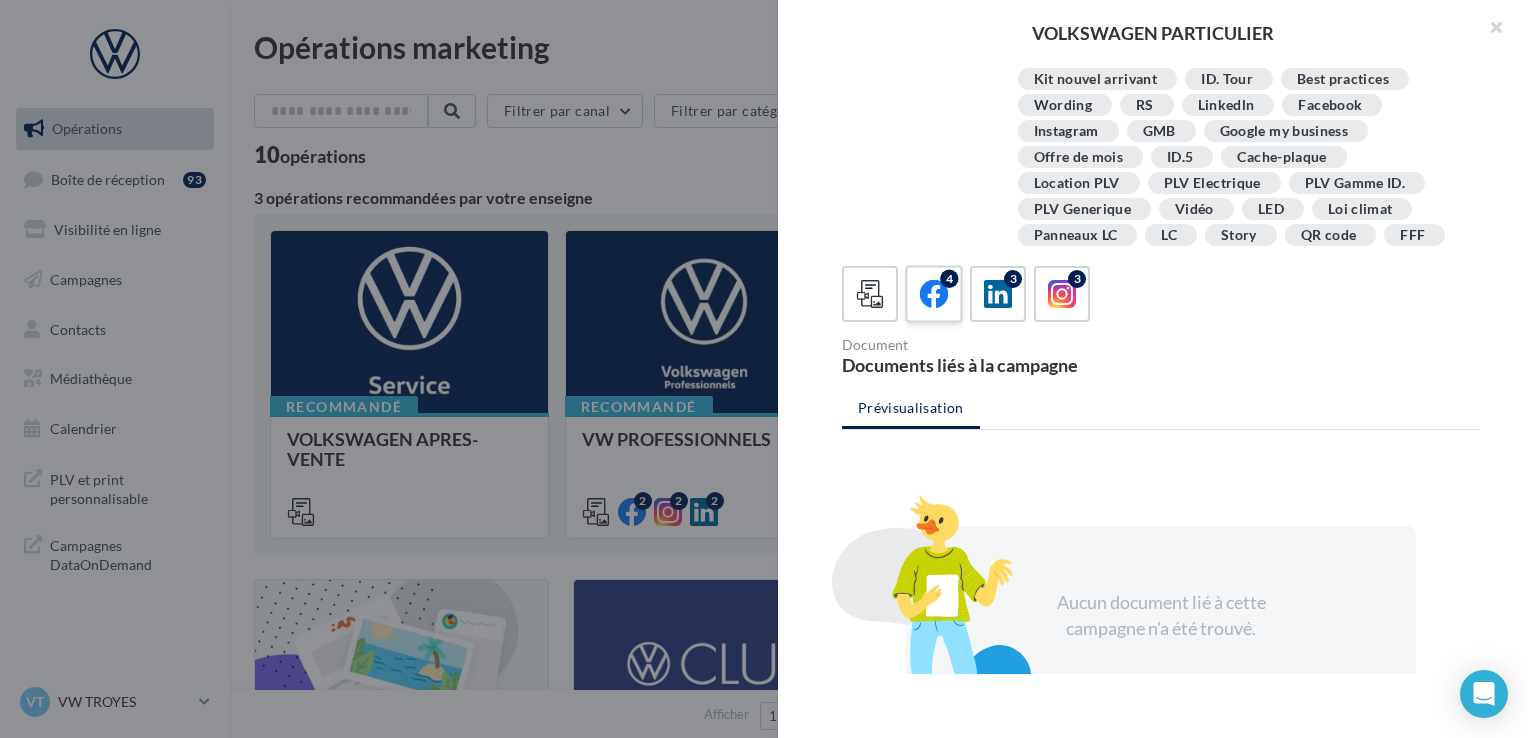 click at bounding box center (934, 294) 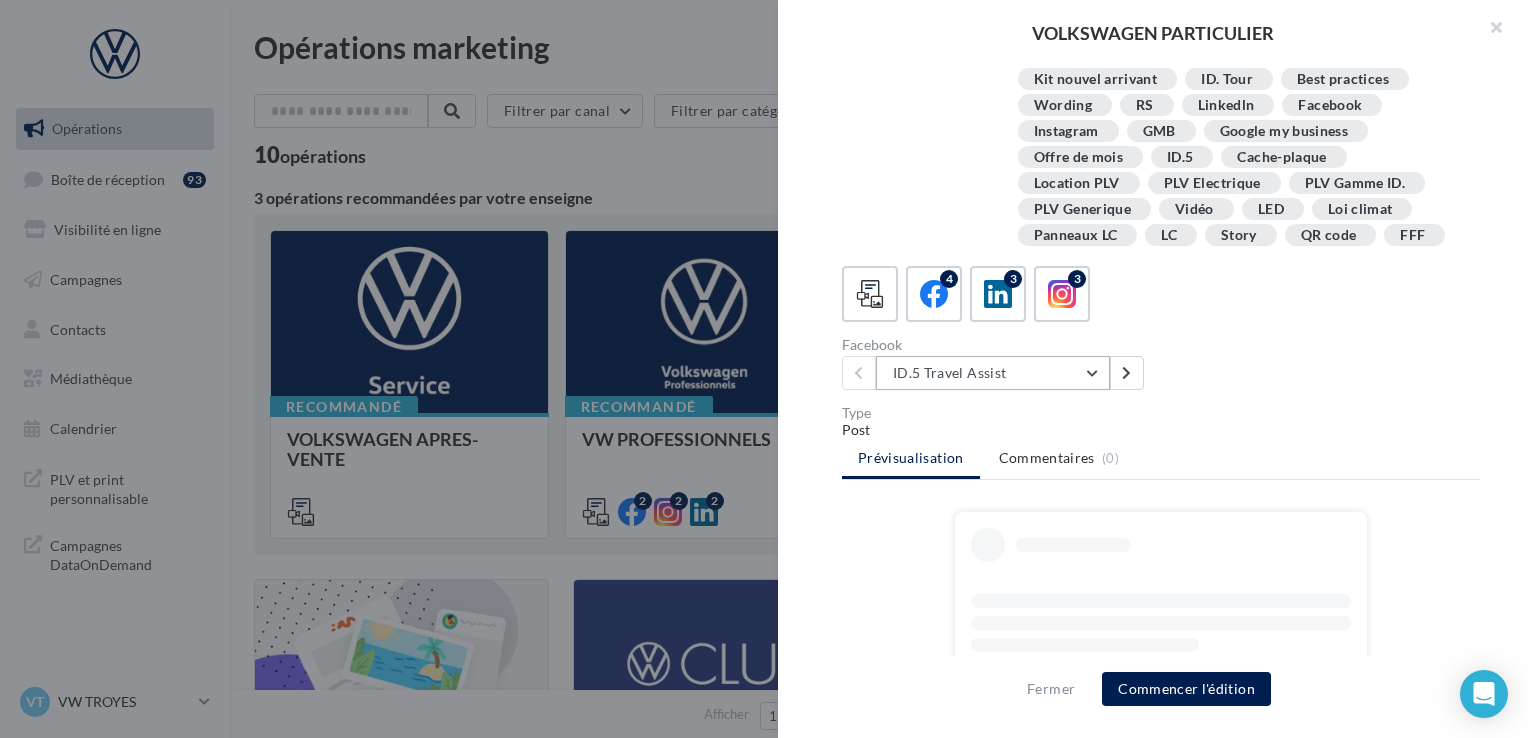 click on "ID.5 Travel Assist" at bounding box center [993, 373] 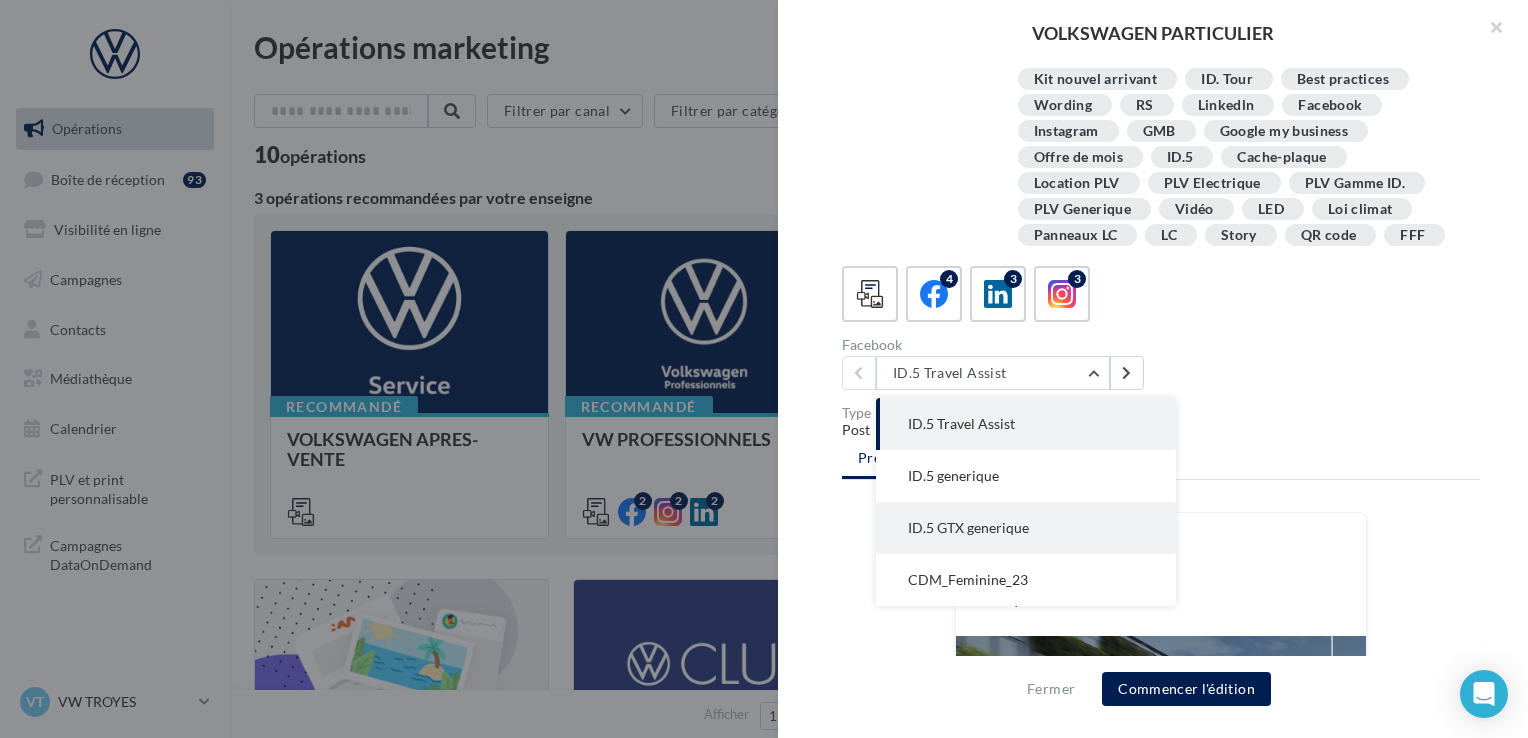 click on "ID.5 GTX generique" at bounding box center [1026, 528] 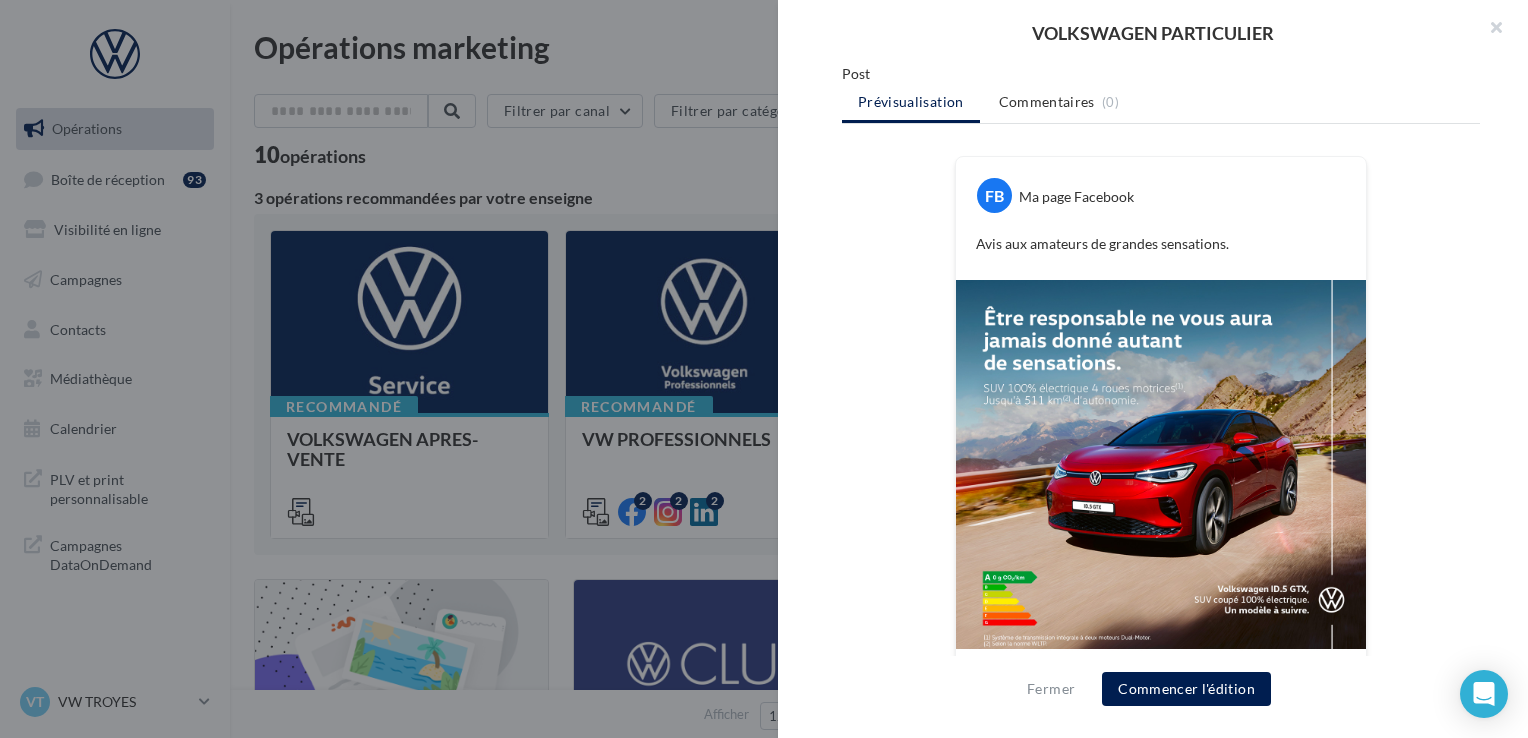 scroll, scrollTop: 482, scrollLeft: 0, axis: vertical 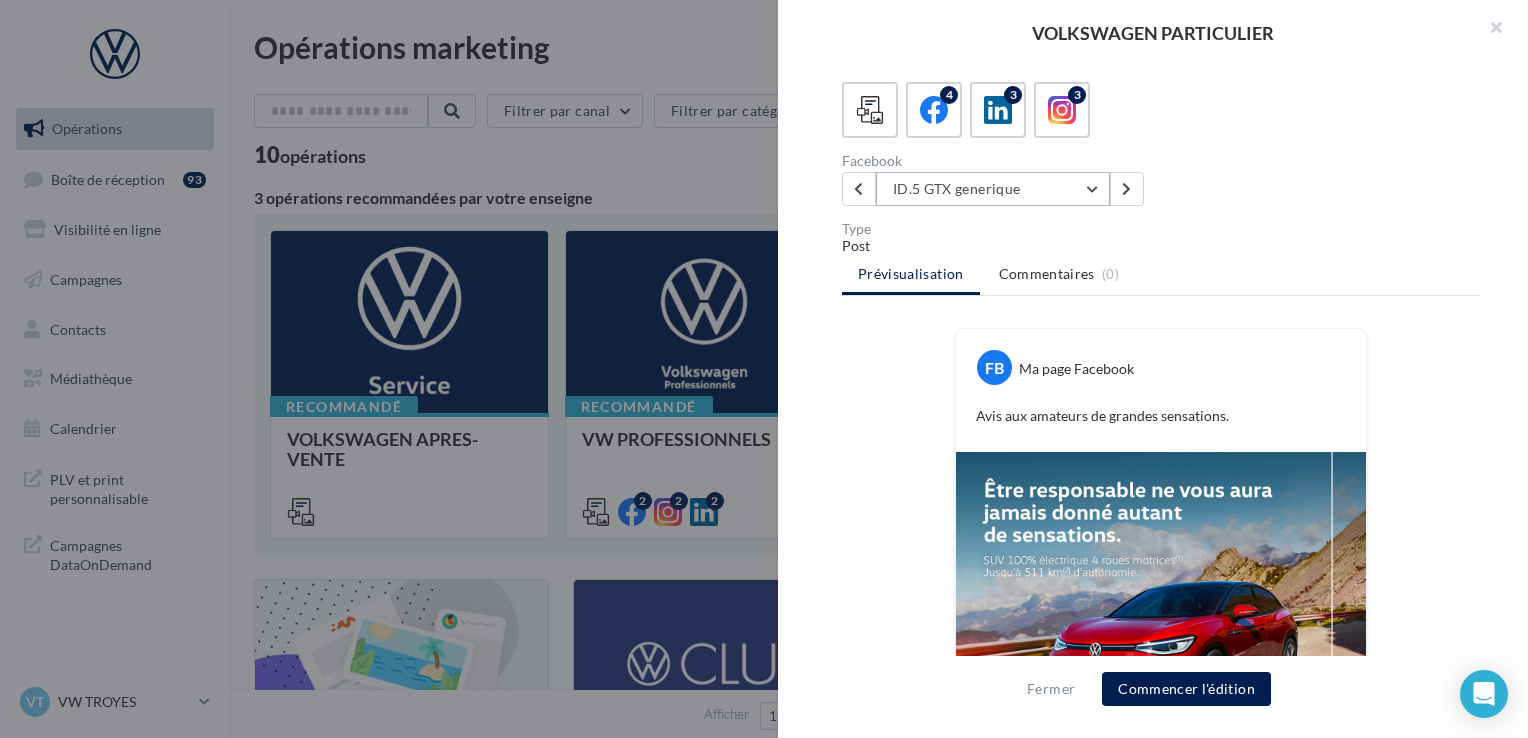 click on "ID.5 GTX generique" at bounding box center (993, 189) 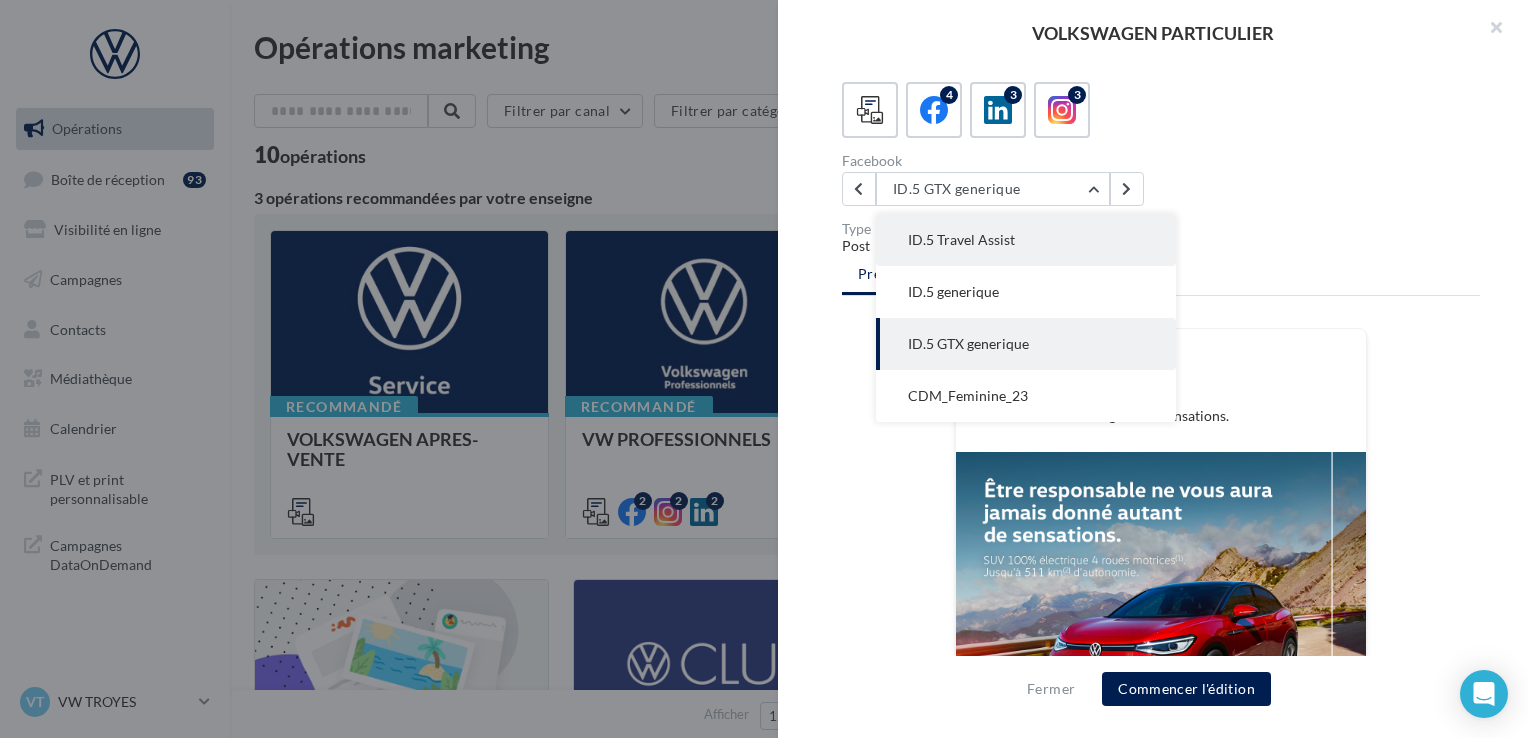 click on "ID.5 Travel Assist" at bounding box center (1026, 240) 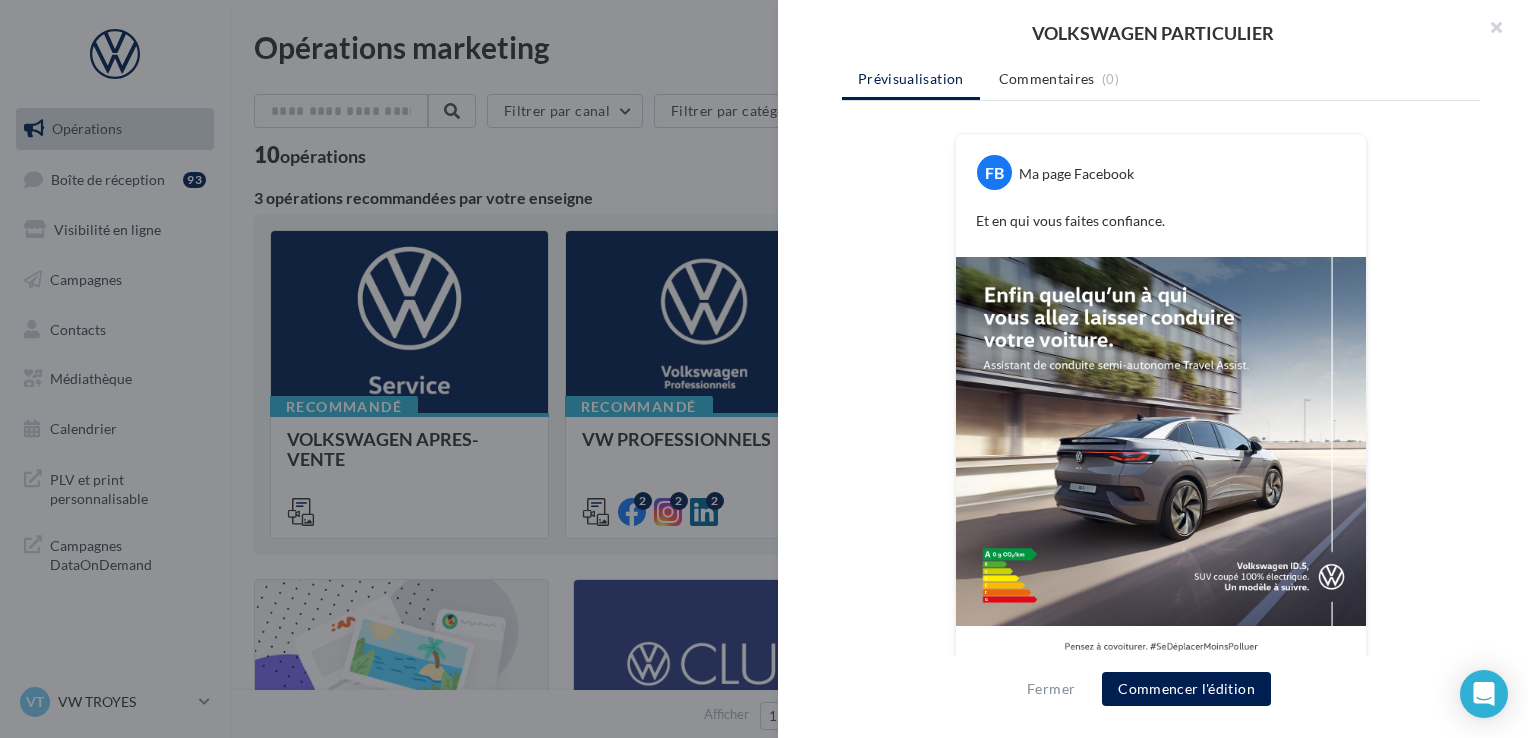 scroll, scrollTop: 694, scrollLeft: 0, axis: vertical 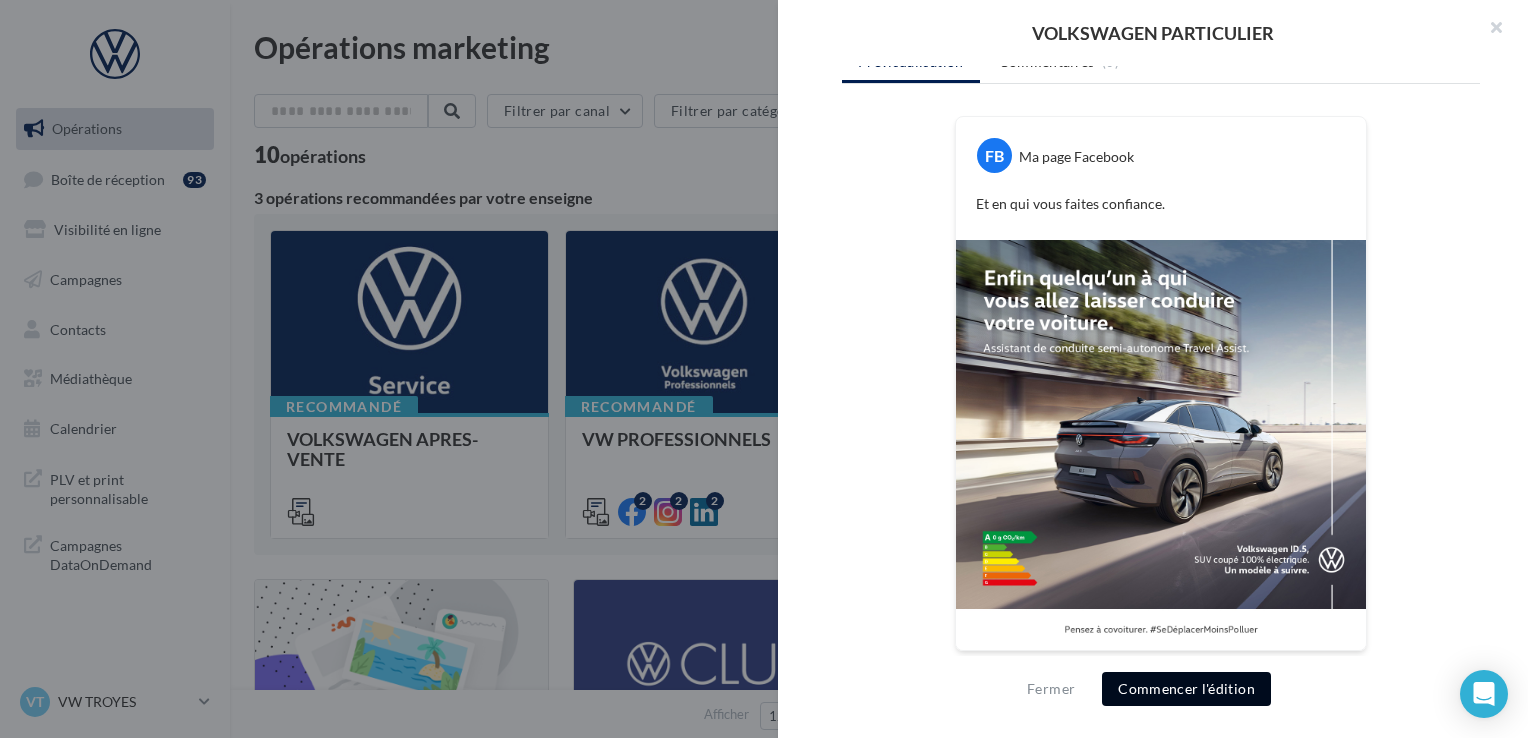 click on "Commencer l'édition" at bounding box center (1186, 689) 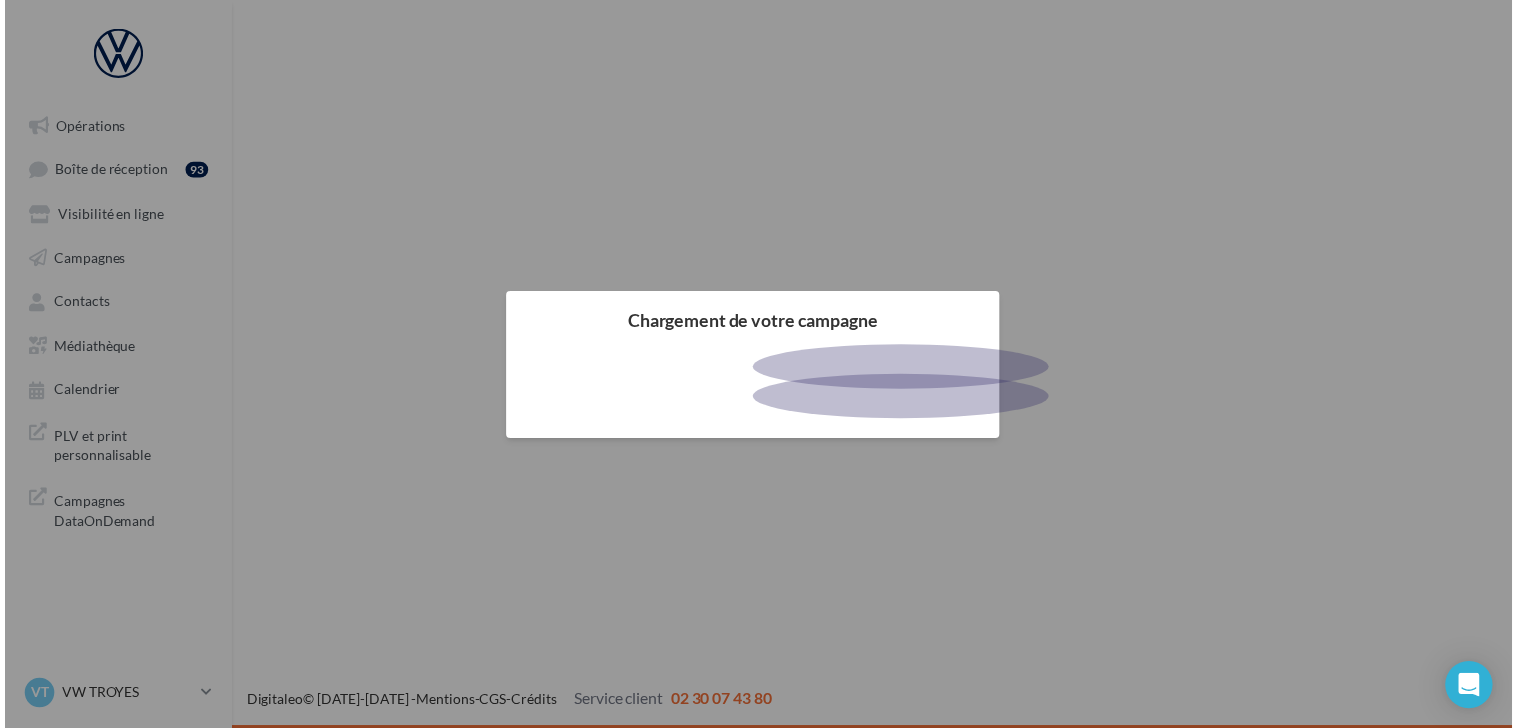 scroll, scrollTop: 0, scrollLeft: 0, axis: both 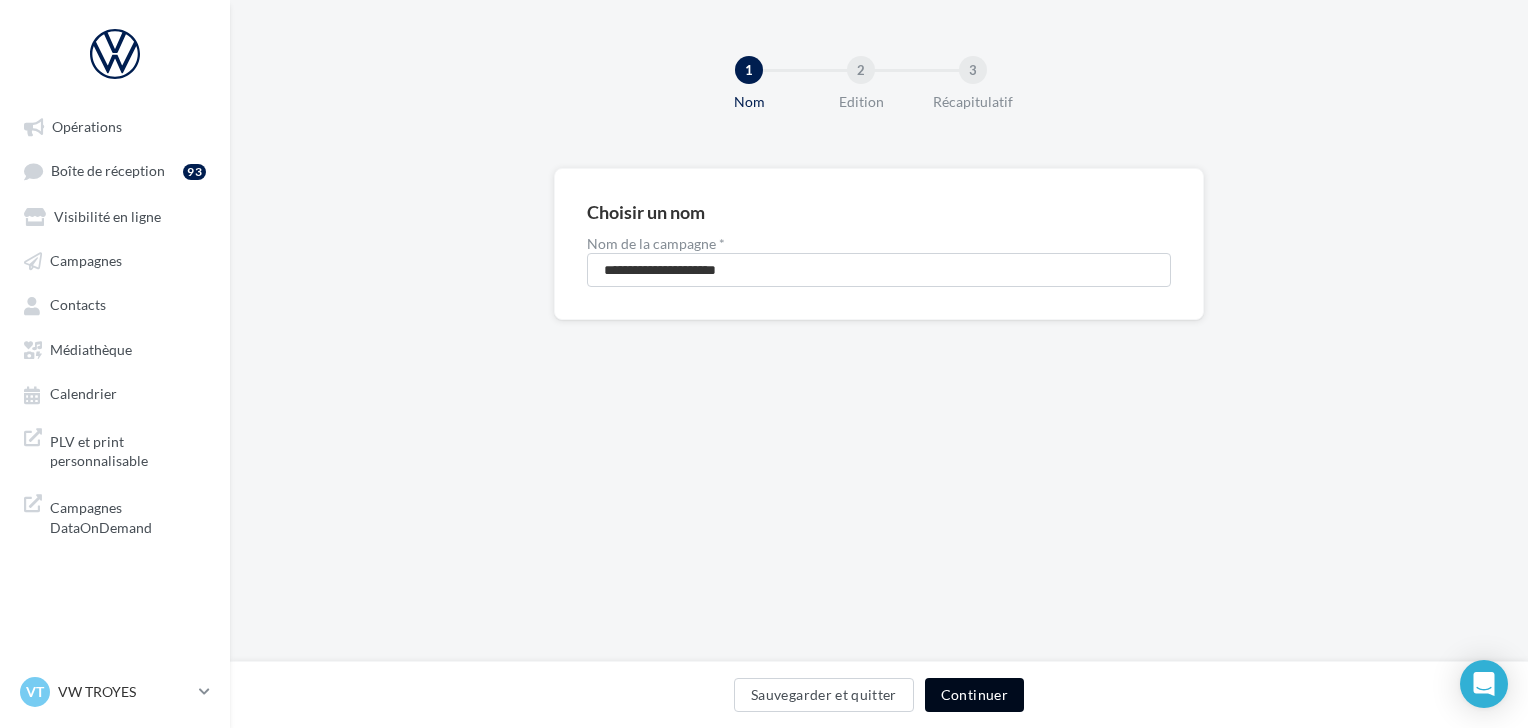 click on "Continuer" at bounding box center [974, 695] 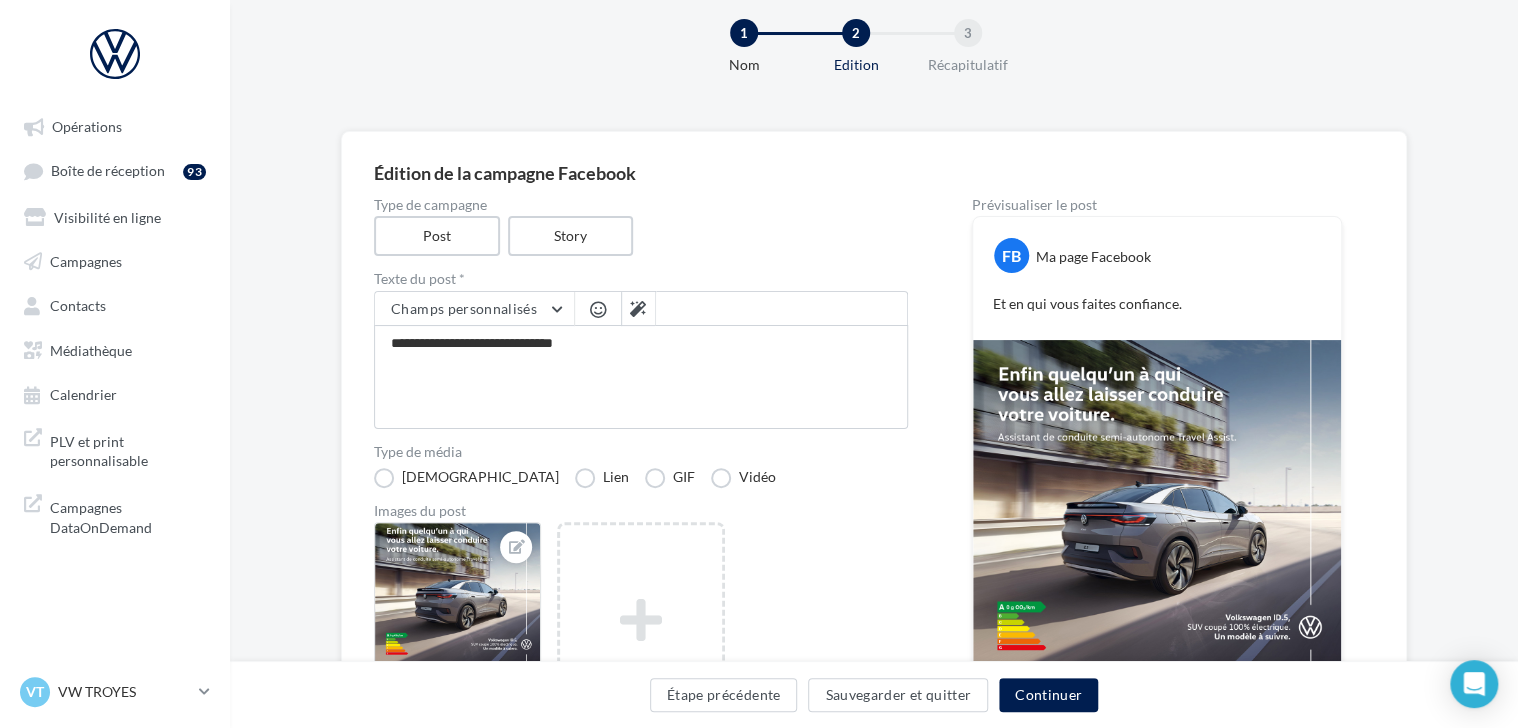 scroll, scrollTop: 36, scrollLeft: 0, axis: vertical 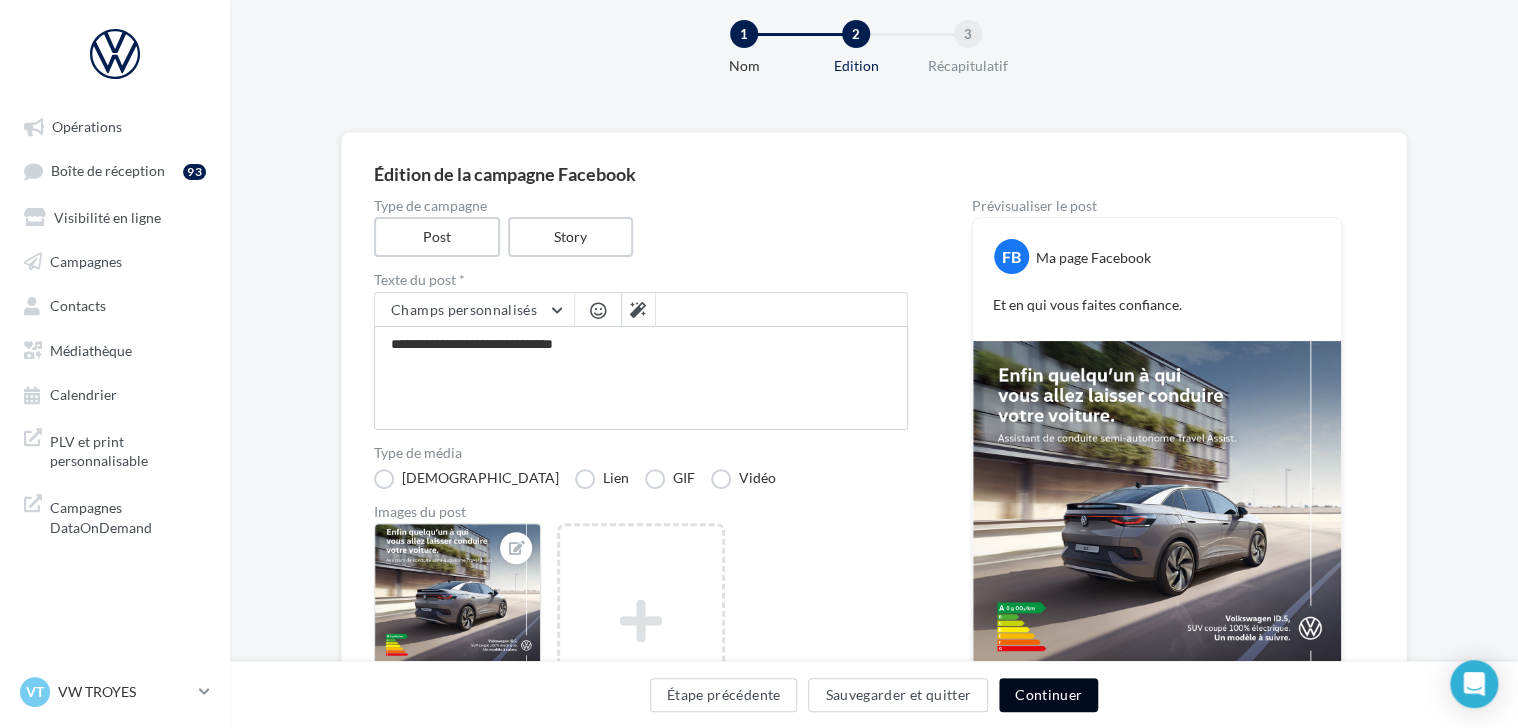 click on "Continuer" at bounding box center (1048, 695) 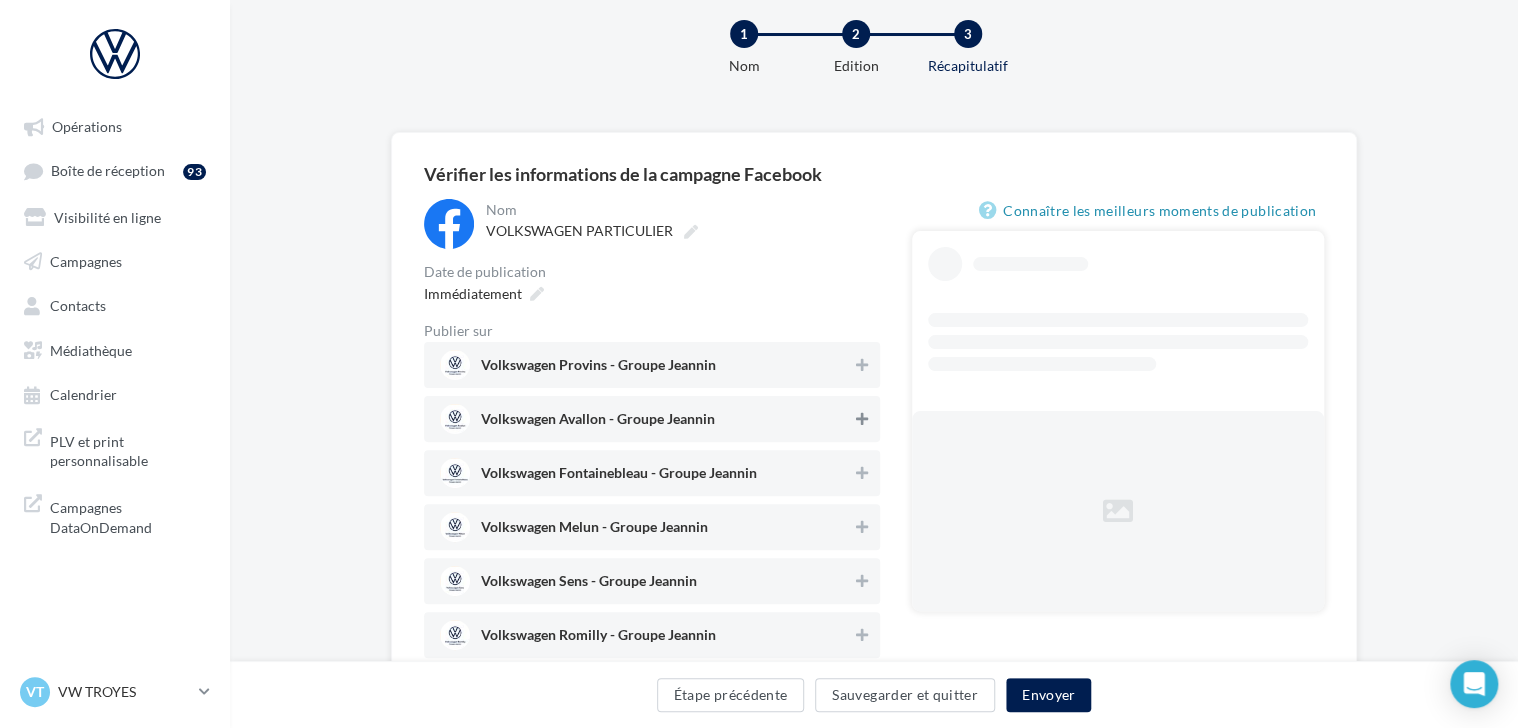 click at bounding box center [862, 419] 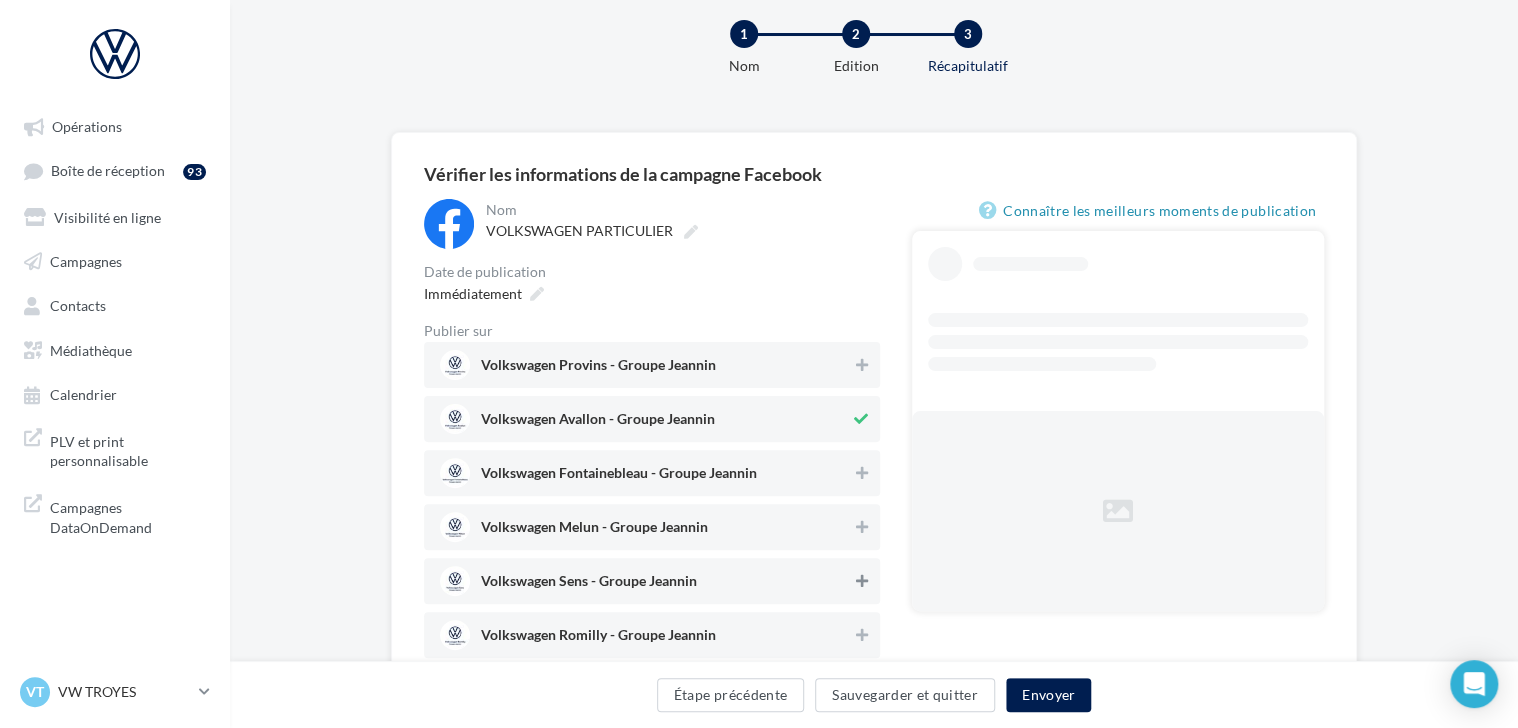 click at bounding box center [862, 581] 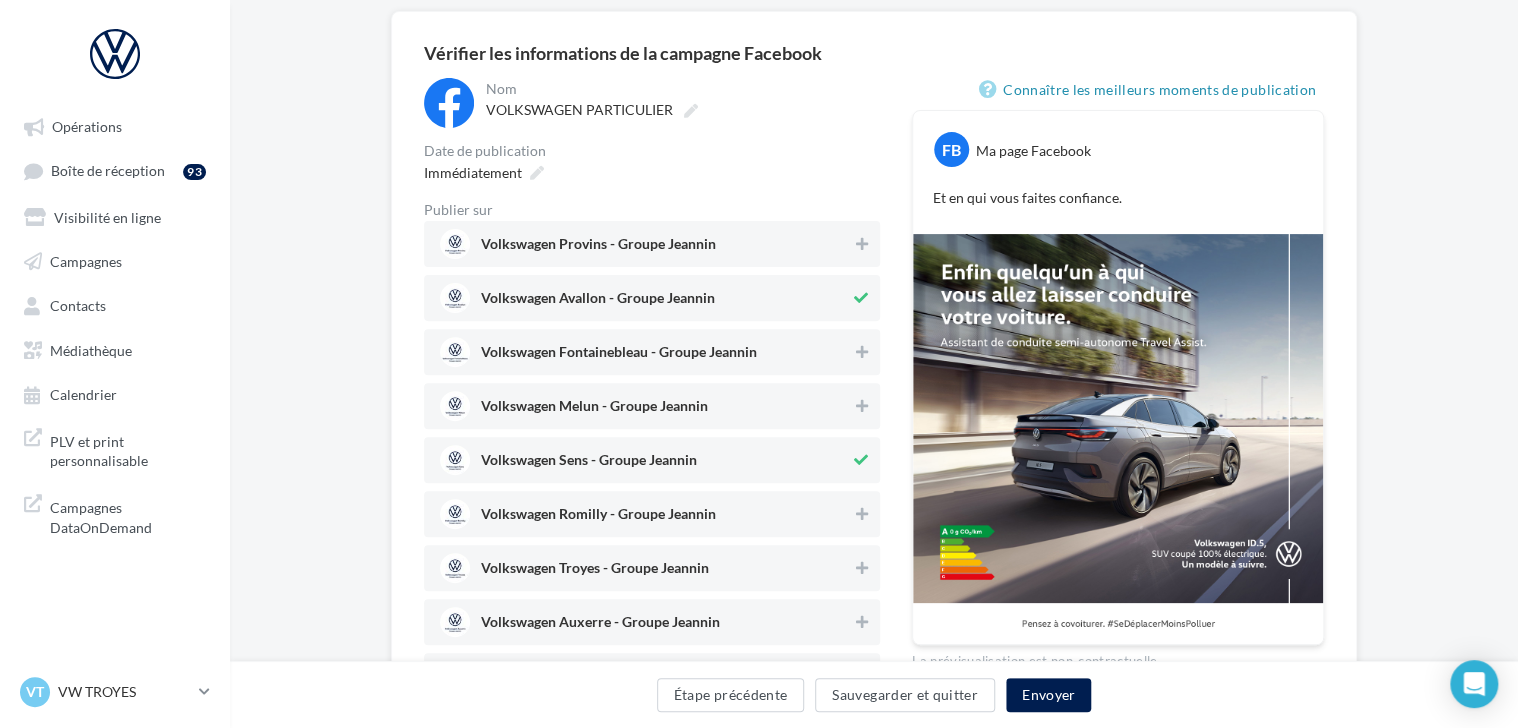 scroll, scrollTop: 159, scrollLeft: 0, axis: vertical 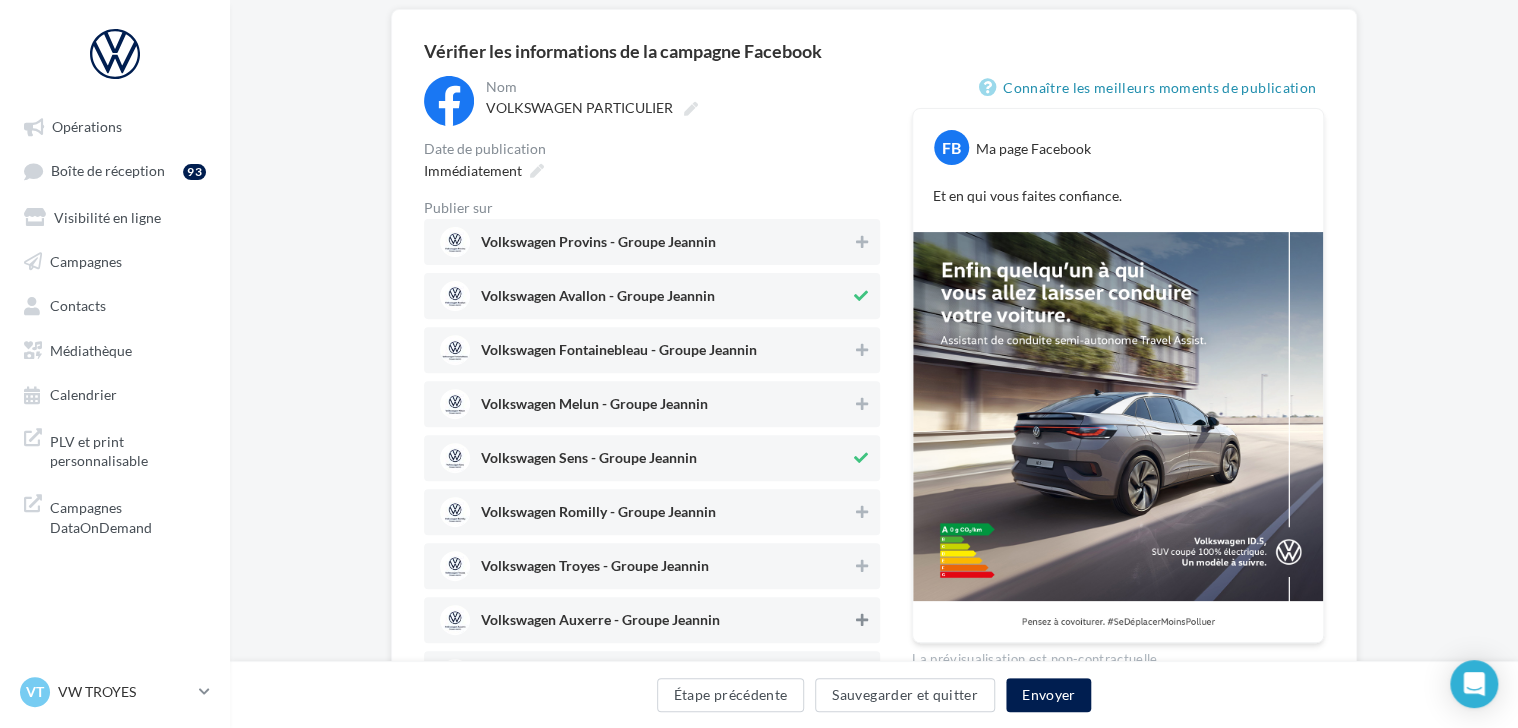 click at bounding box center (862, 620) 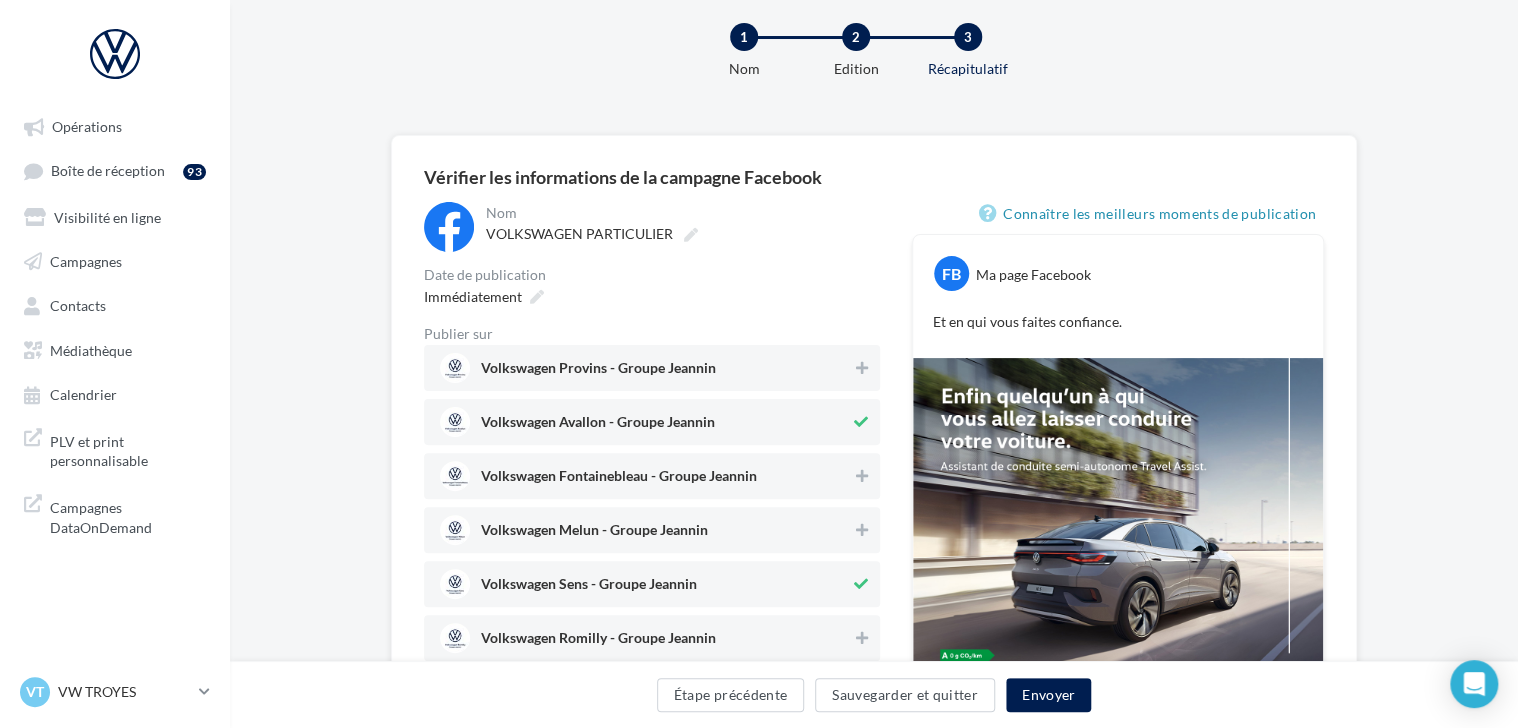 scroll, scrollTop: 0, scrollLeft: 0, axis: both 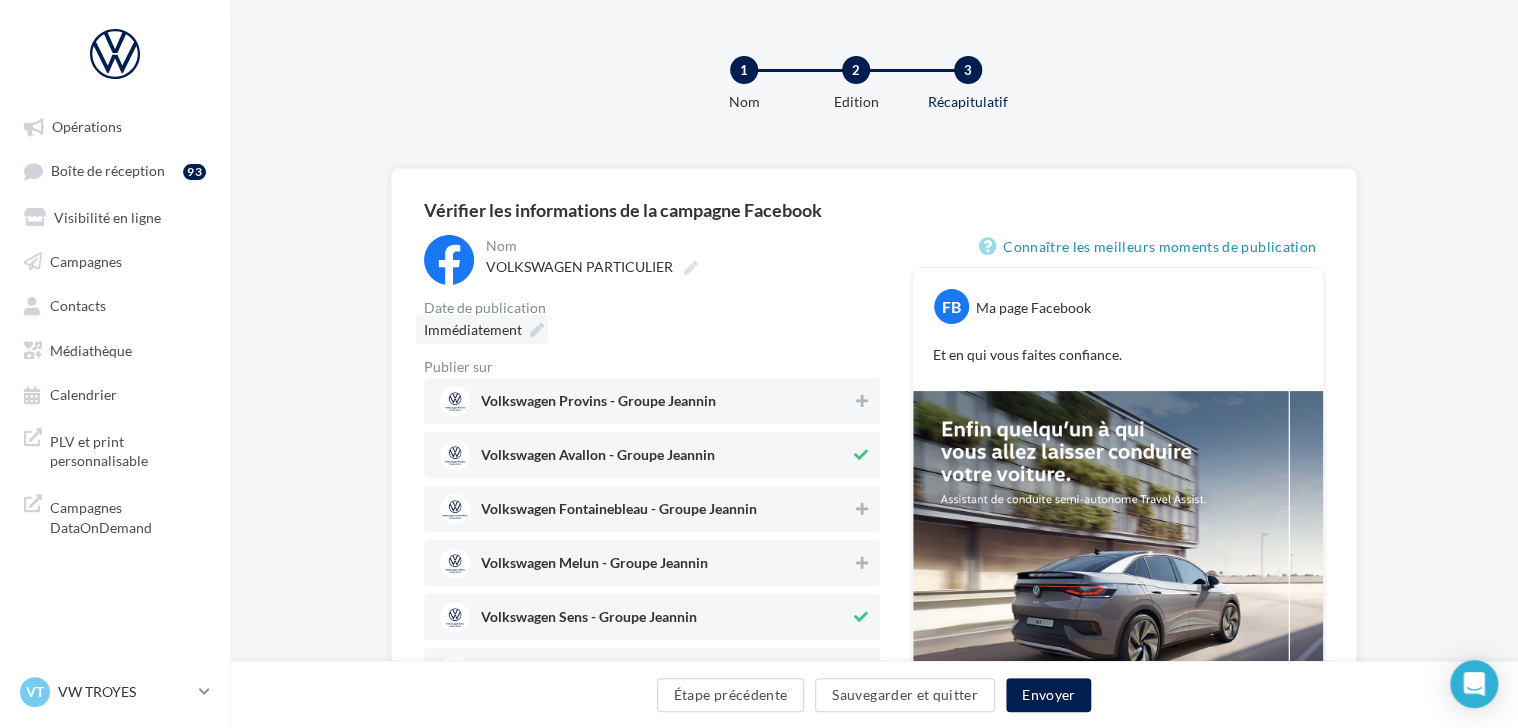 click on "Immédiatement" at bounding box center (482, 329) 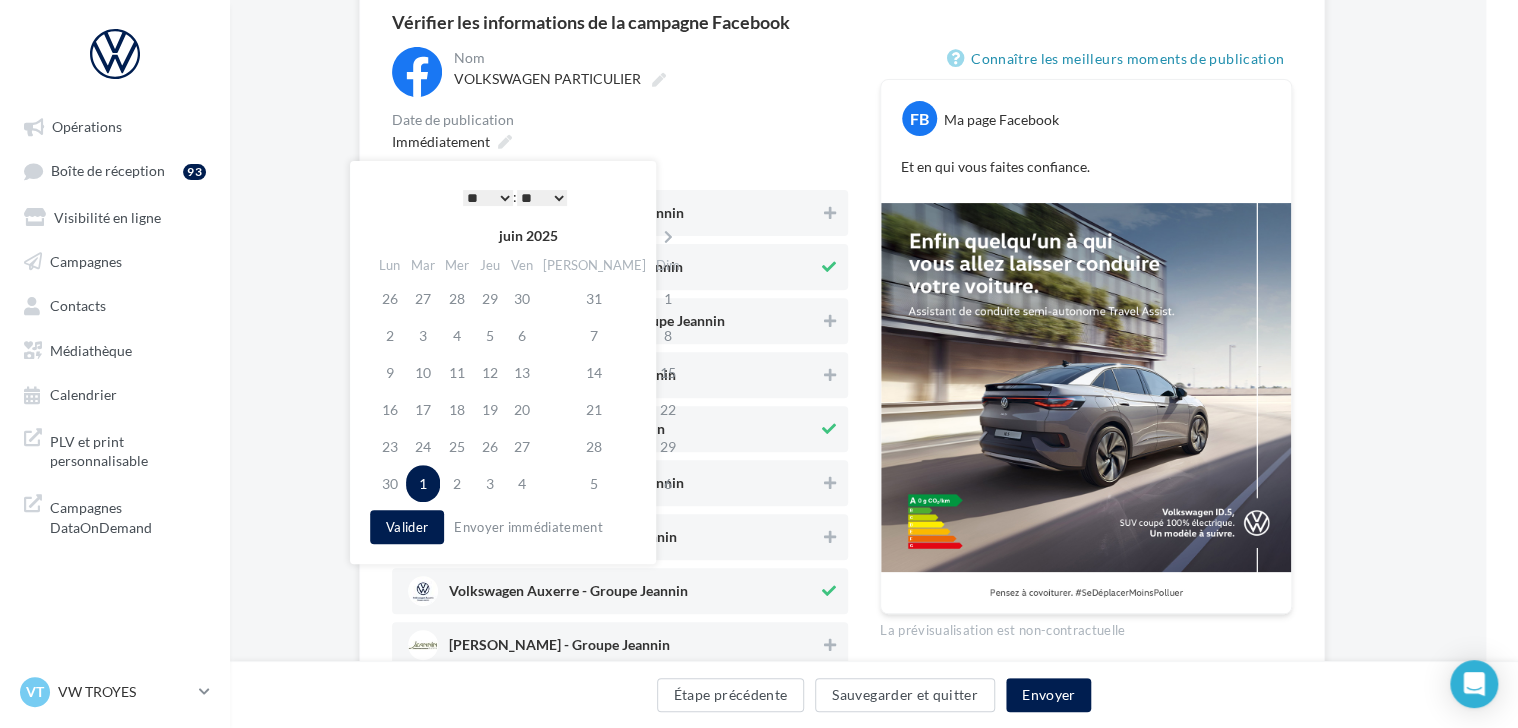 scroll, scrollTop: 194, scrollLeft: 32, axis: both 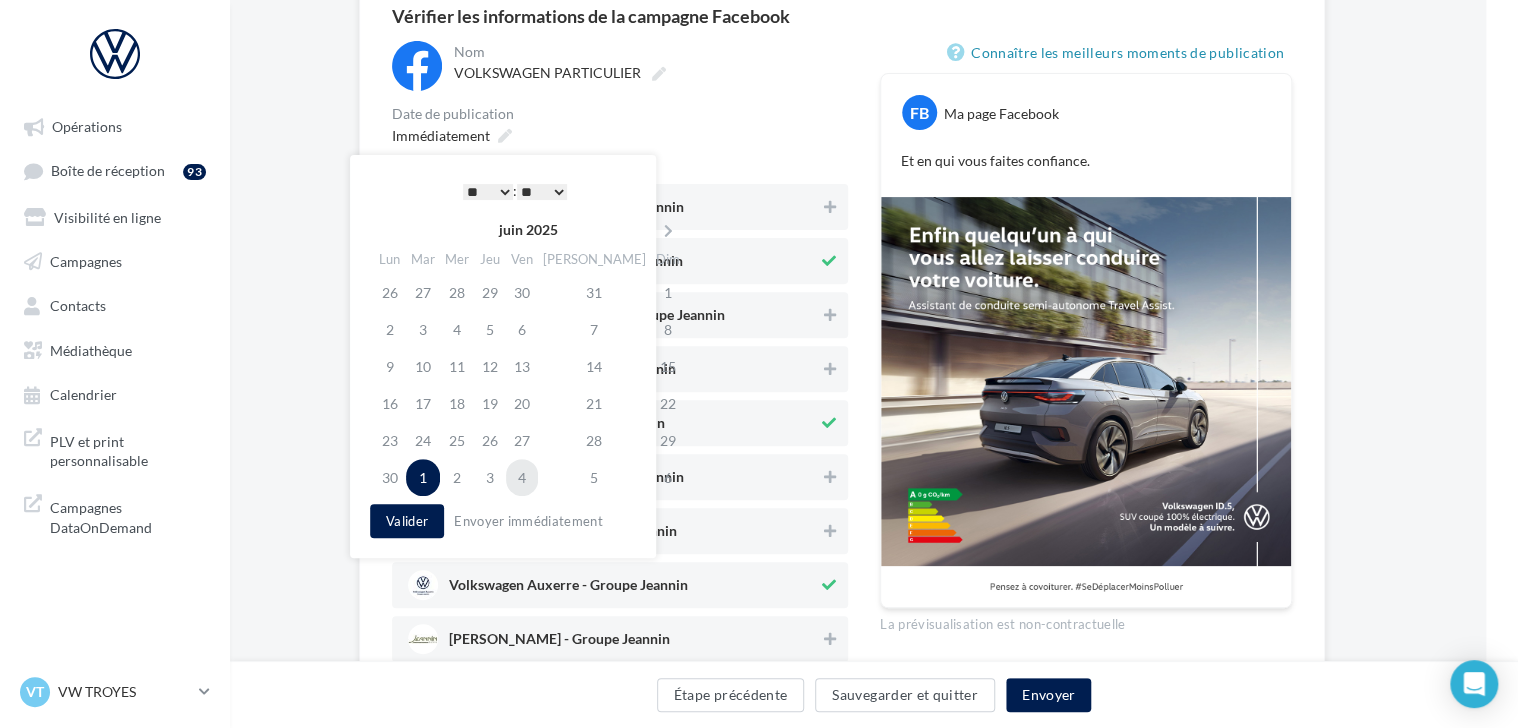click on "4" at bounding box center (522, 477) 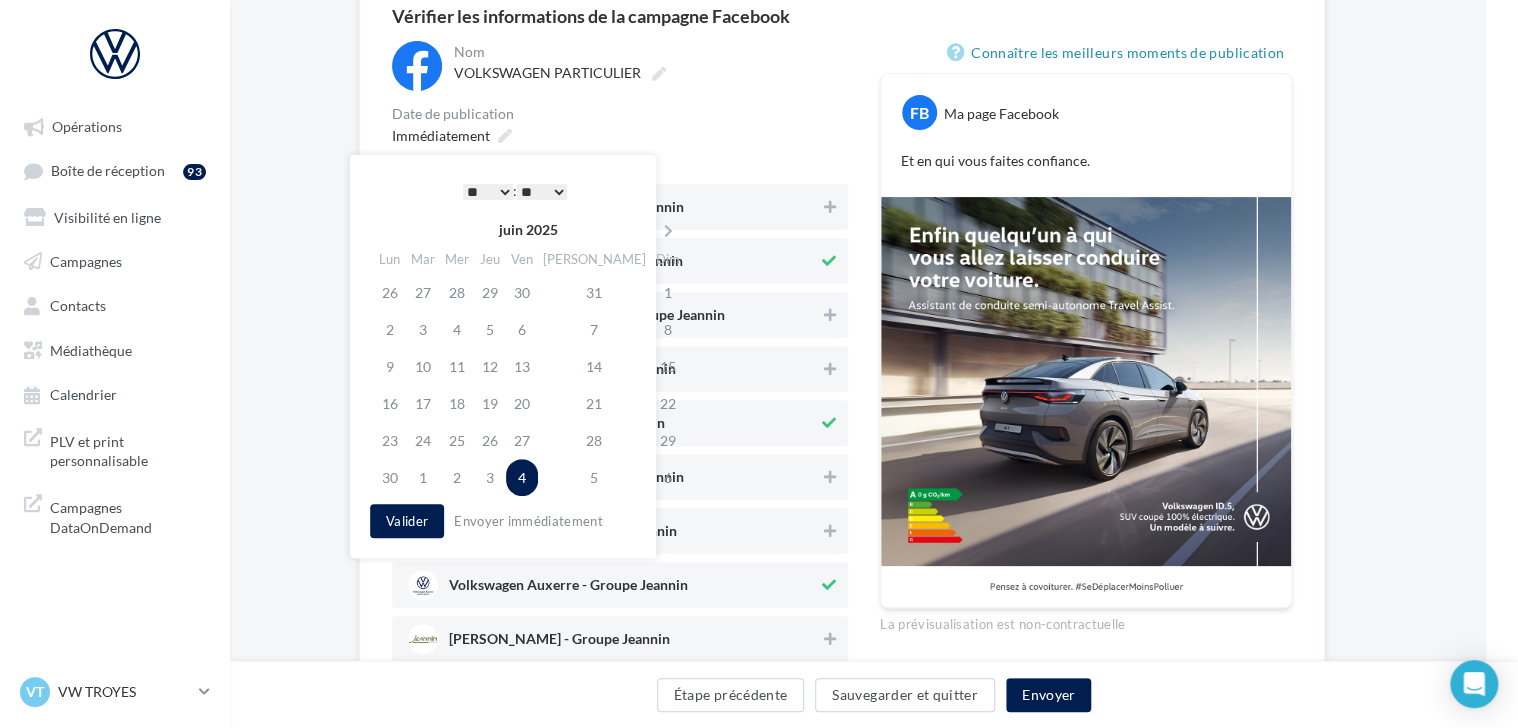 click on "* * * * * * * * * * ** ** ** ** ** ** ** ** ** ** ** ** ** **" at bounding box center [488, 192] 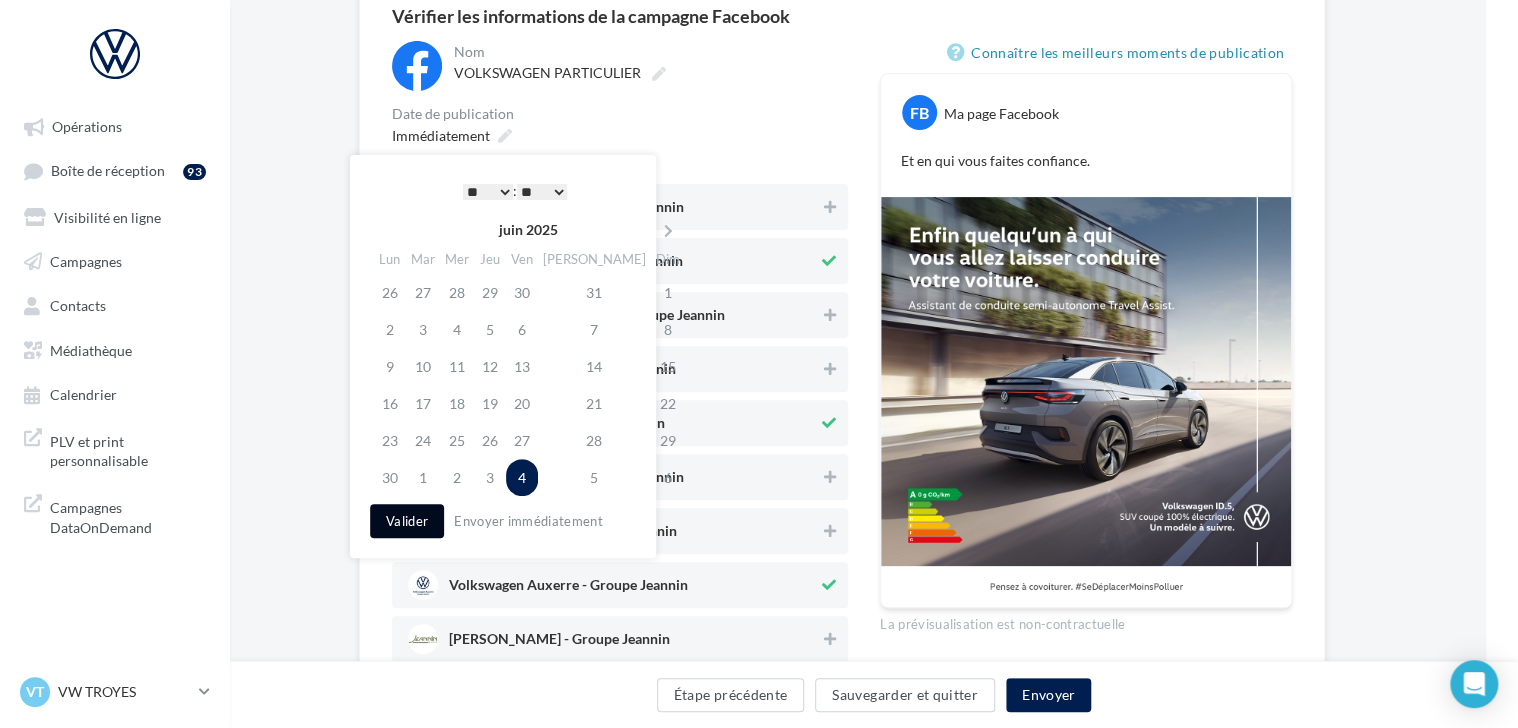 click on "Valider" at bounding box center (407, 521) 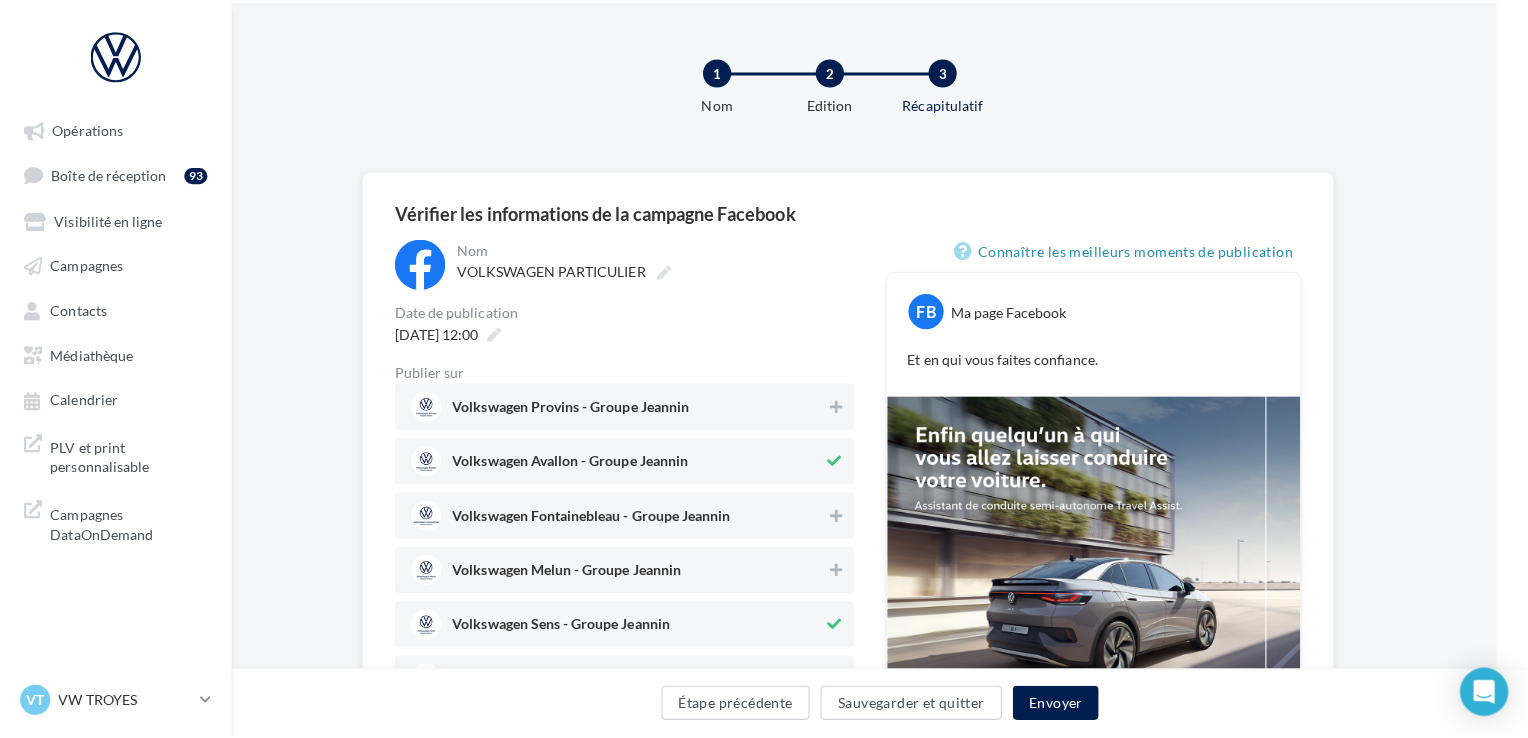 scroll, scrollTop: 500, scrollLeft: 32, axis: both 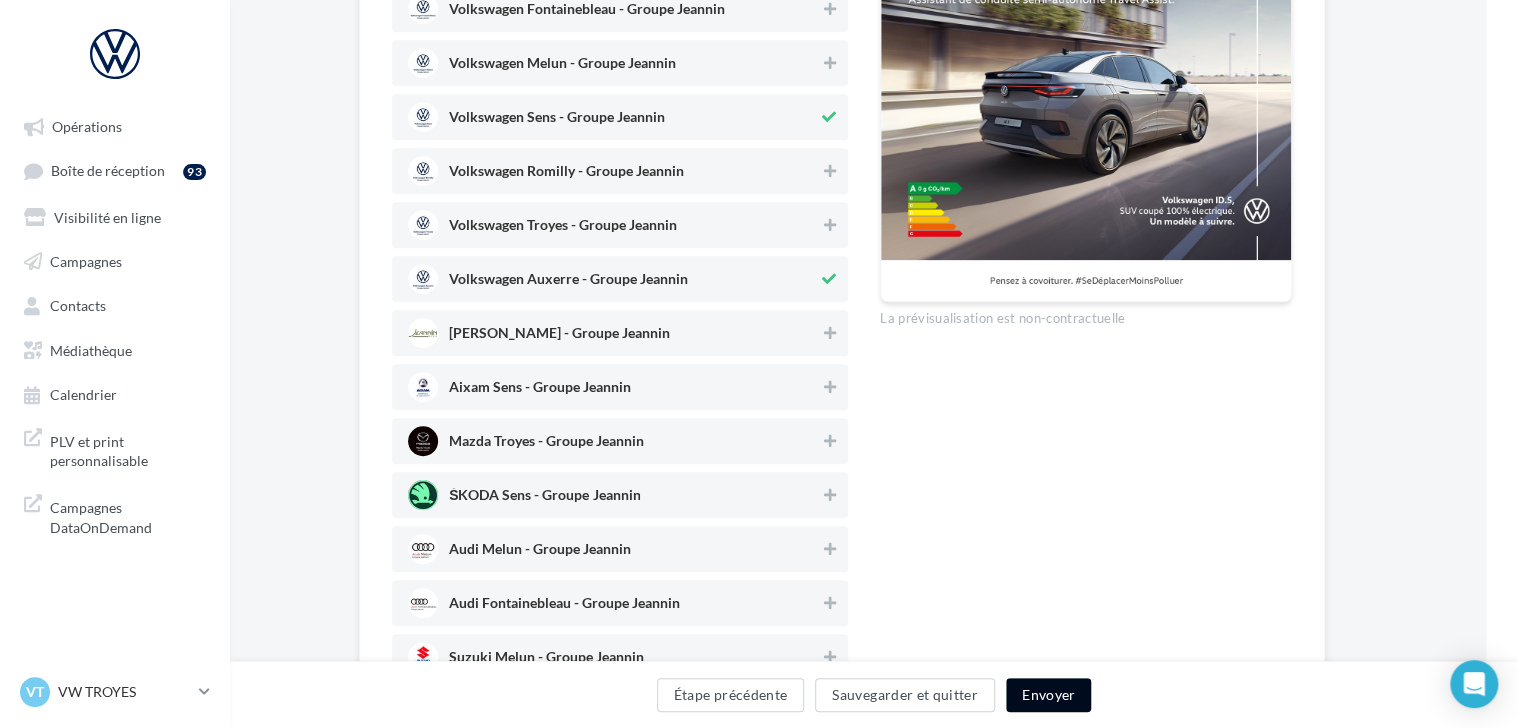 click on "Envoyer" at bounding box center [1048, 695] 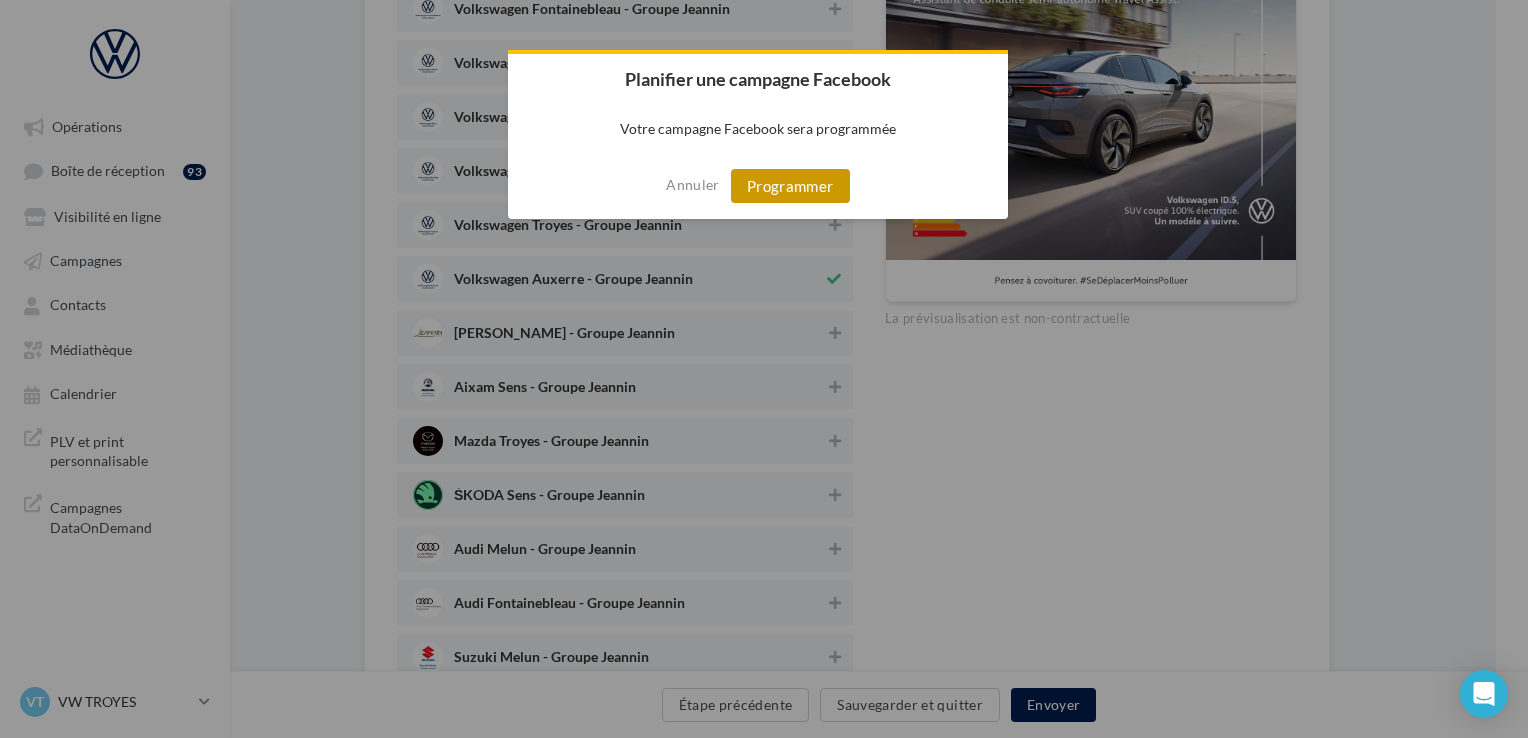 click on "Programmer" at bounding box center (790, 186) 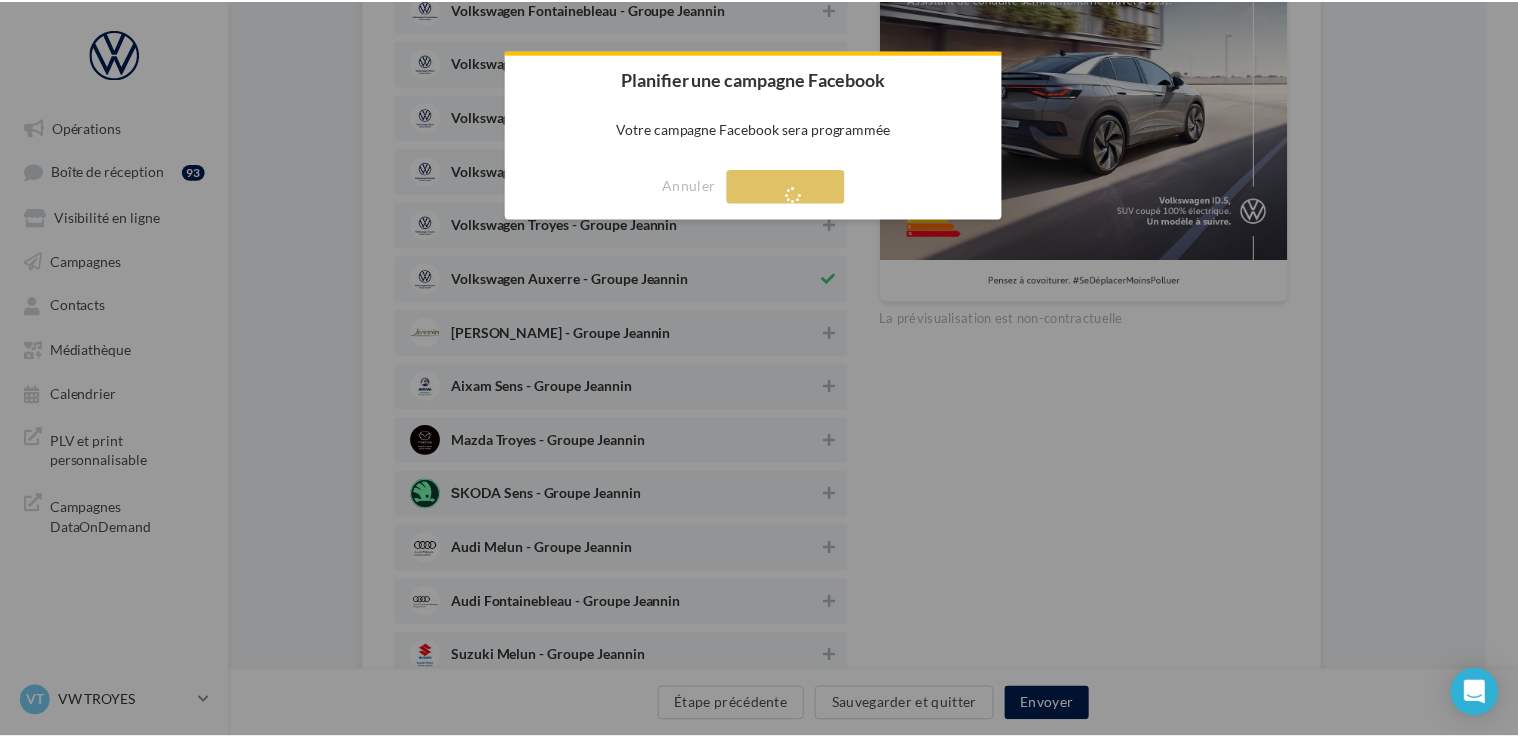 scroll, scrollTop: 32, scrollLeft: 0, axis: vertical 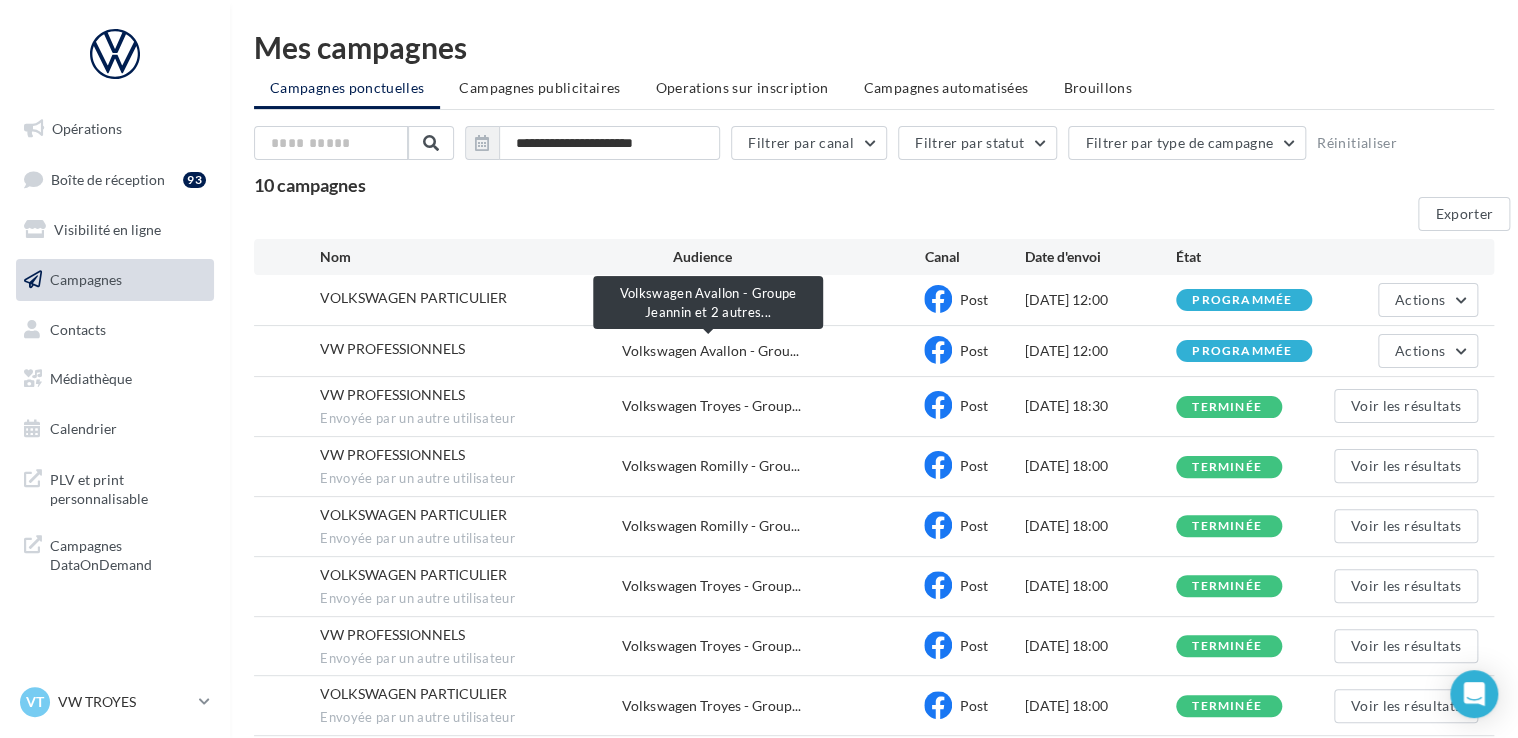 click on "Volkswagen Avallon - Grou..." at bounding box center (710, 351) 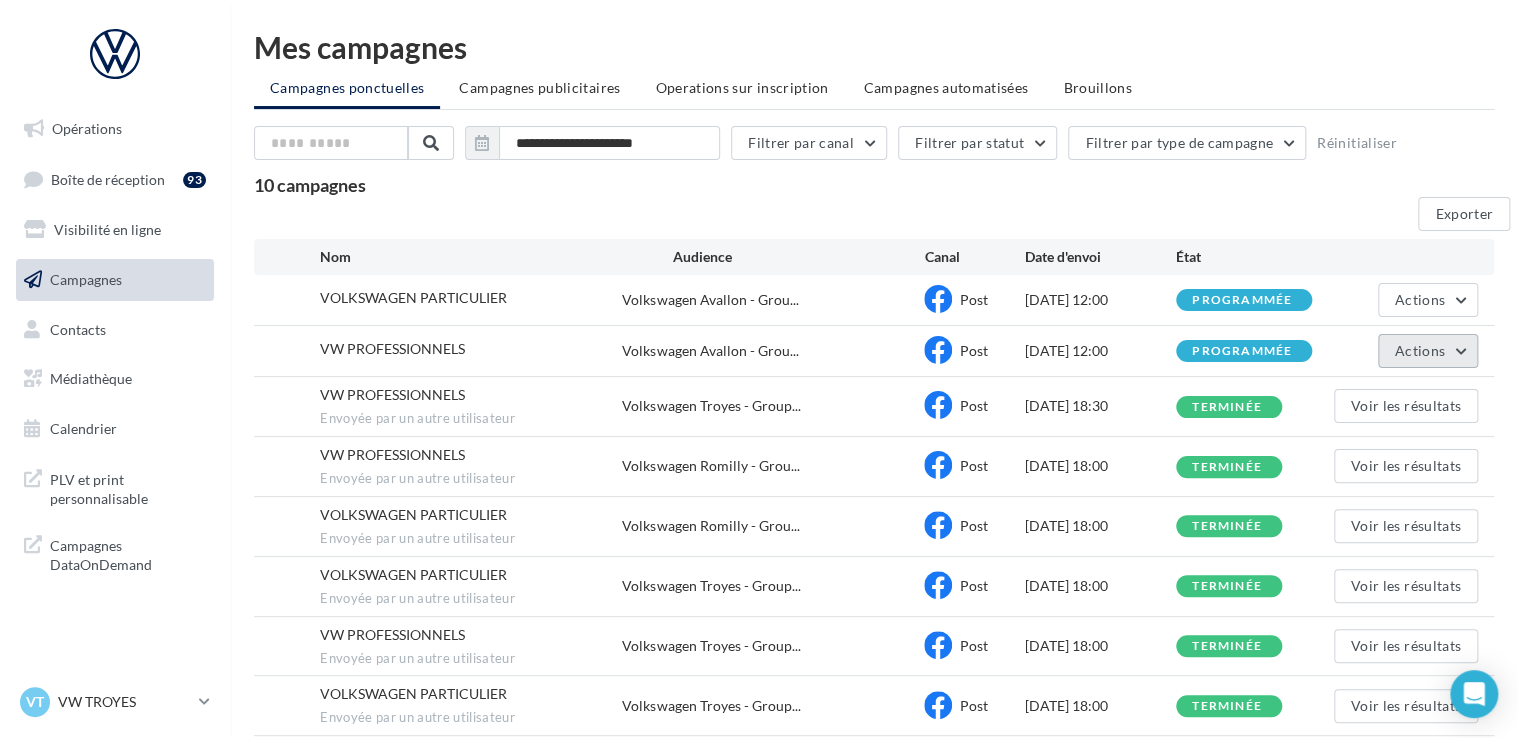 click on "Actions" at bounding box center (1428, 351) 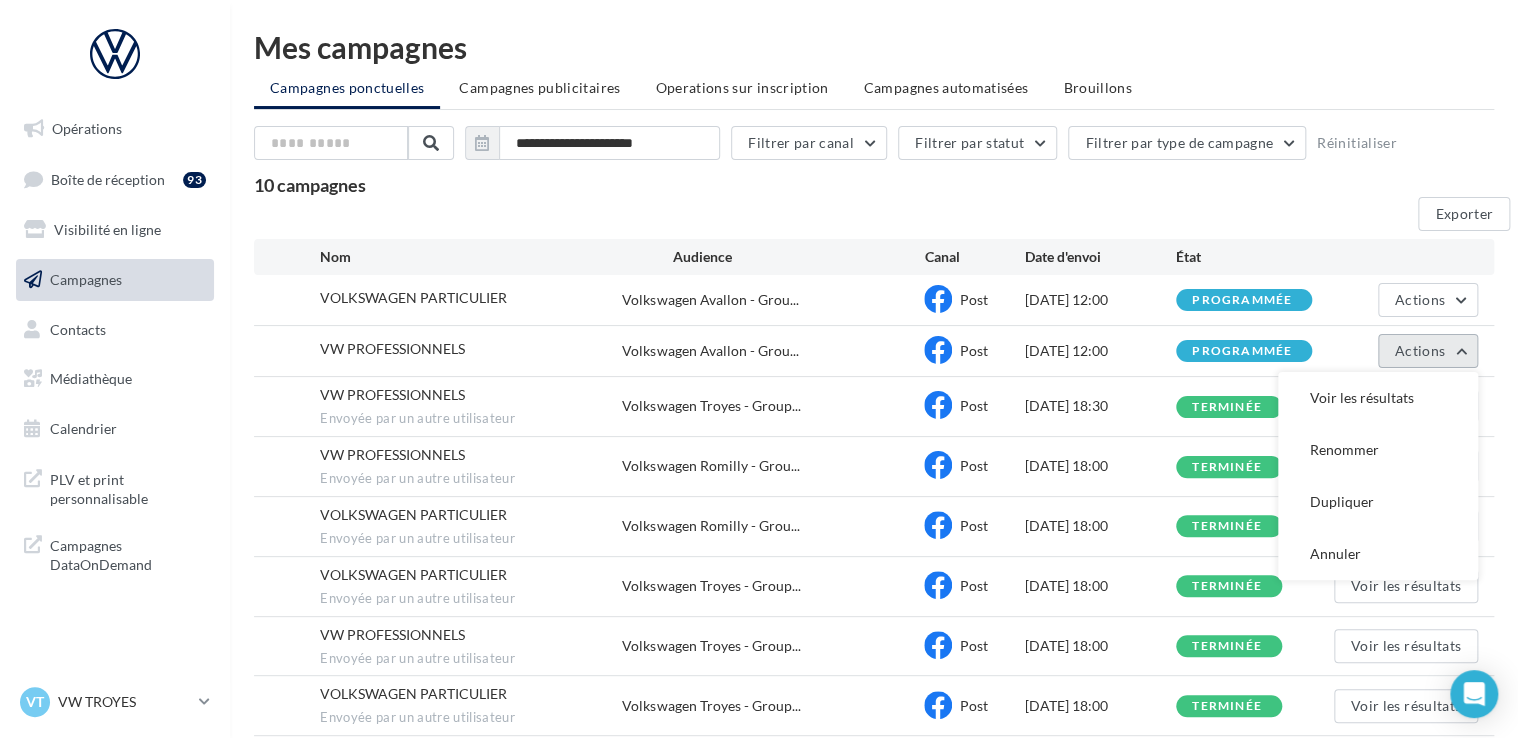 click on "Actions" at bounding box center (1428, 351) 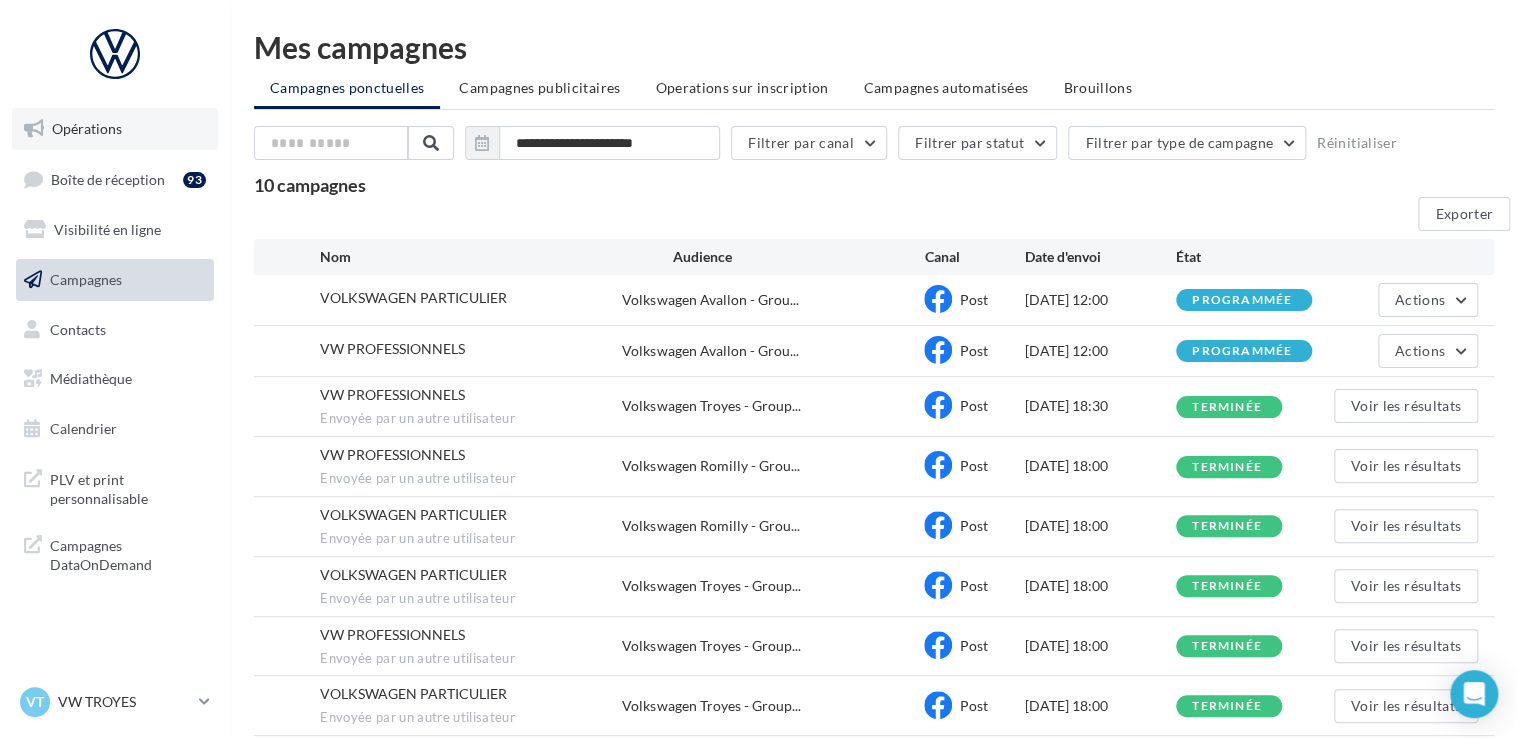 click on "Opérations" at bounding box center [115, 129] 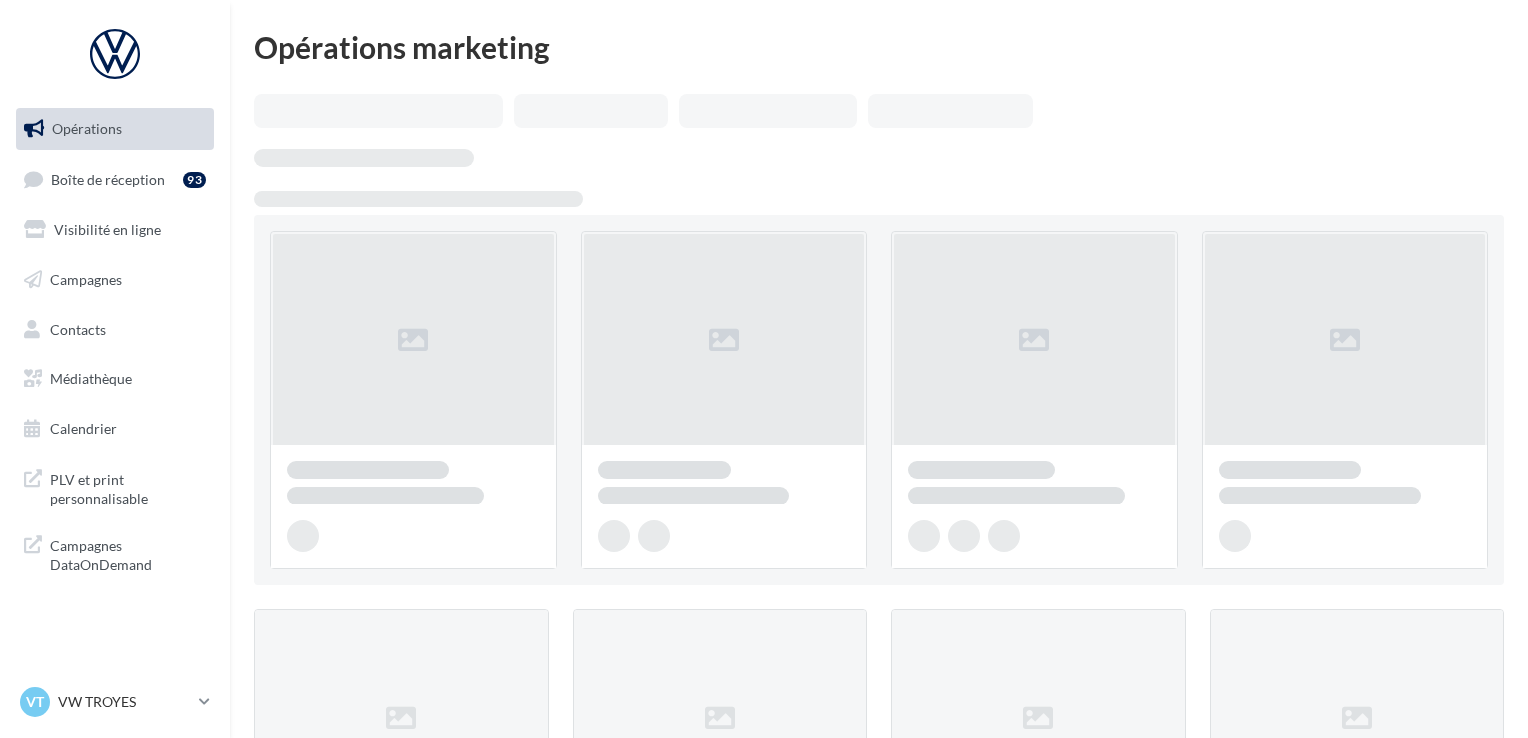 scroll, scrollTop: 0, scrollLeft: 0, axis: both 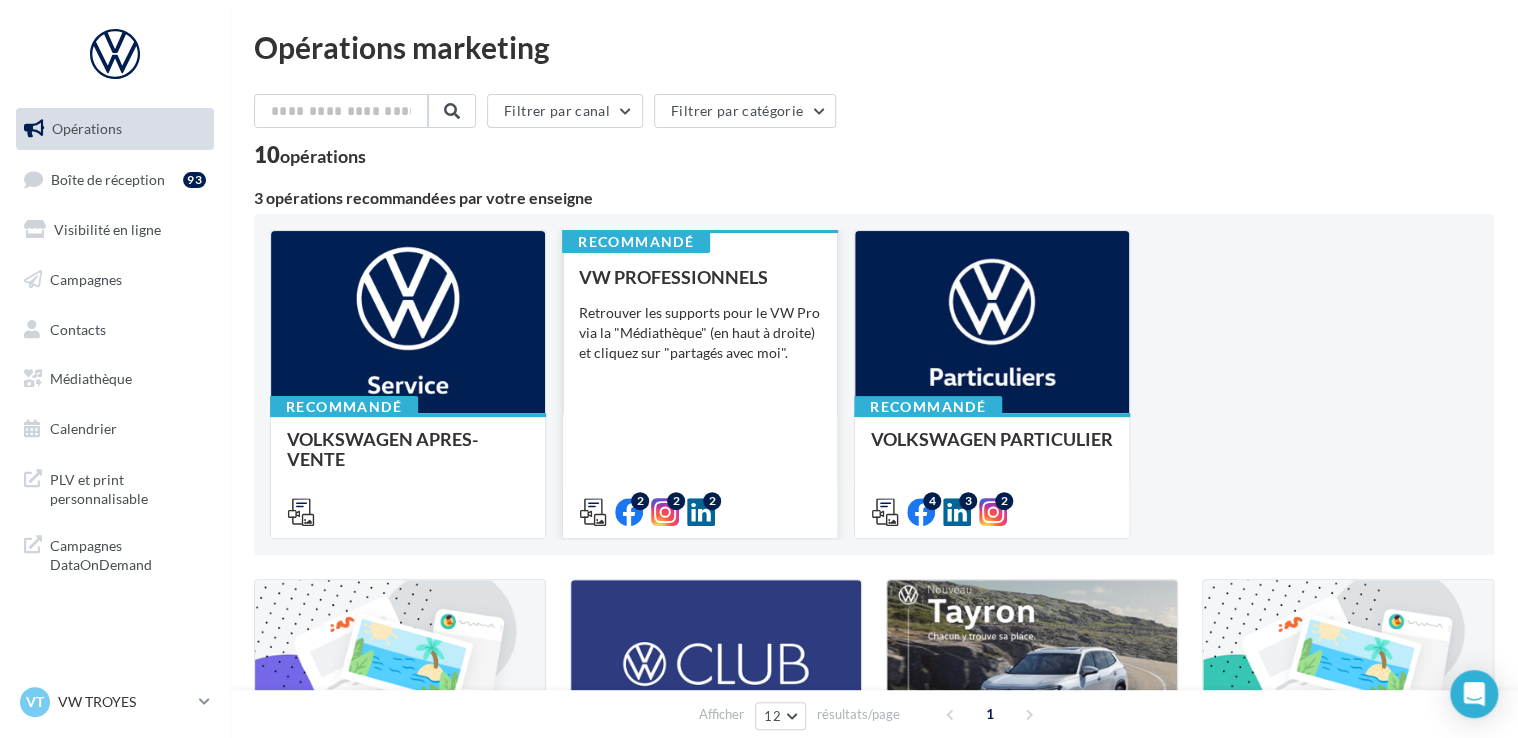 click on "VW PROFESSIONNELS        Retrouver les supports pour le VW Pro via la "Médiathèque" (en haut à droite) et cliquez sur "partagés avec moi"." at bounding box center (700, 393) 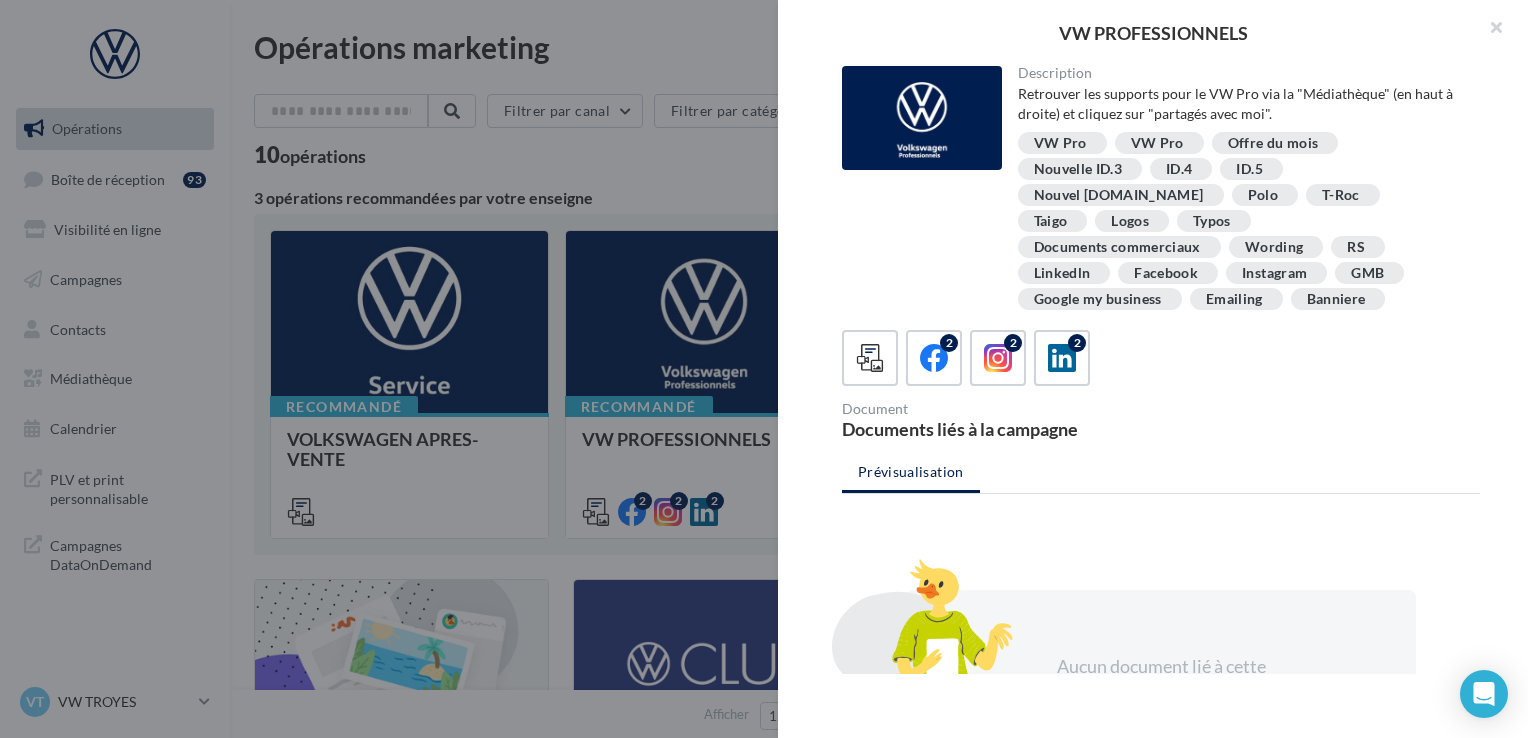 click on "2         2         2
Document
Documents liés à la campagne" at bounding box center [1161, 384] 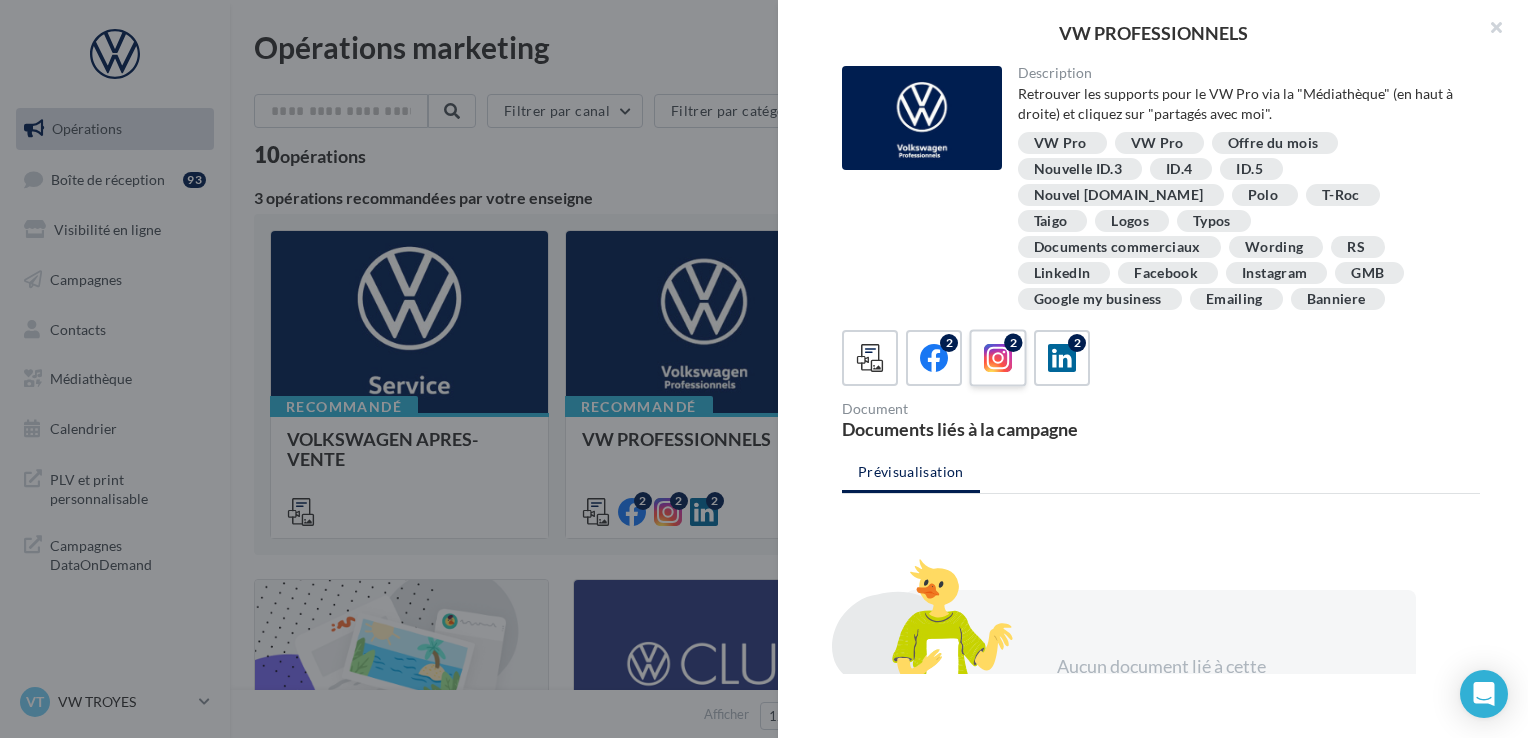 click at bounding box center (998, 358) 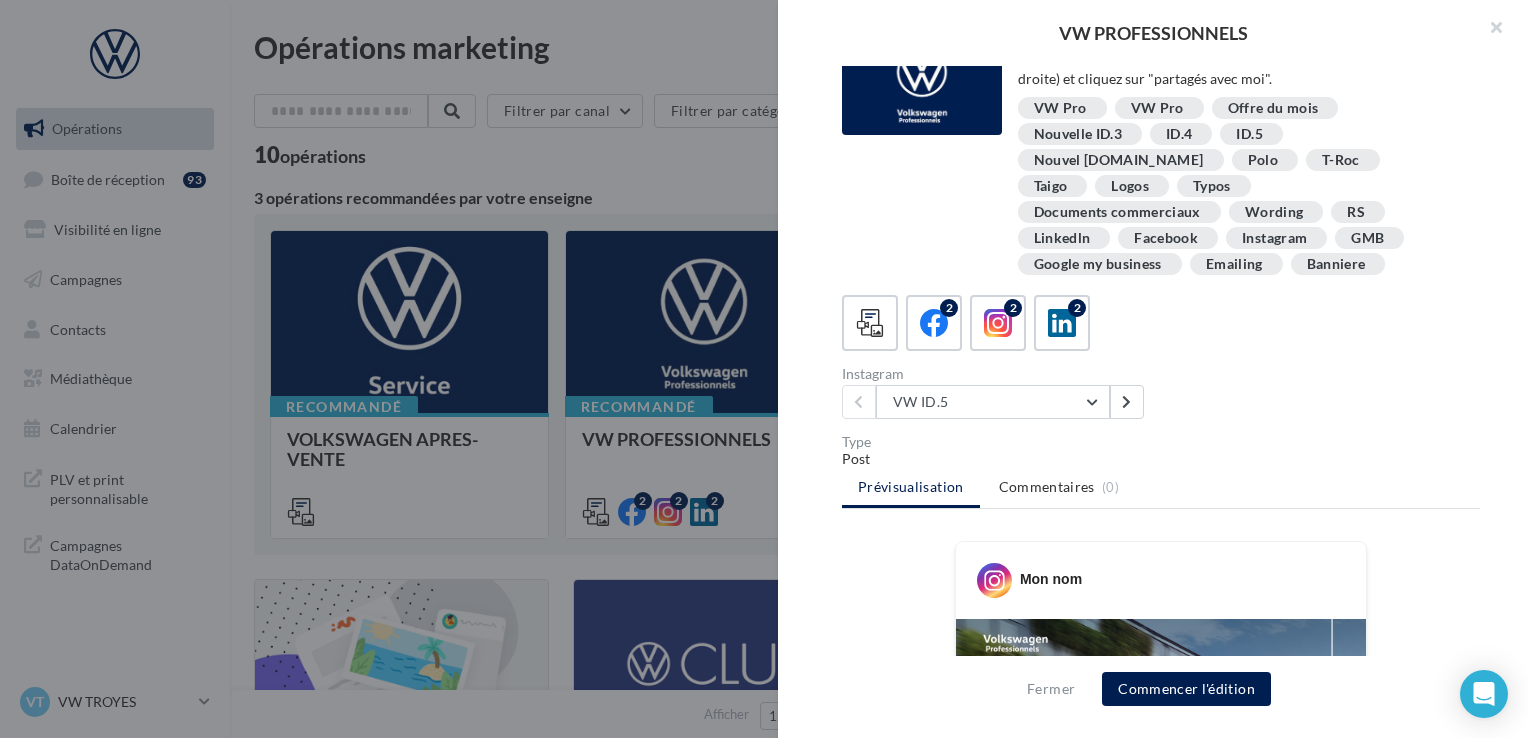 scroll, scrollTop: 0, scrollLeft: 0, axis: both 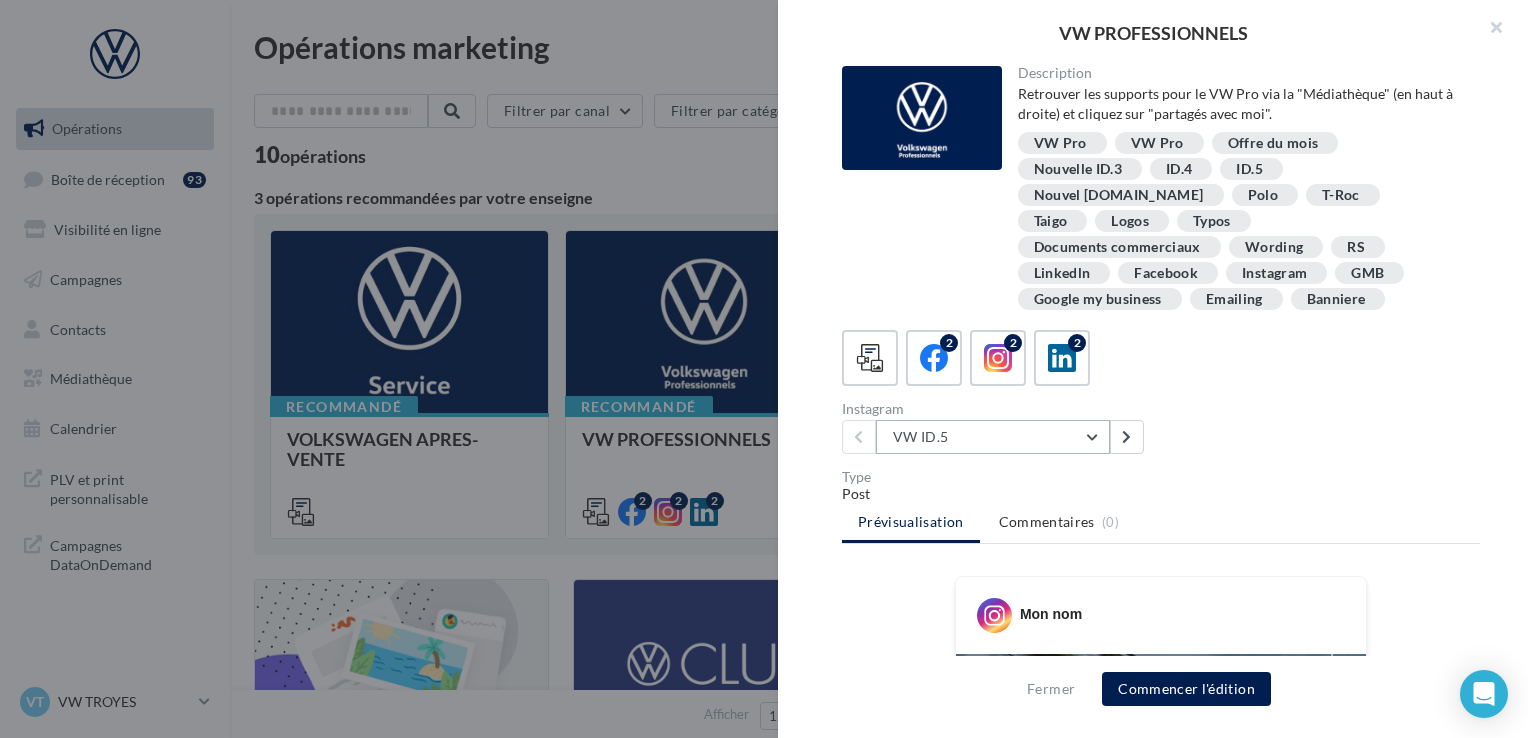 click on "VW ID.5" at bounding box center [993, 437] 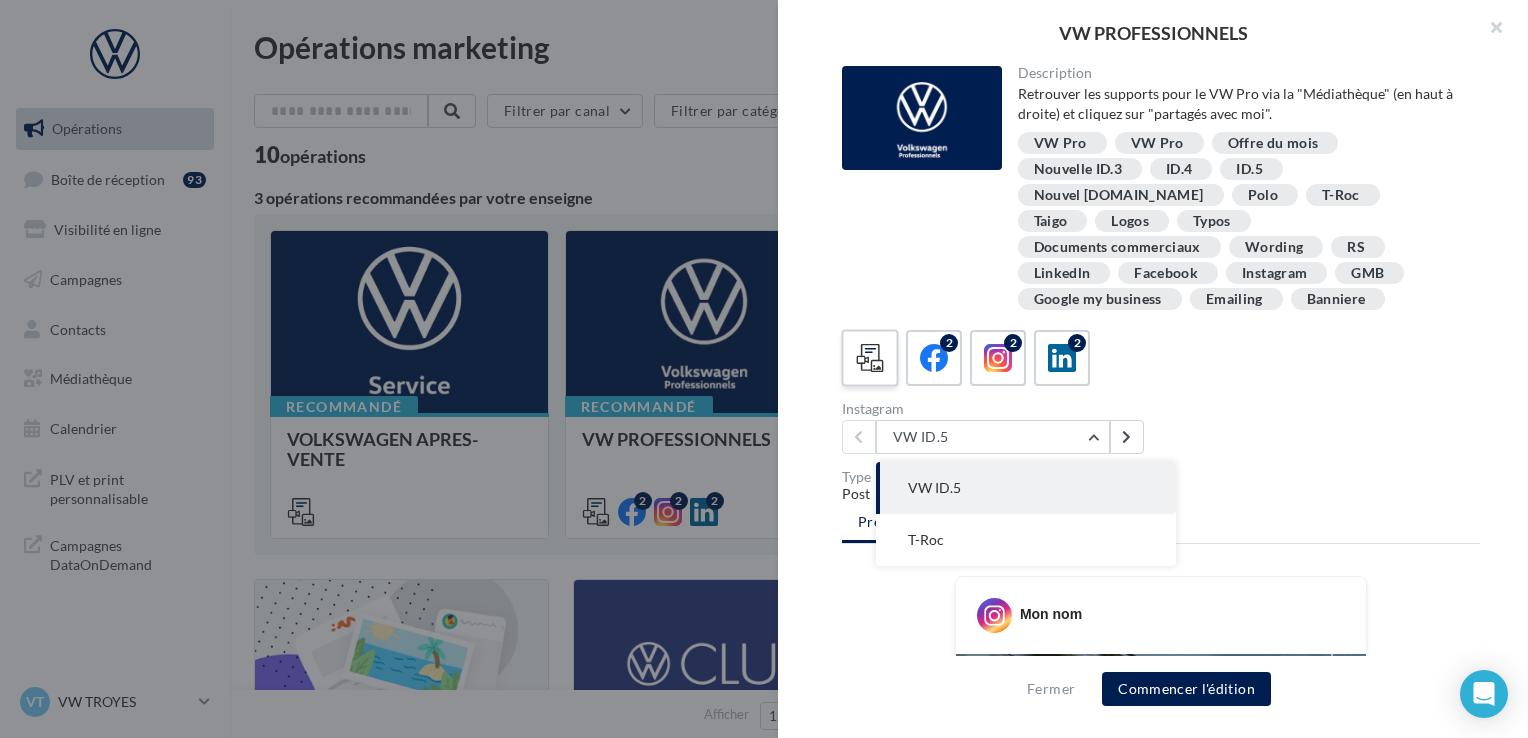 click at bounding box center (869, 357) 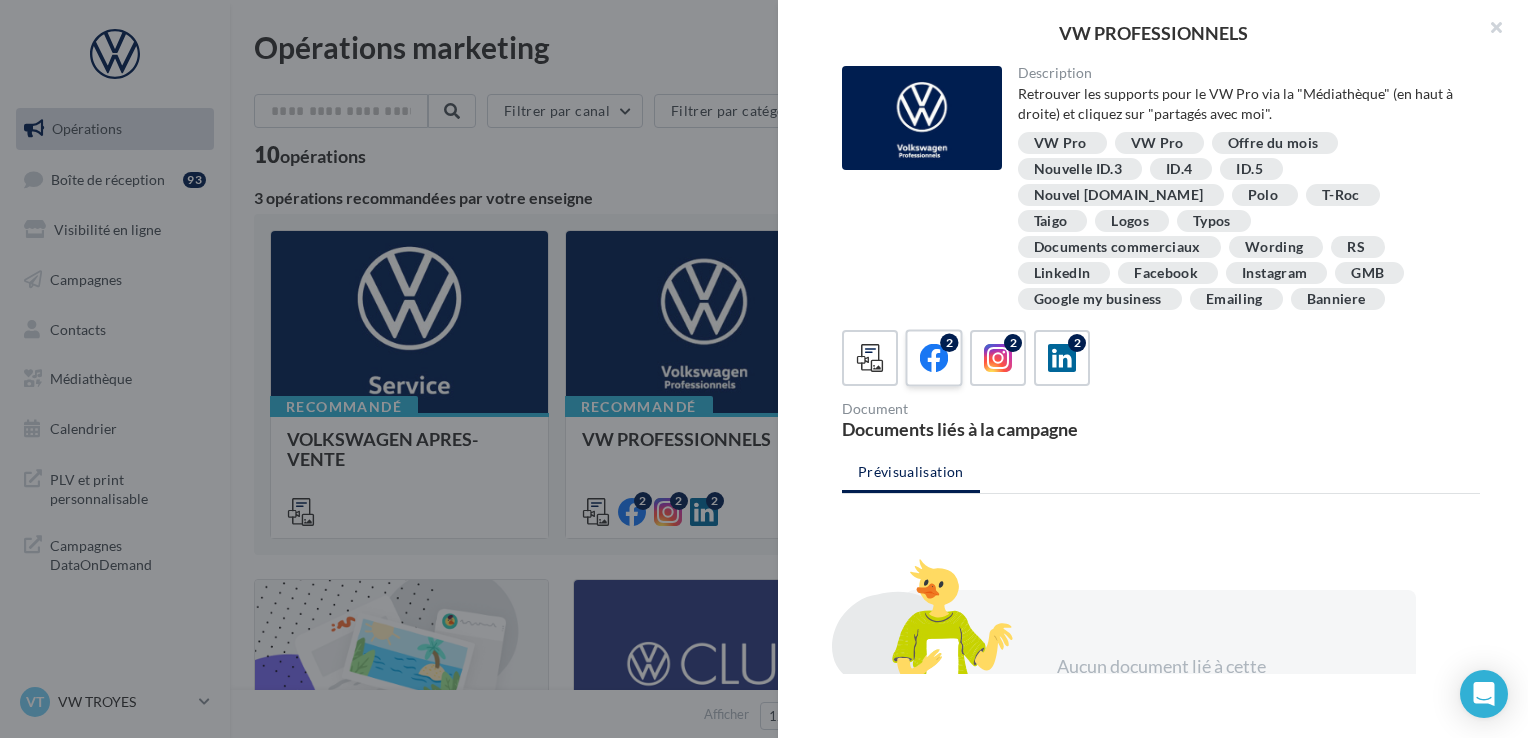 click on "2" at bounding box center (933, 357) 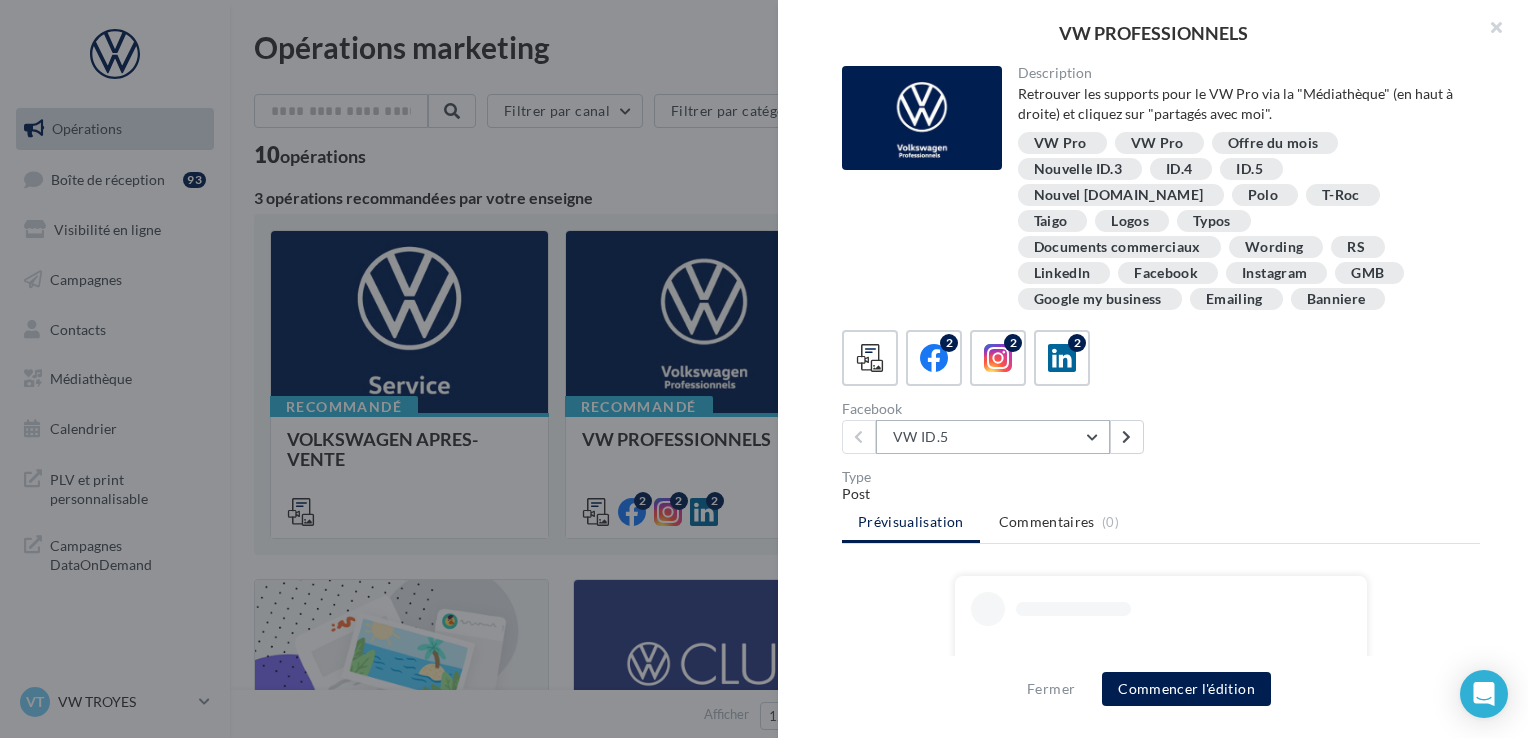 click on "VW ID.5" at bounding box center (993, 437) 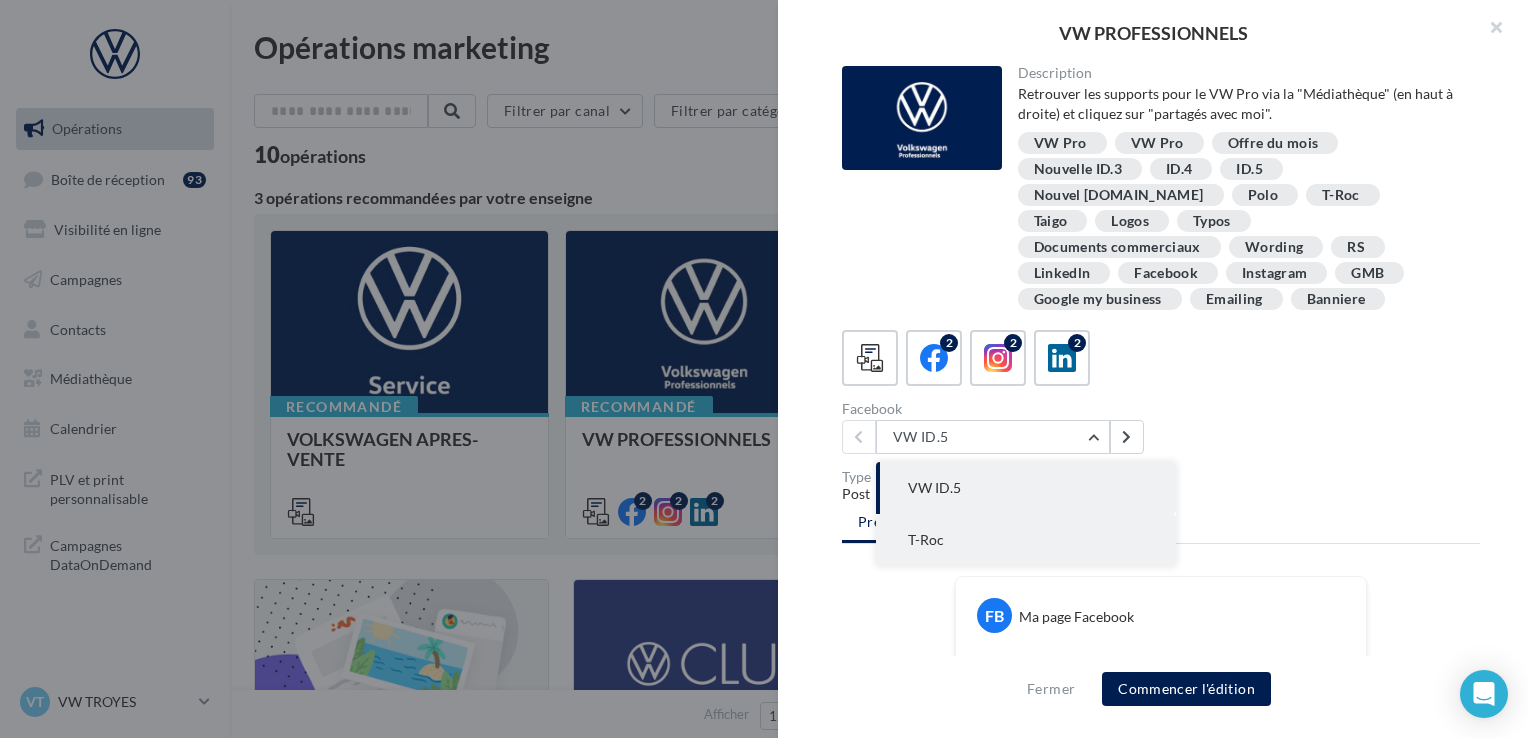 click on "T-Roc" at bounding box center [1026, 540] 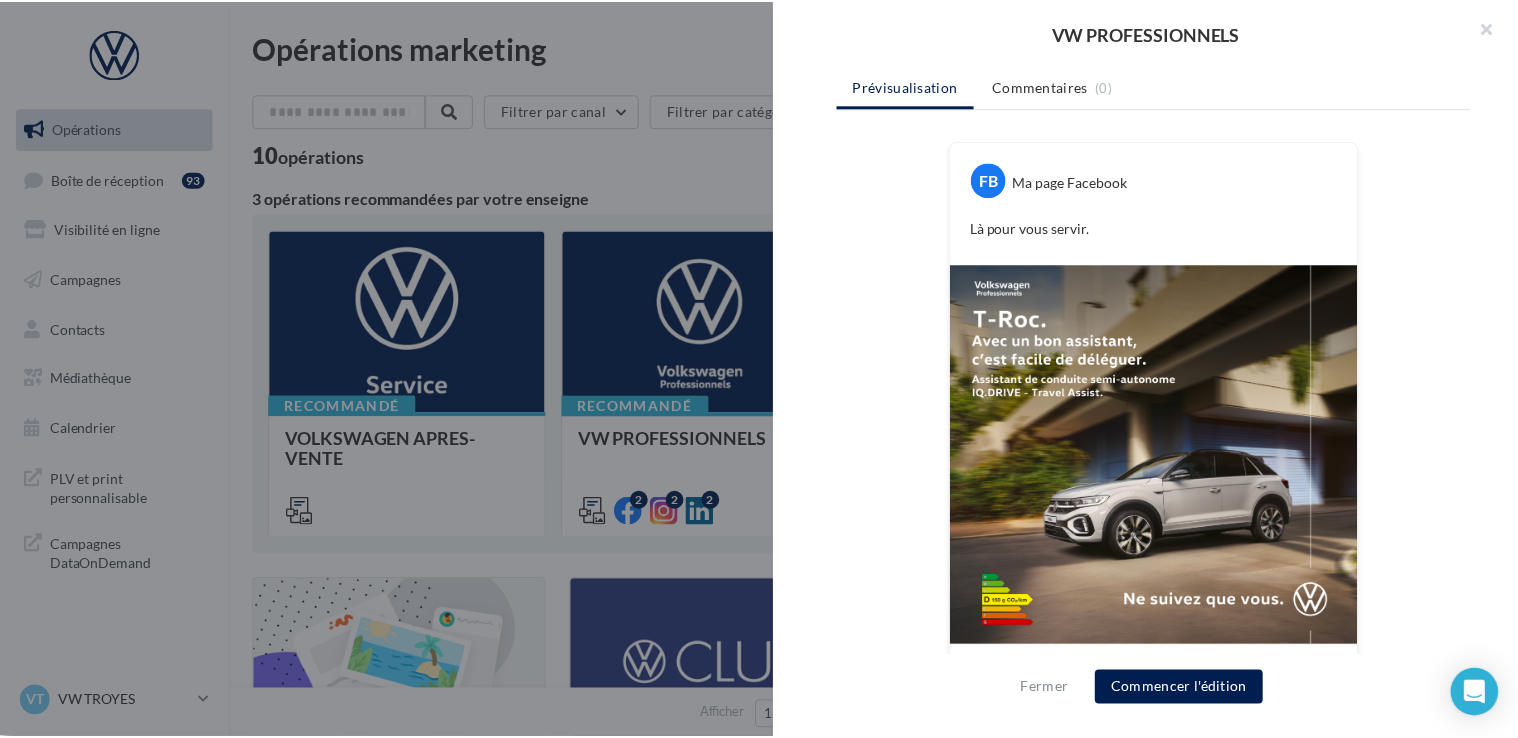 scroll, scrollTop: 0, scrollLeft: 0, axis: both 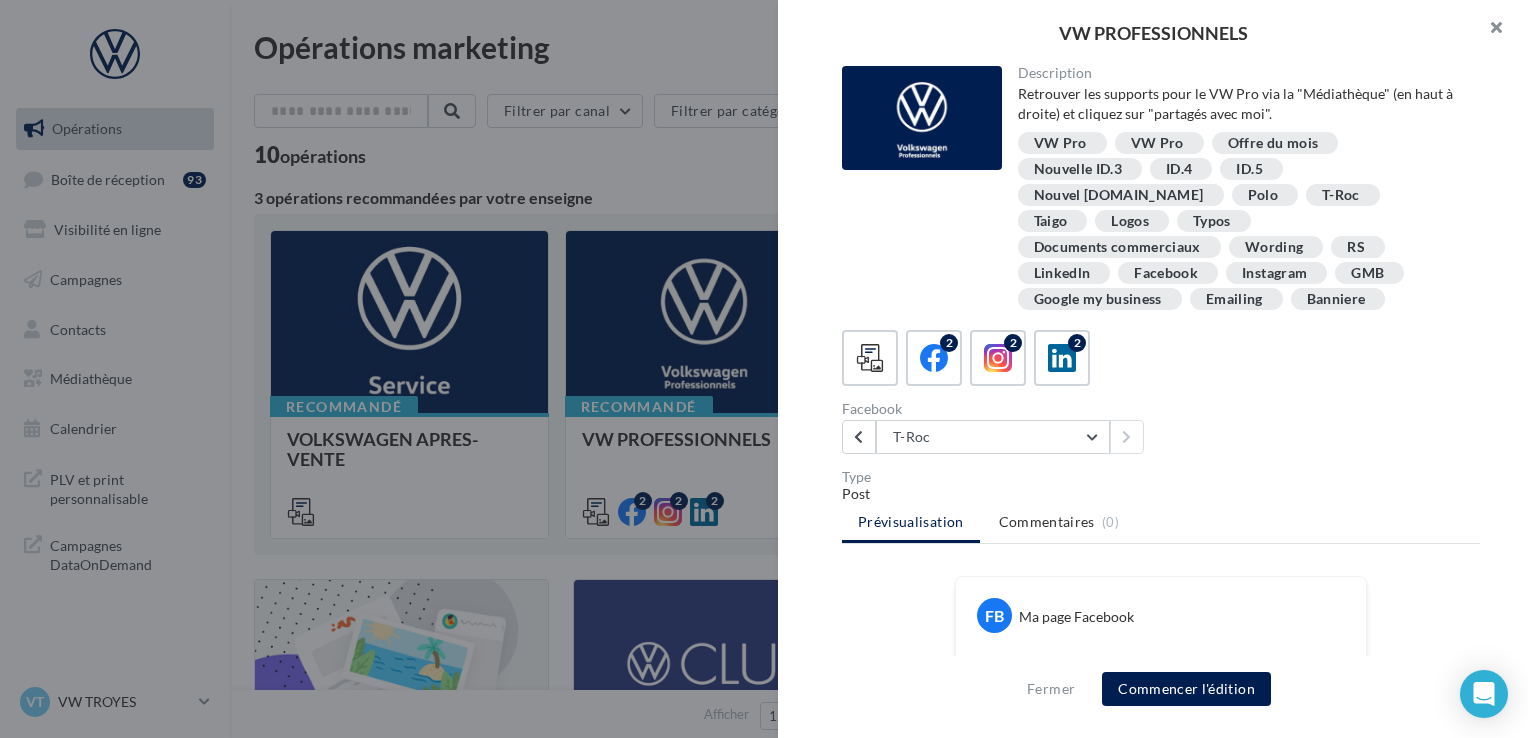 click at bounding box center [1488, 30] 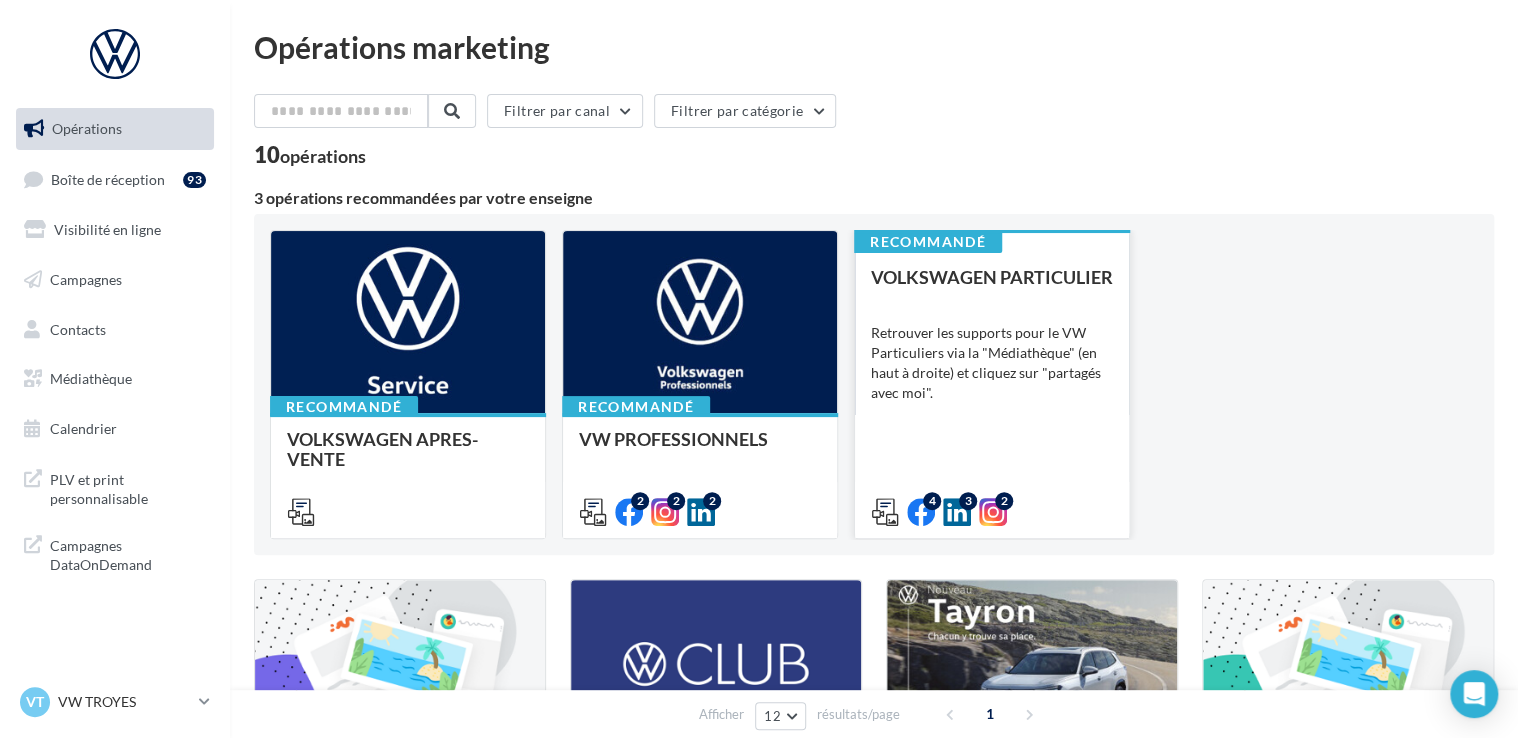 click on "Recommandé          VOLKSWAGEN PARTICULIER        Retrouver les supports pour le VW Particuliers via la "Médiathèque" (en haut à droite) et cliquez sur "partagés avec moi".                   4         3         2" at bounding box center (992, 384) 